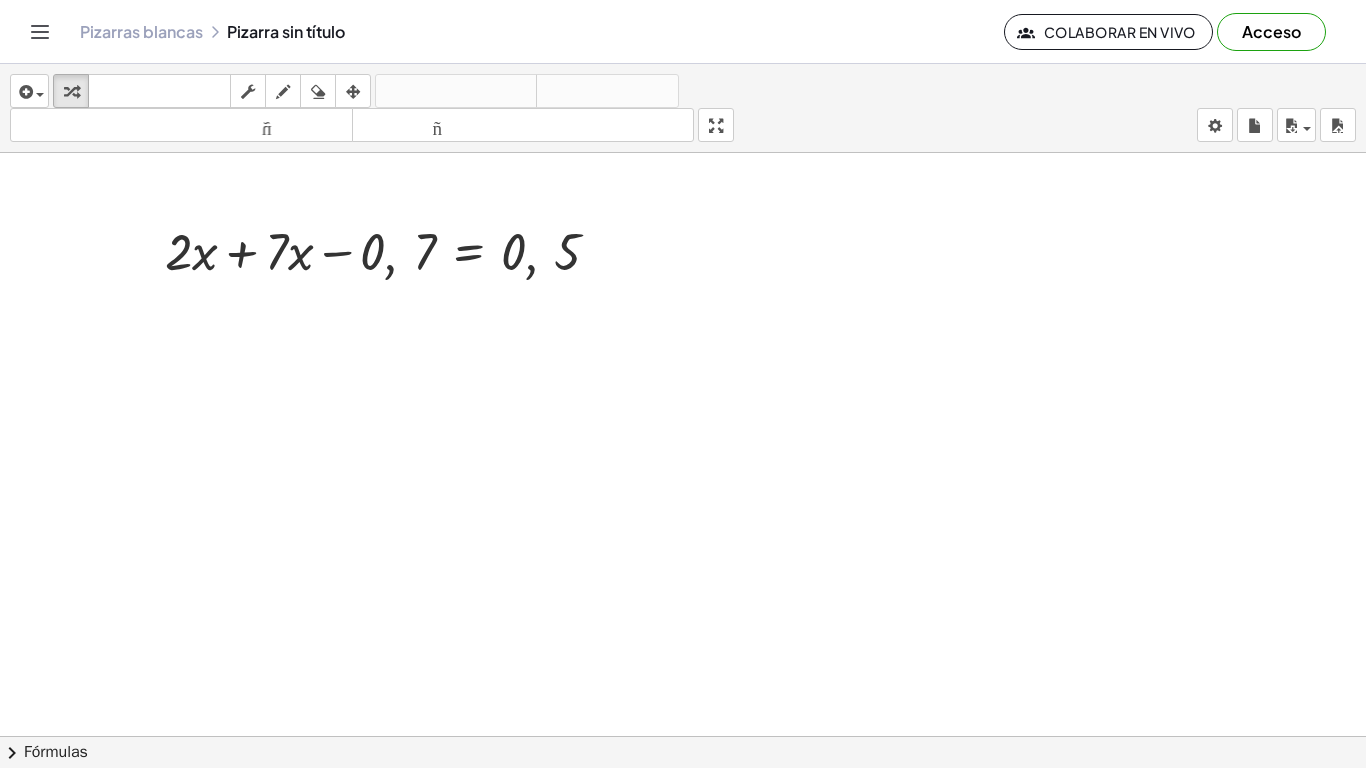 scroll, scrollTop: 0, scrollLeft: 0, axis: both 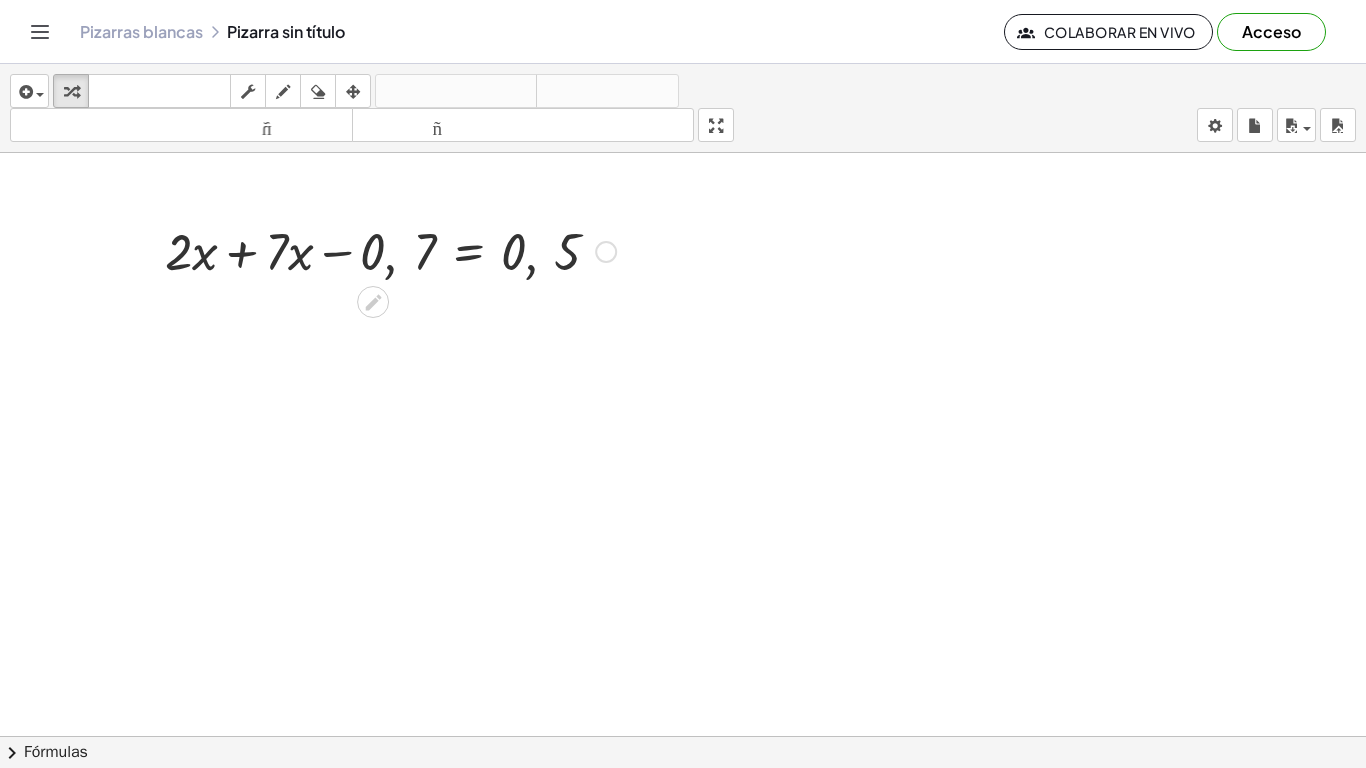 click at bounding box center [390, 250] 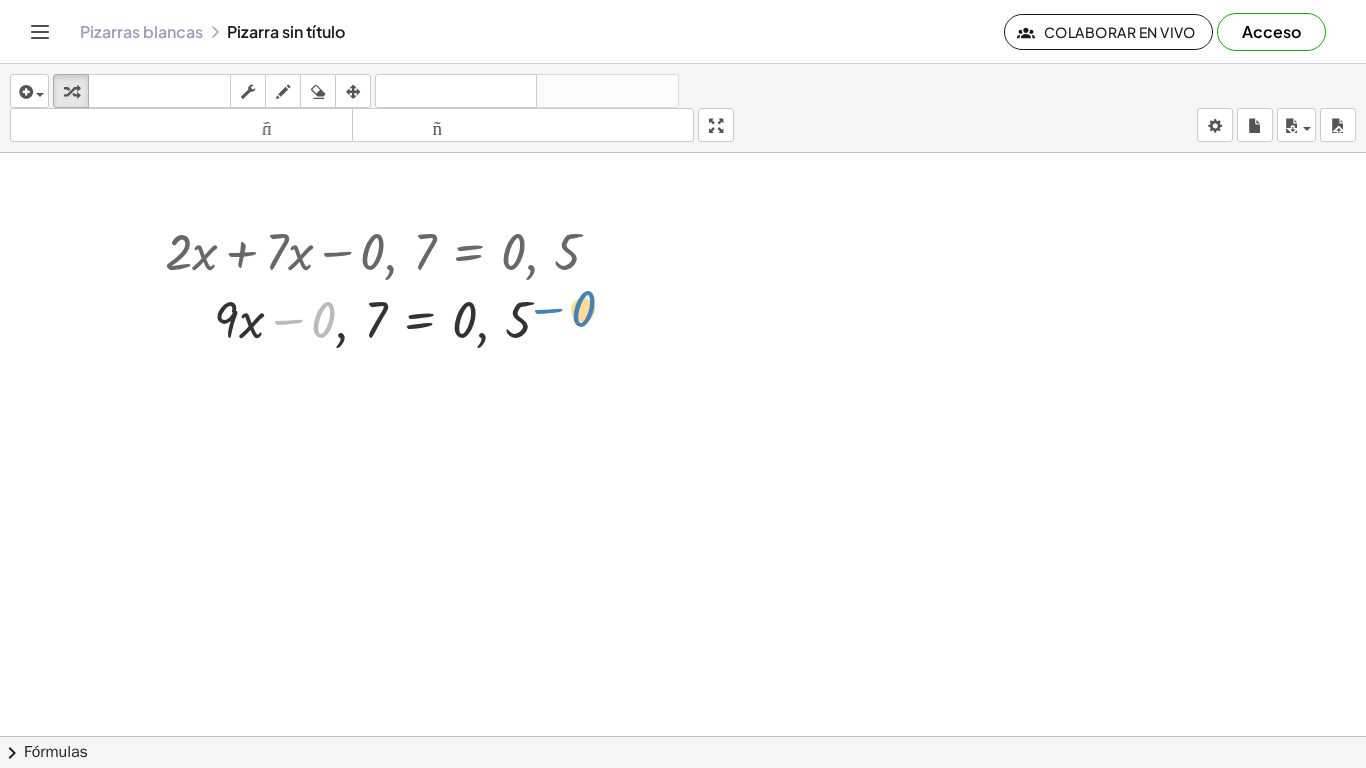 drag, startPoint x: 299, startPoint y: 316, endPoint x: 559, endPoint y: 305, distance: 260.23257 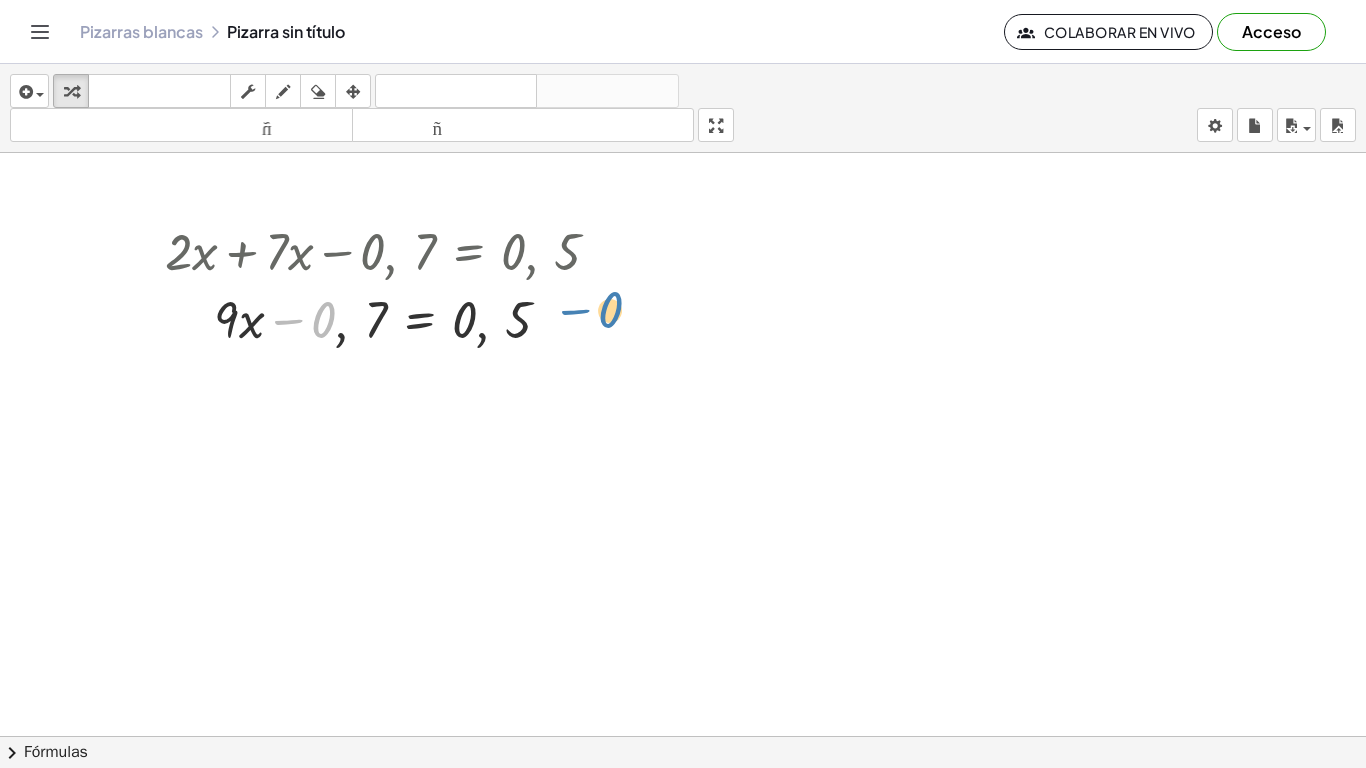 drag, startPoint x: 286, startPoint y: 318, endPoint x: 576, endPoint y: 311, distance: 290.08447 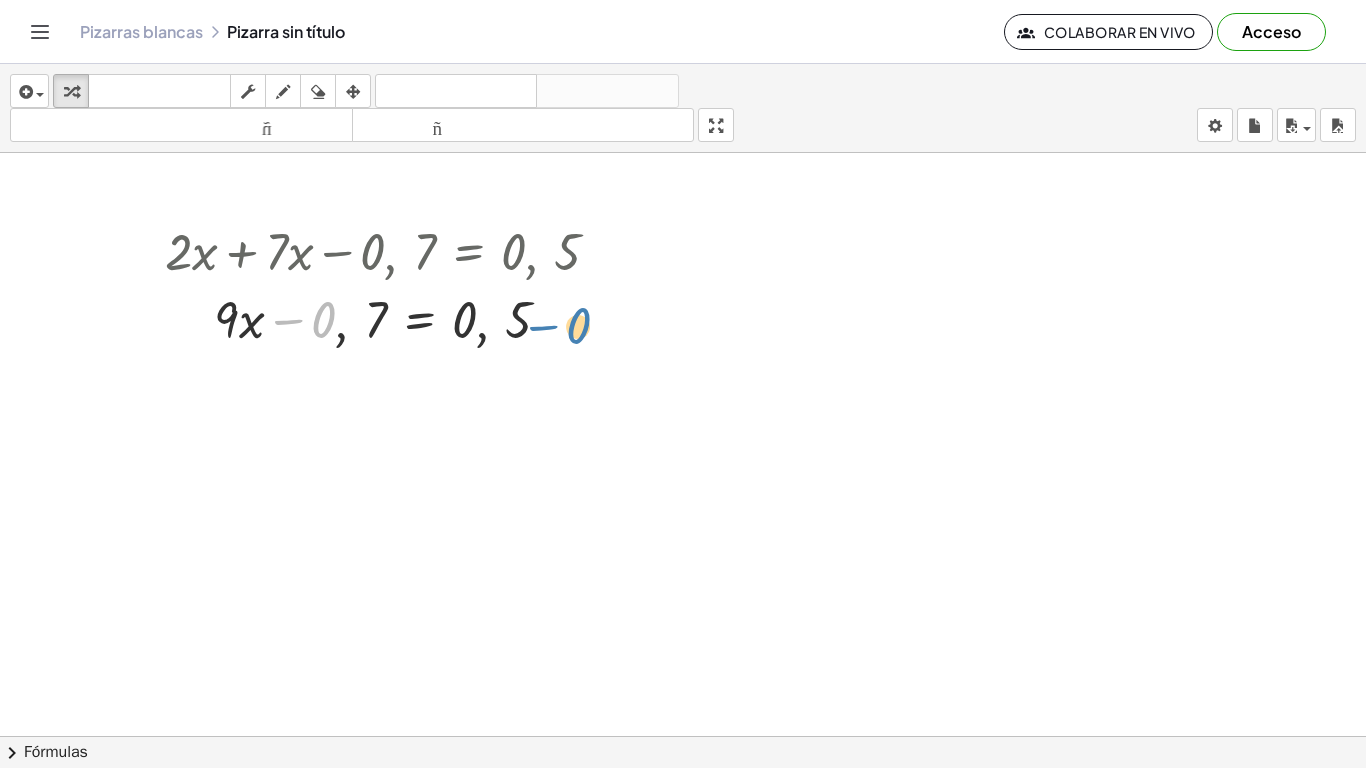 drag, startPoint x: 281, startPoint y: 325, endPoint x: 536, endPoint y: 330, distance: 255.04901 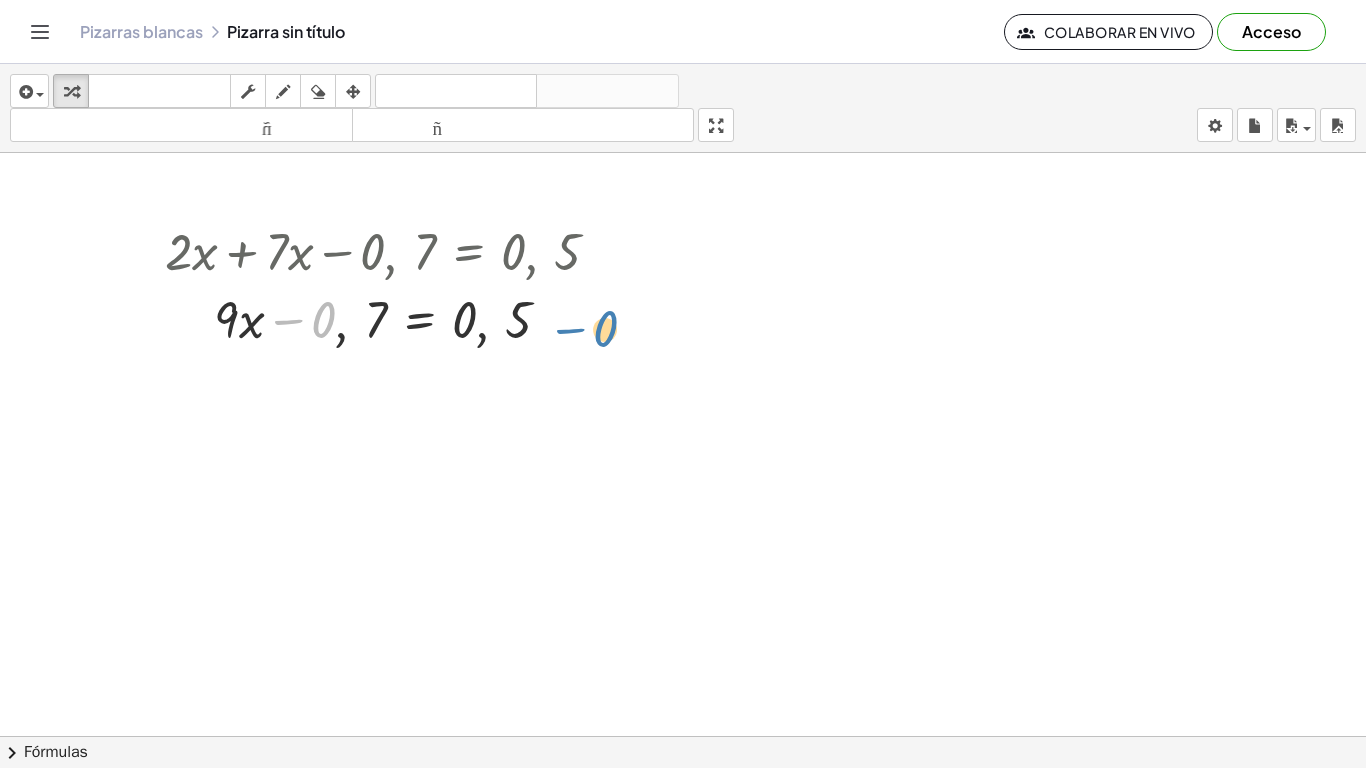 drag, startPoint x: 294, startPoint y: 325, endPoint x: 531, endPoint y: 324, distance: 237.0021 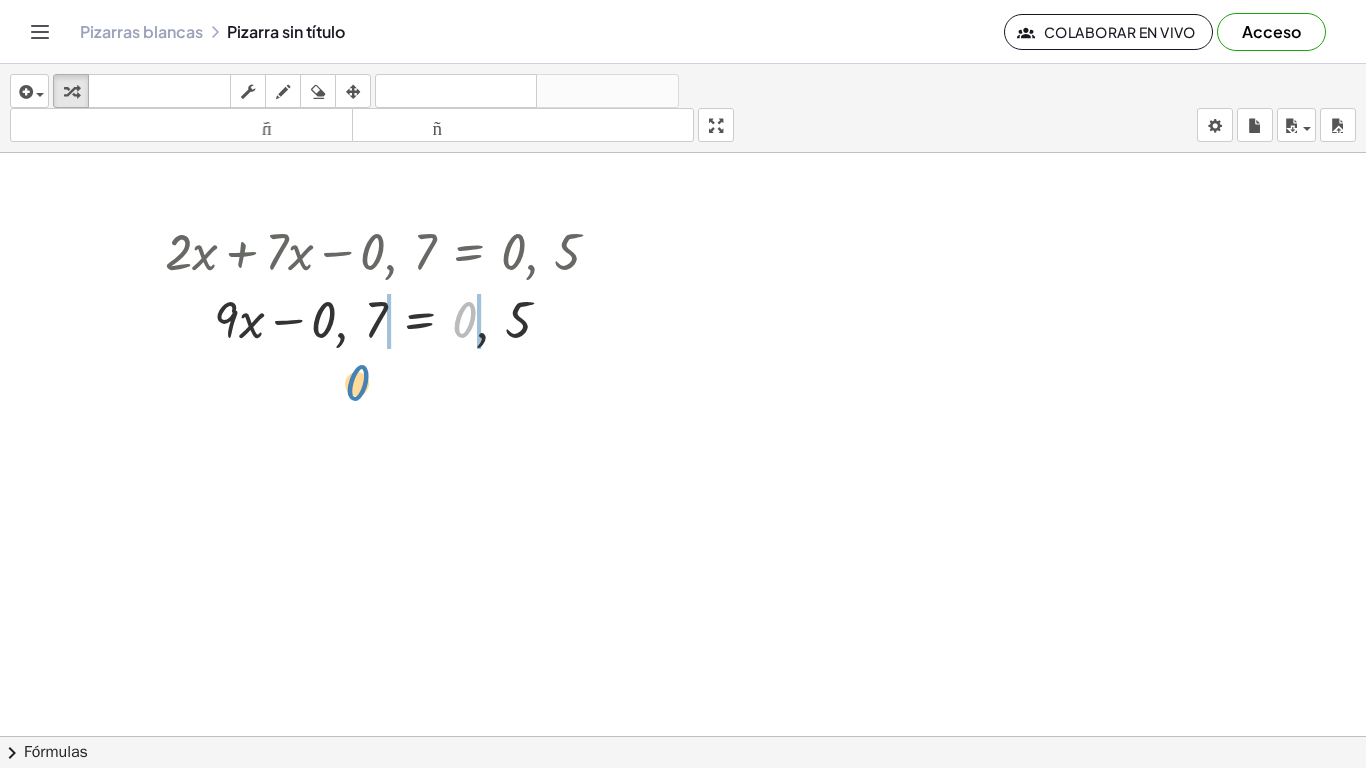 drag, startPoint x: 463, startPoint y: 328, endPoint x: 399, endPoint y: 343, distance: 65.734314 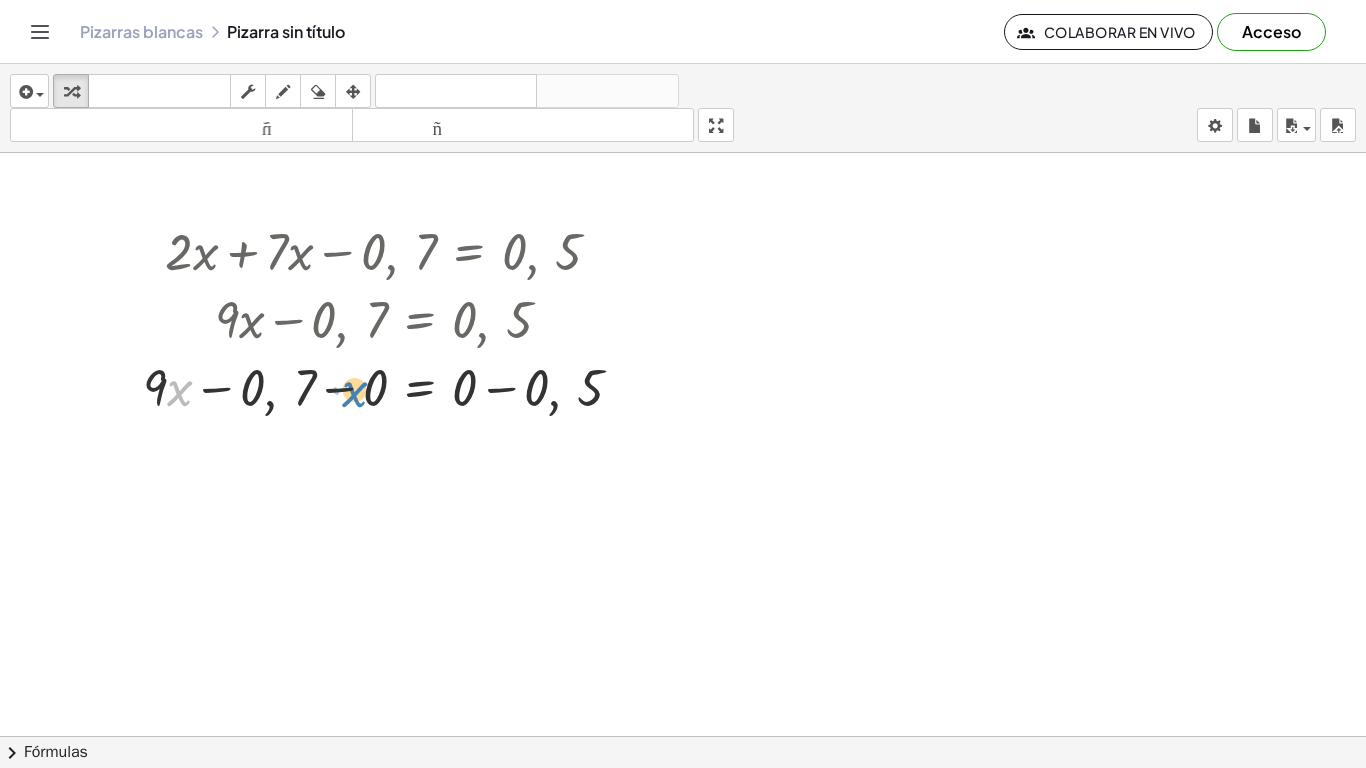 drag, startPoint x: 181, startPoint y: 387, endPoint x: 316, endPoint y: 387, distance: 135 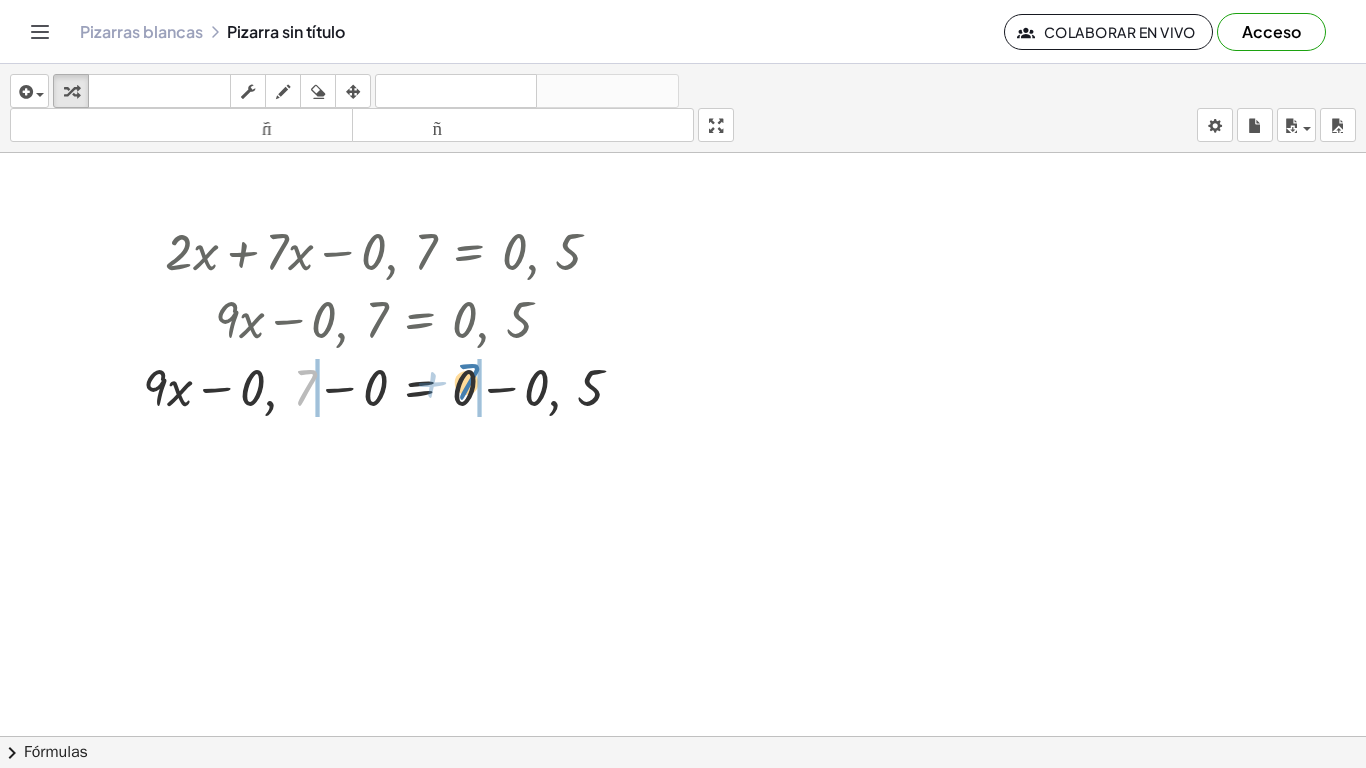 drag, startPoint x: 339, startPoint y: 400, endPoint x: 468, endPoint y: 392, distance: 129.24782 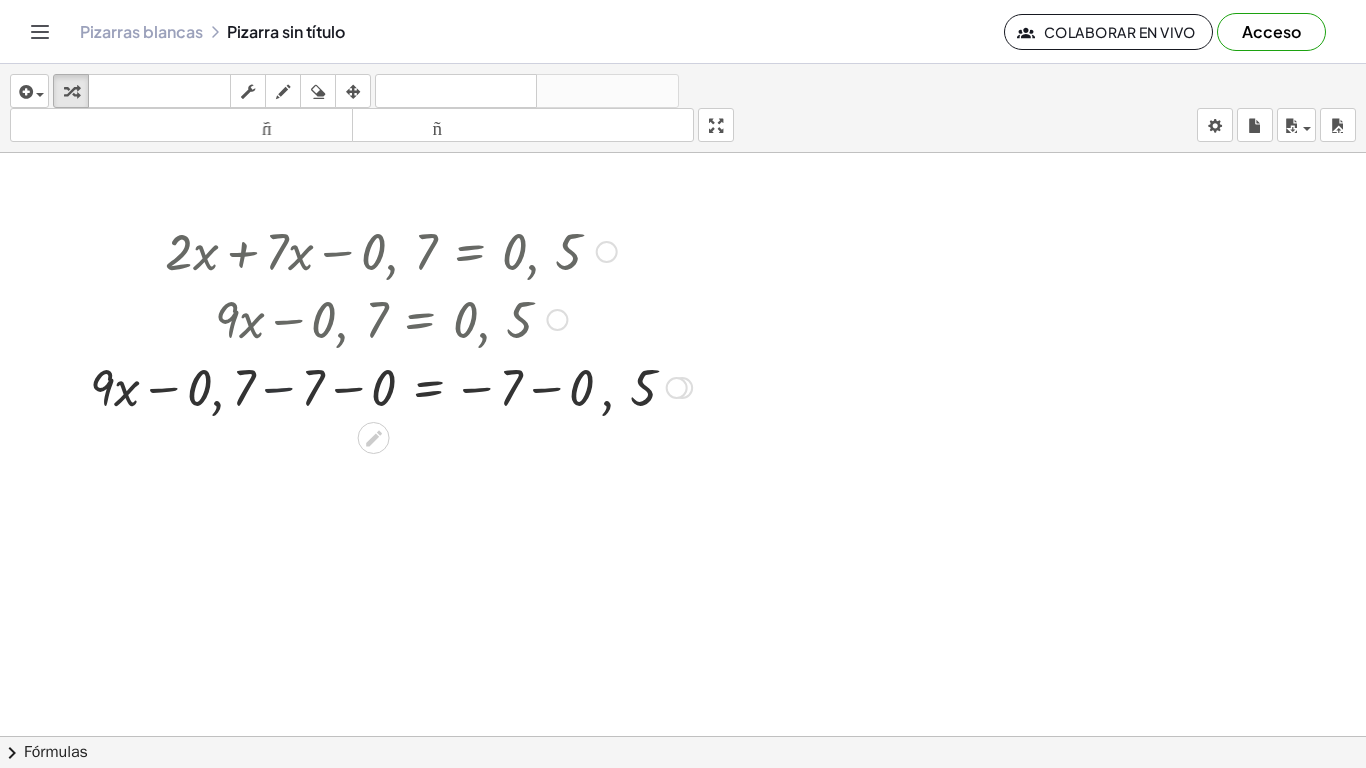 click at bounding box center (391, 386) 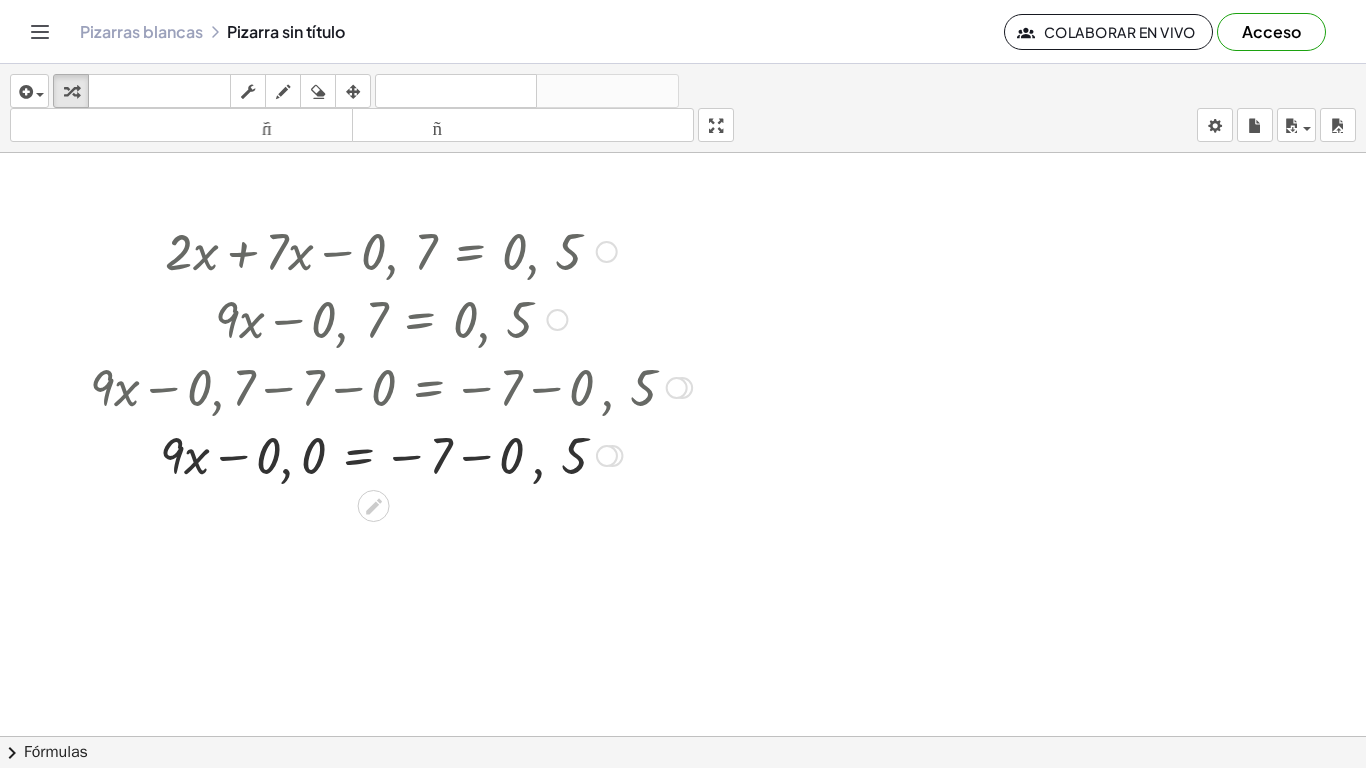 click at bounding box center [391, 454] 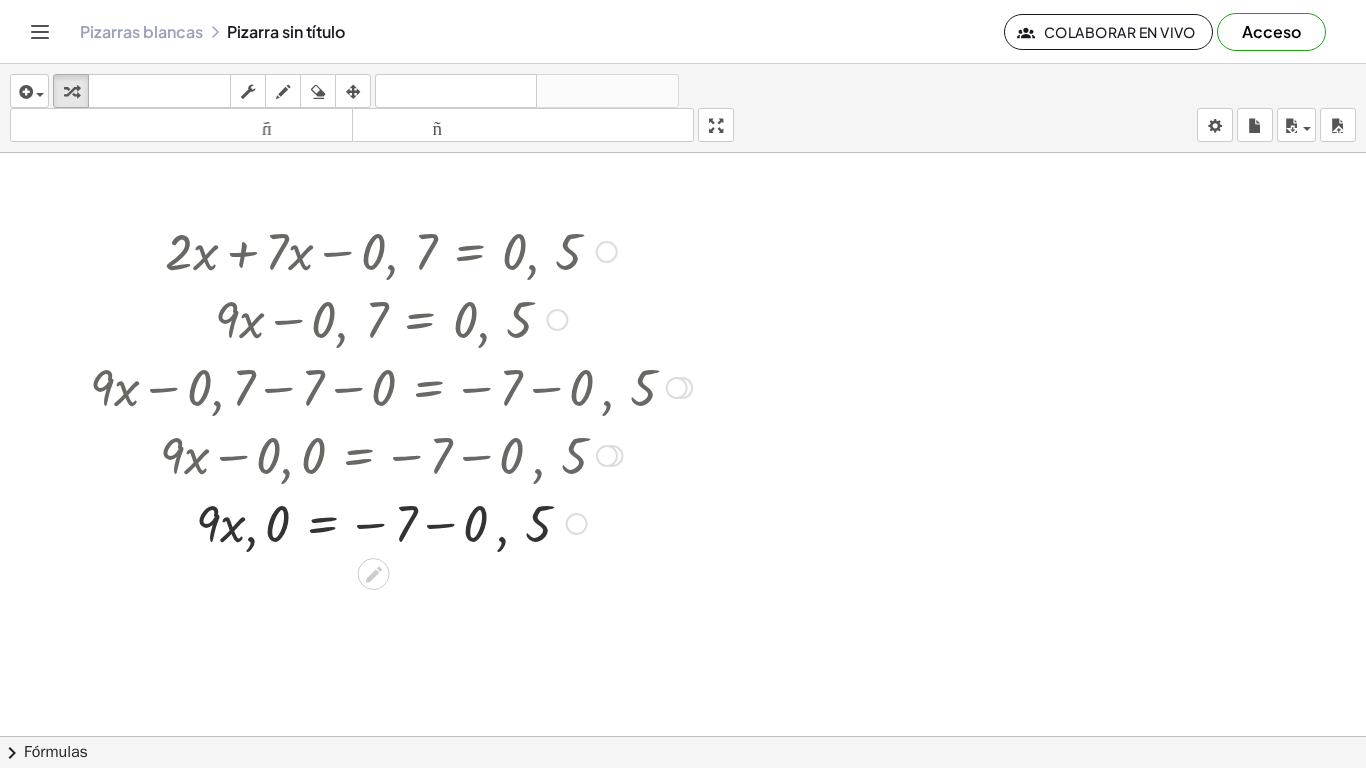 click at bounding box center [391, 522] 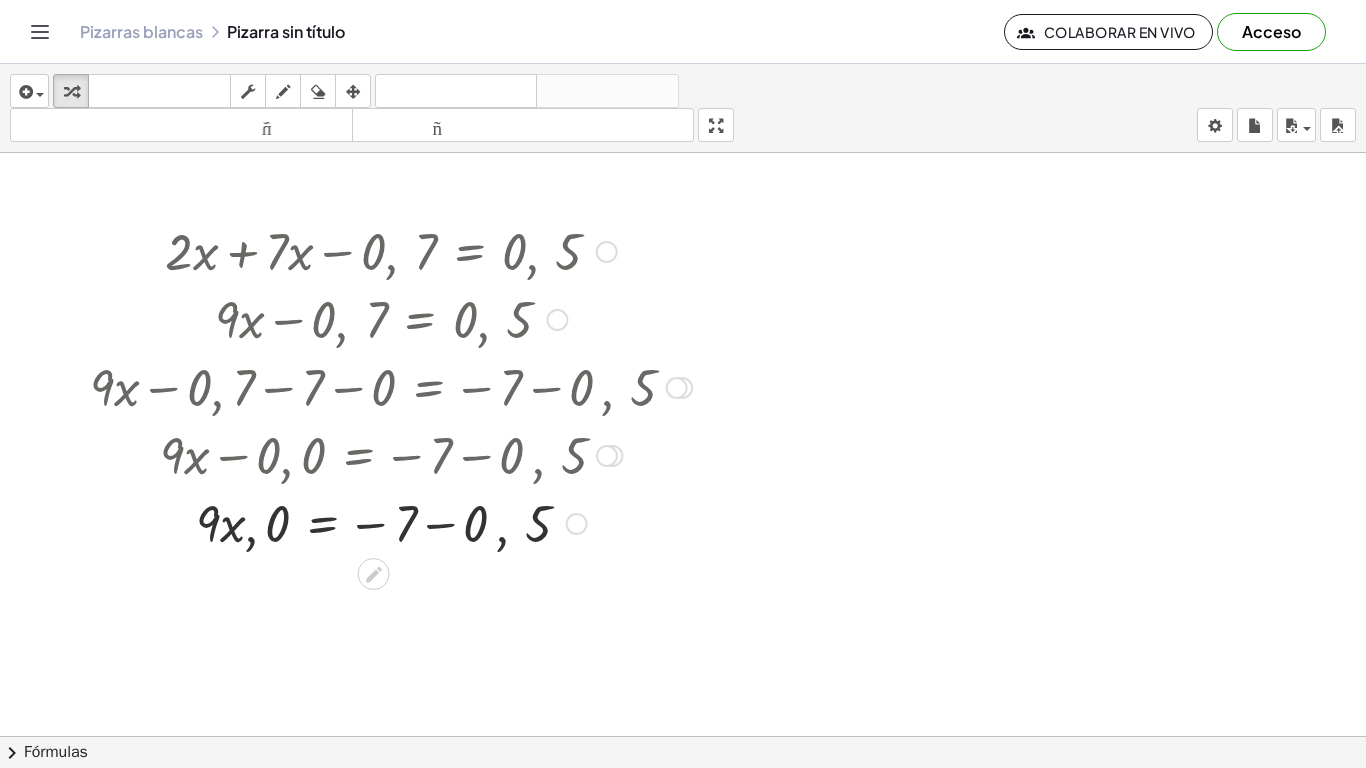 click at bounding box center (391, 522) 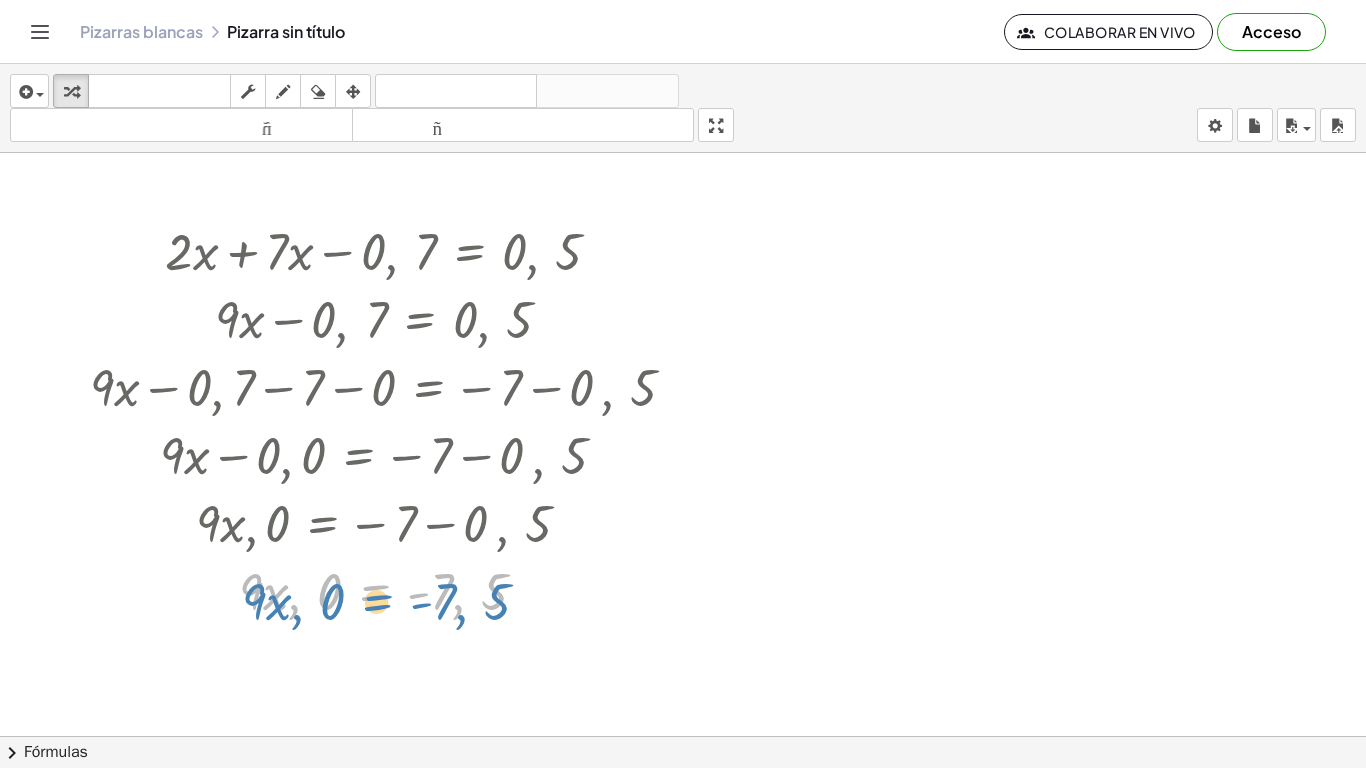 click at bounding box center [391, 590] 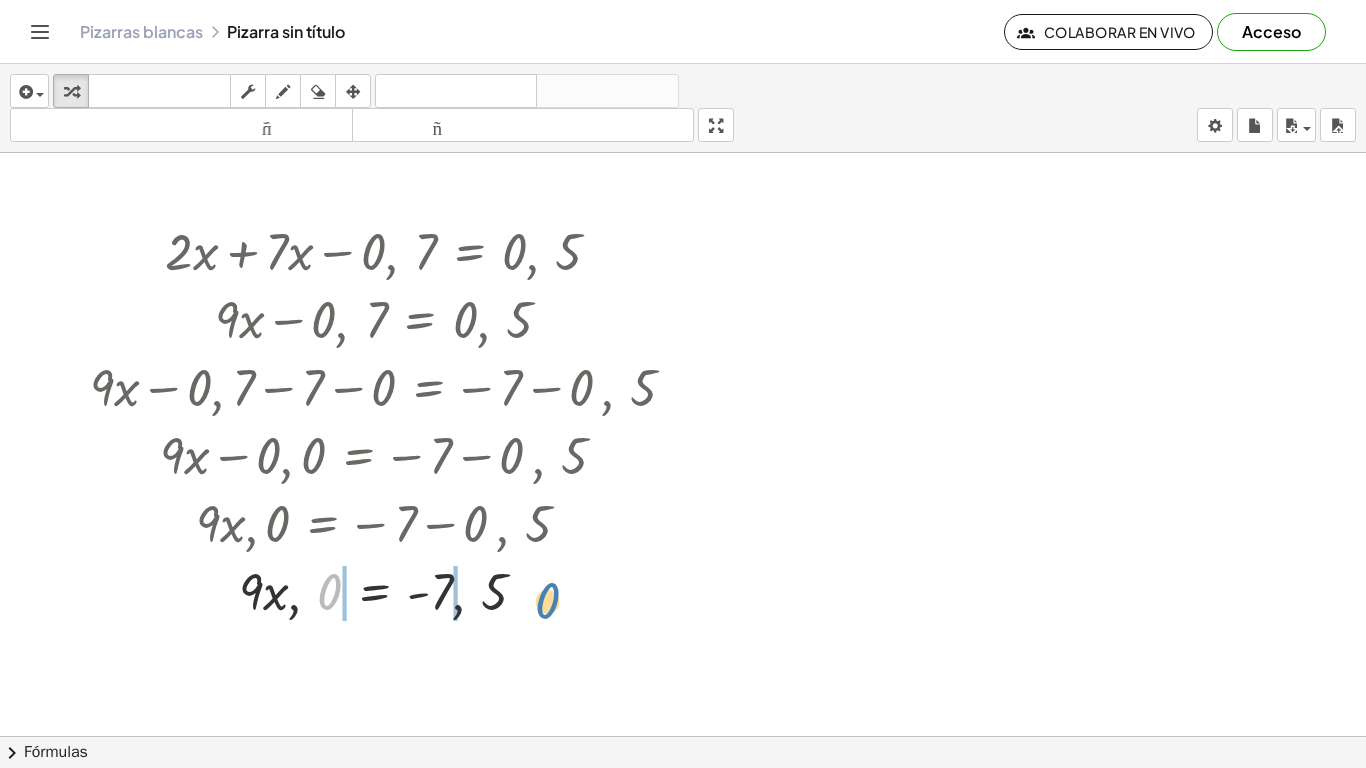drag, startPoint x: 319, startPoint y: 593, endPoint x: 539, endPoint y: 594, distance: 220.00227 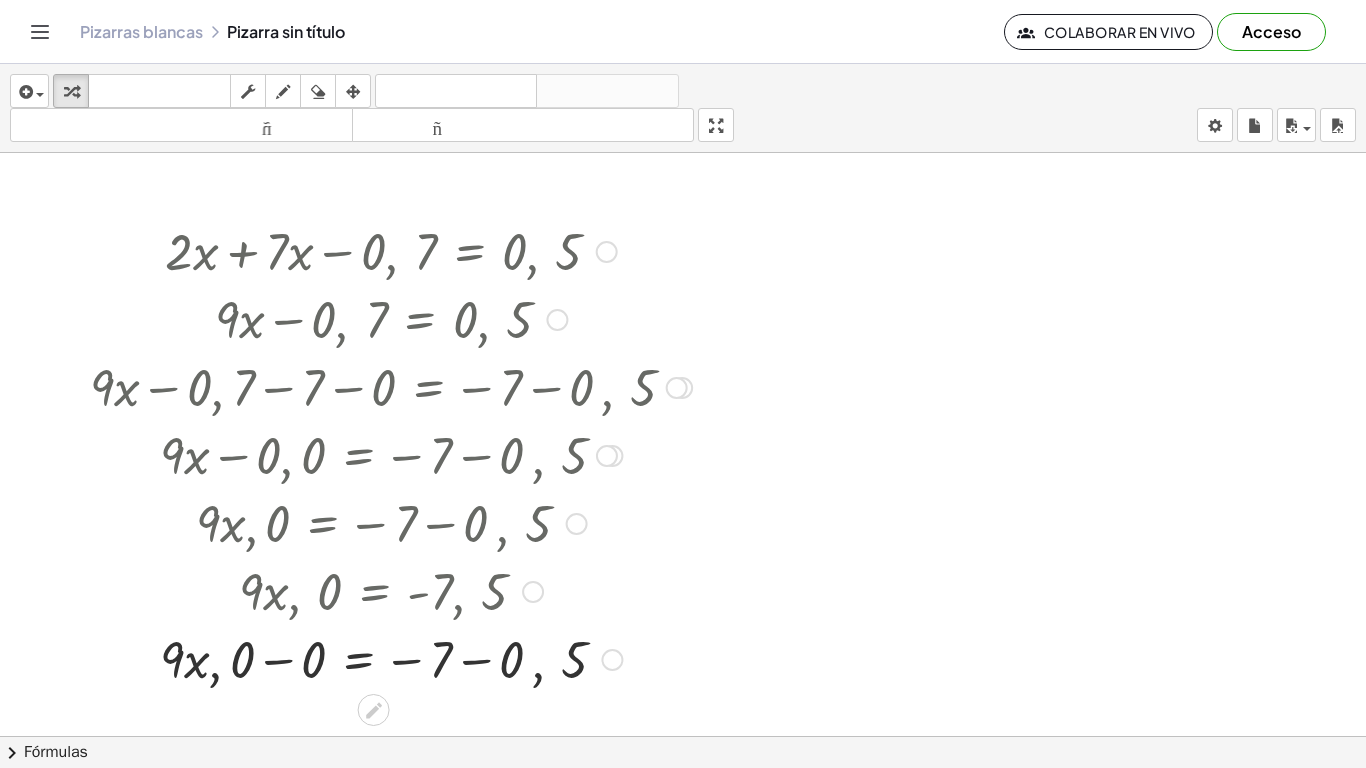click at bounding box center (391, 658) 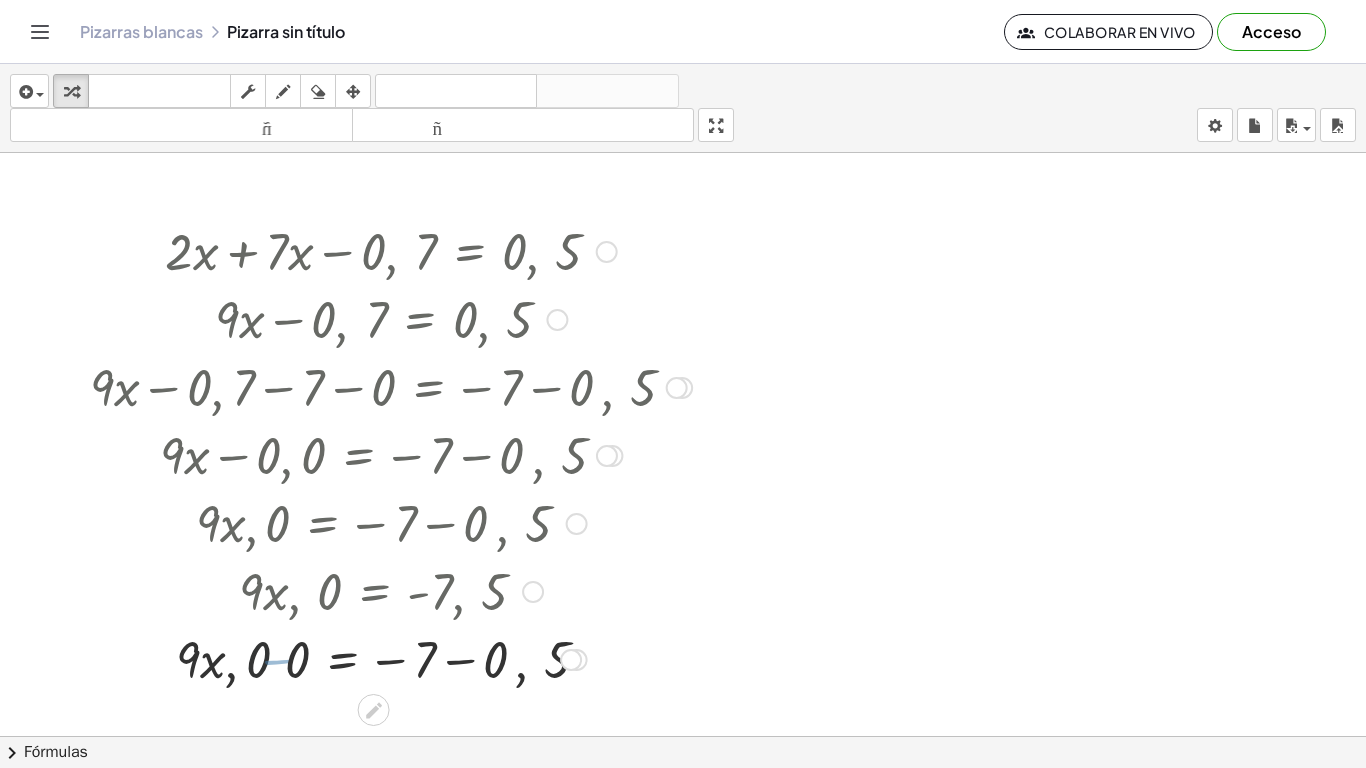 click at bounding box center (391, 658) 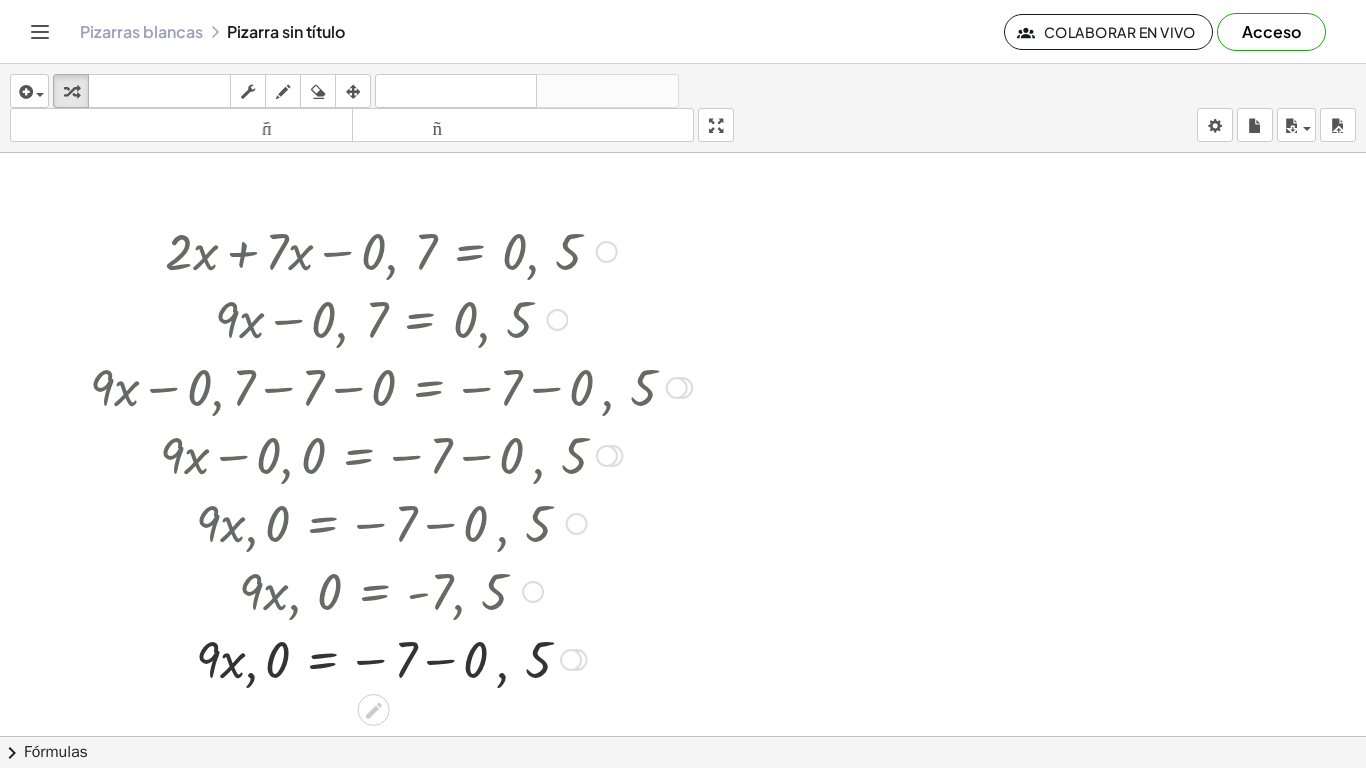 click at bounding box center [391, 658] 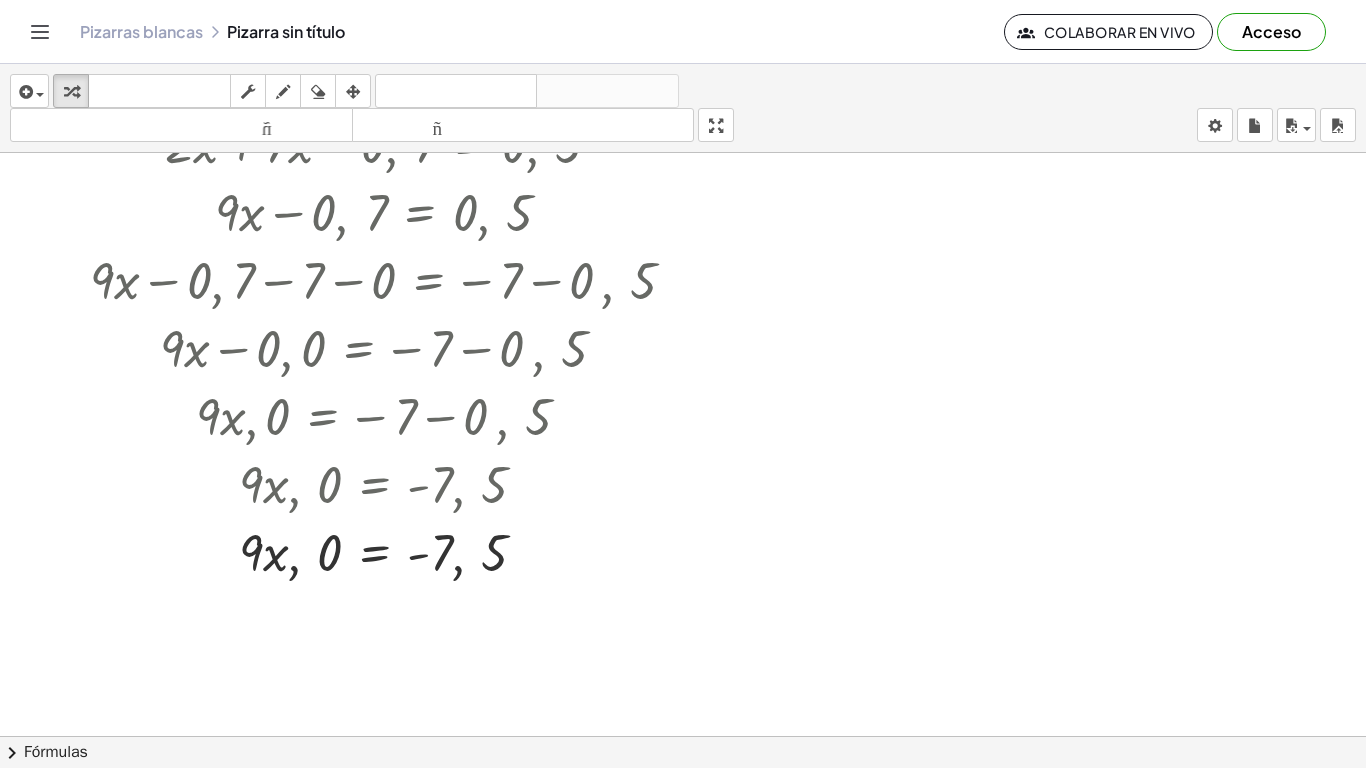 scroll, scrollTop: 156, scrollLeft: 0, axis: vertical 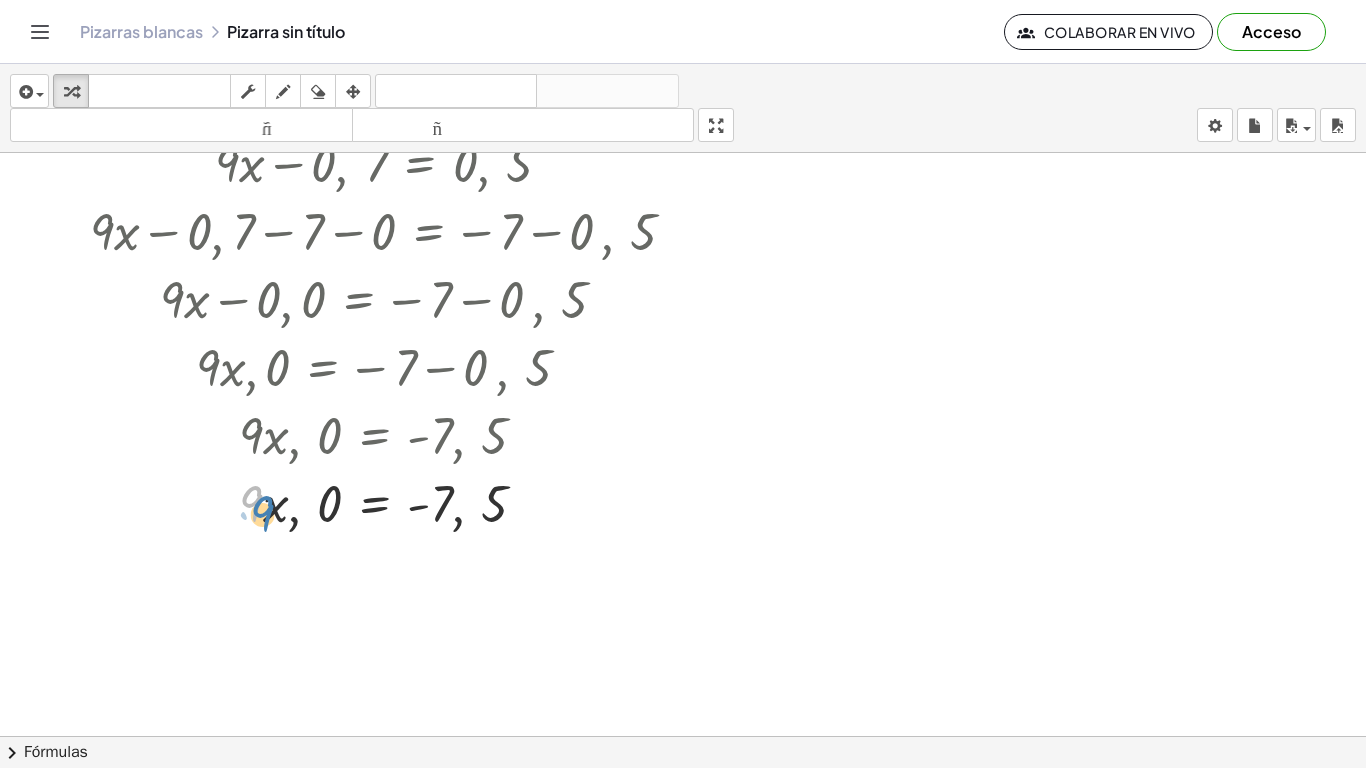drag, startPoint x: 255, startPoint y: 518, endPoint x: 266, endPoint y: 528, distance: 14.866069 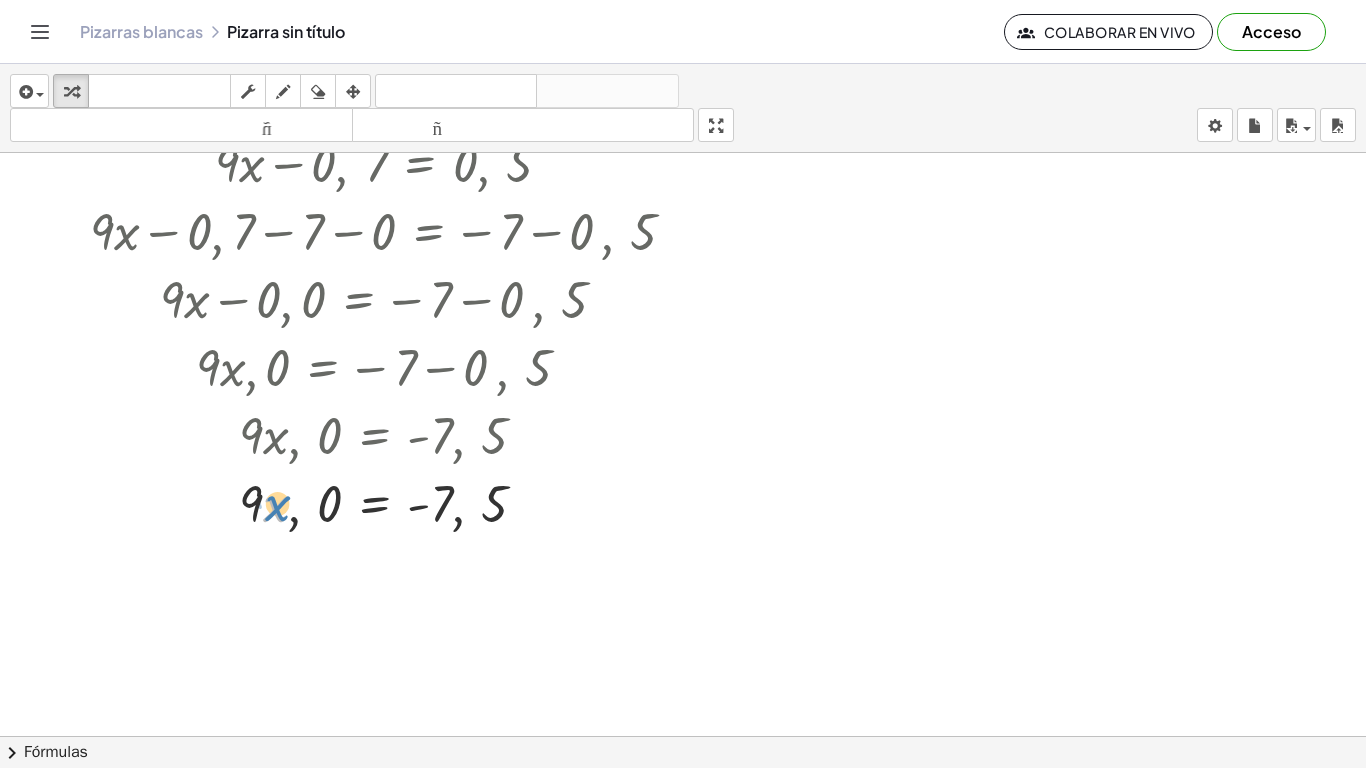 click at bounding box center [391, 502] 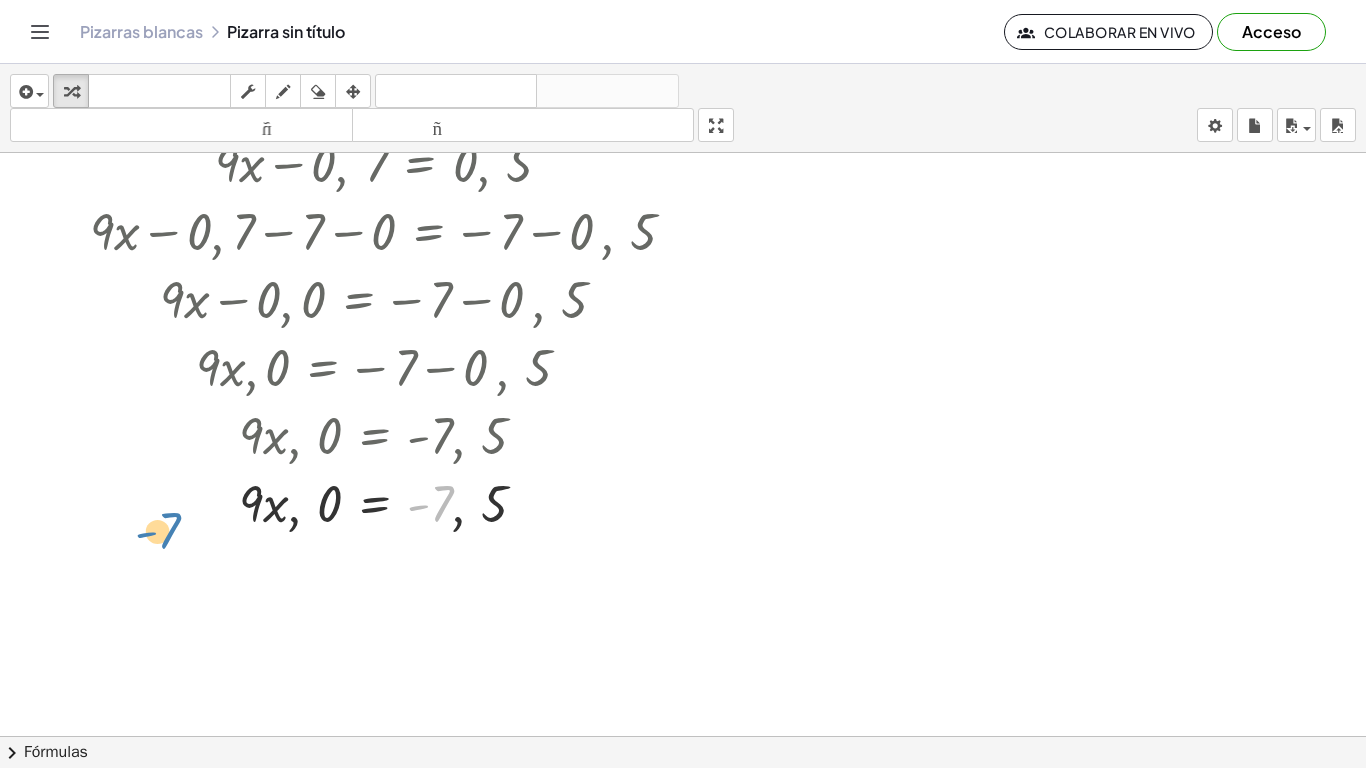 drag, startPoint x: 426, startPoint y: 510, endPoint x: 150, endPoint y: 535, distance: 277.12994 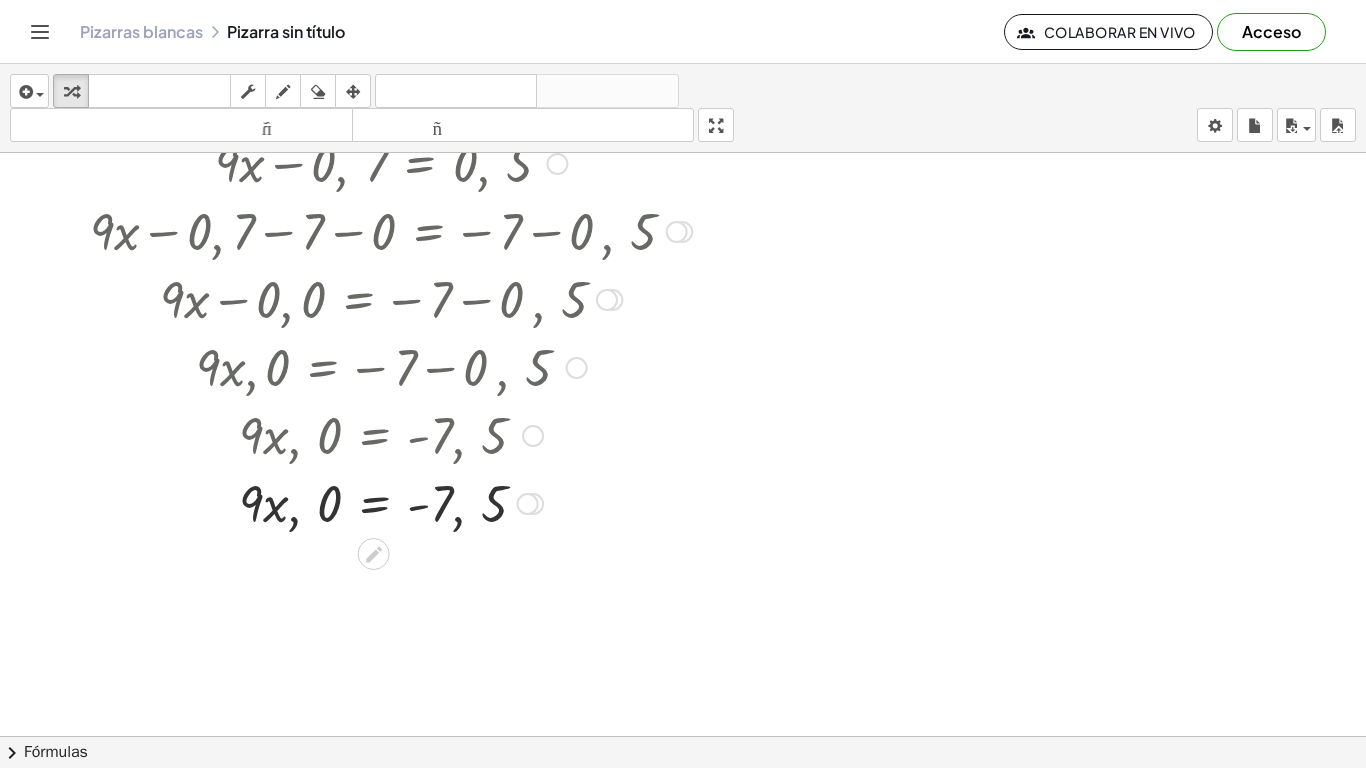click at bounding box center [528, 504] 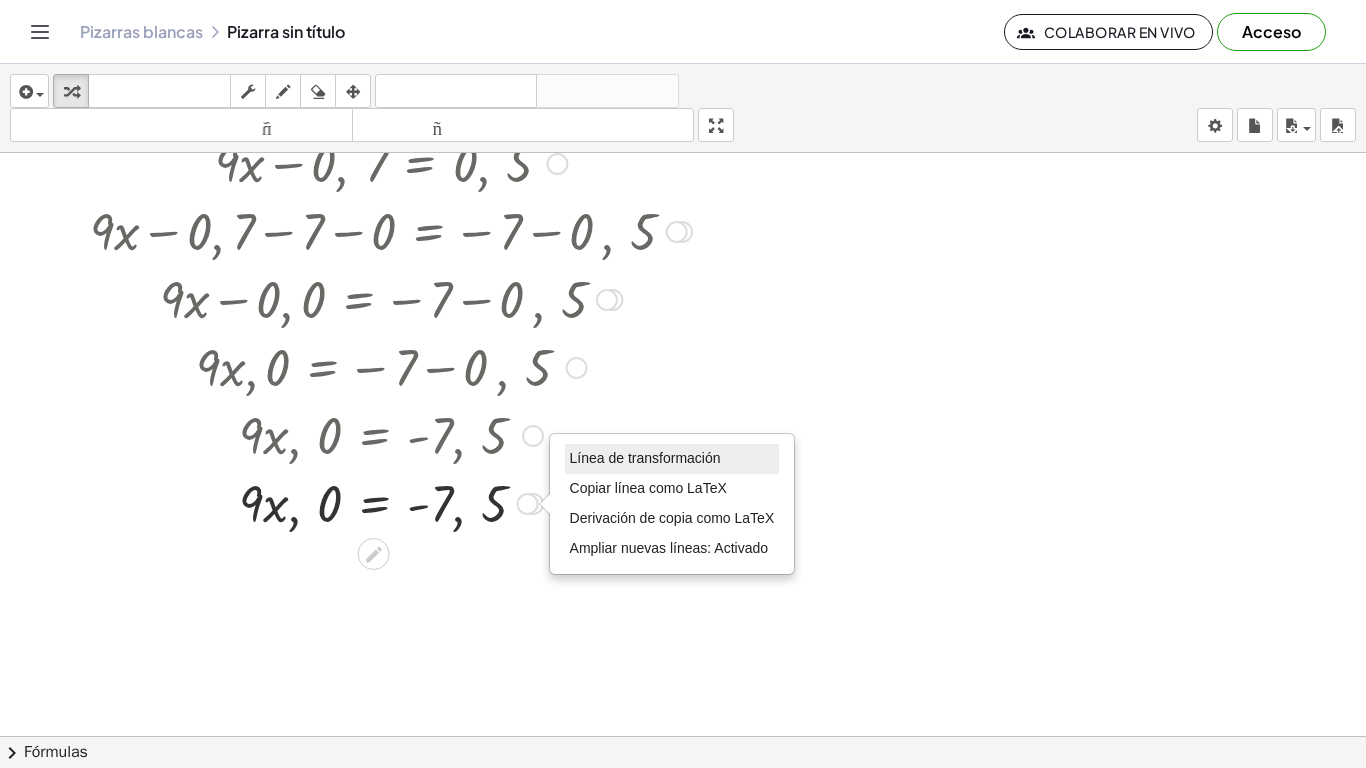click on "Línea de transformación" at bounding box center (645, 458) 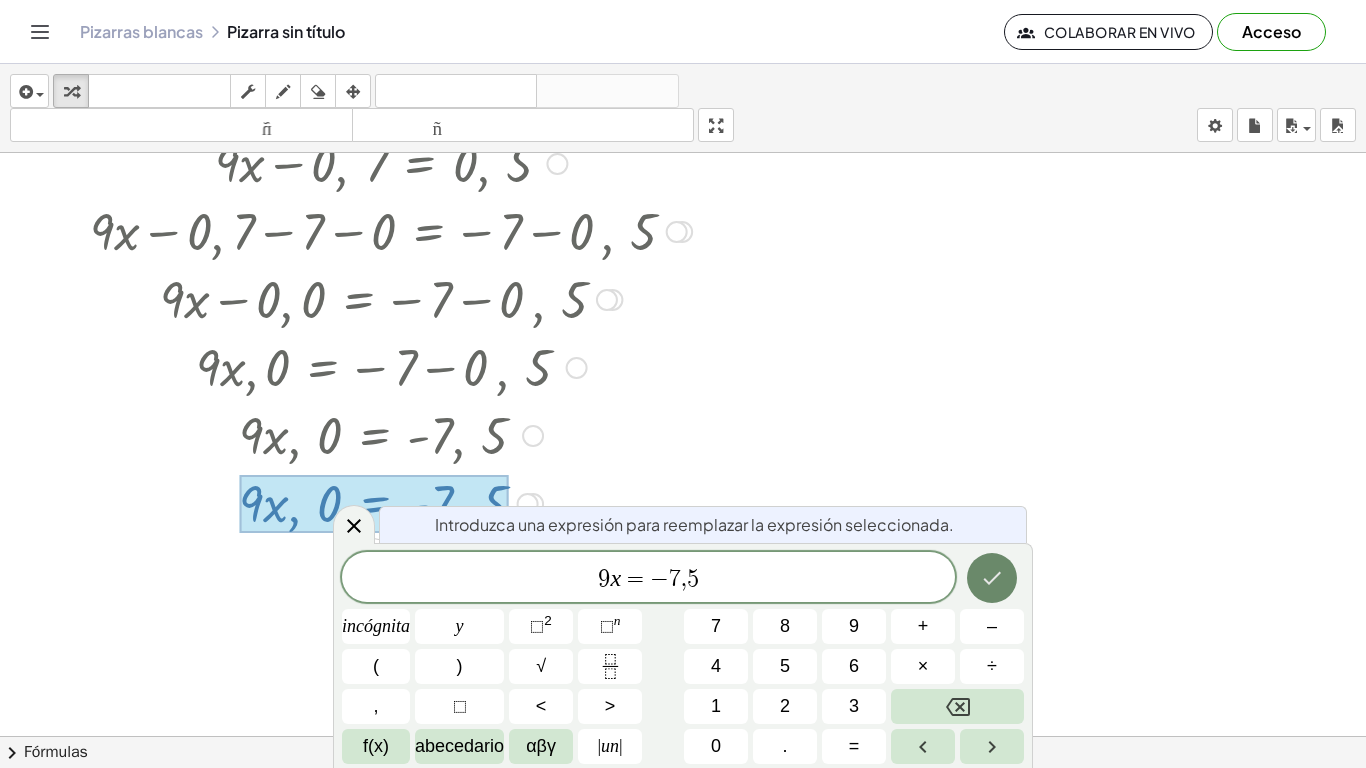 click at bounding box center [992, 578] 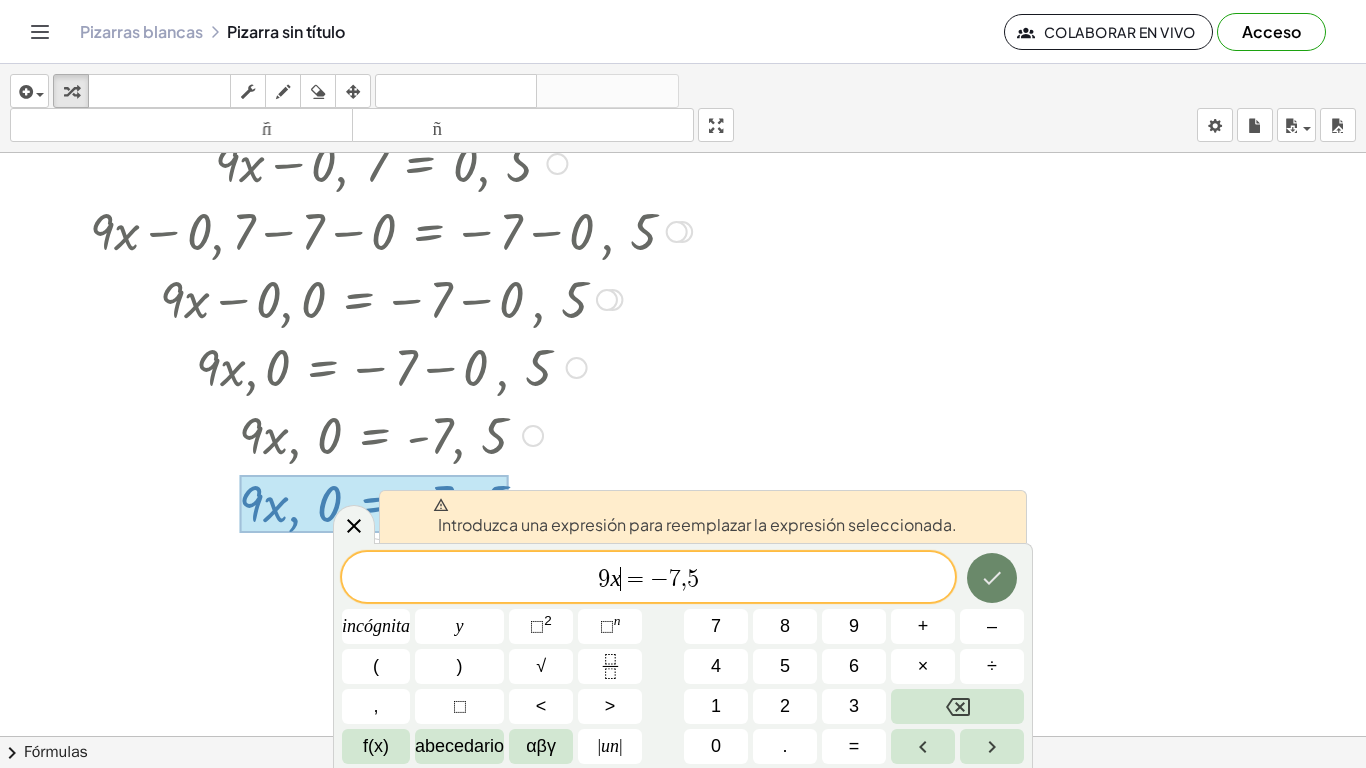 click at bounding box center (992, 578) 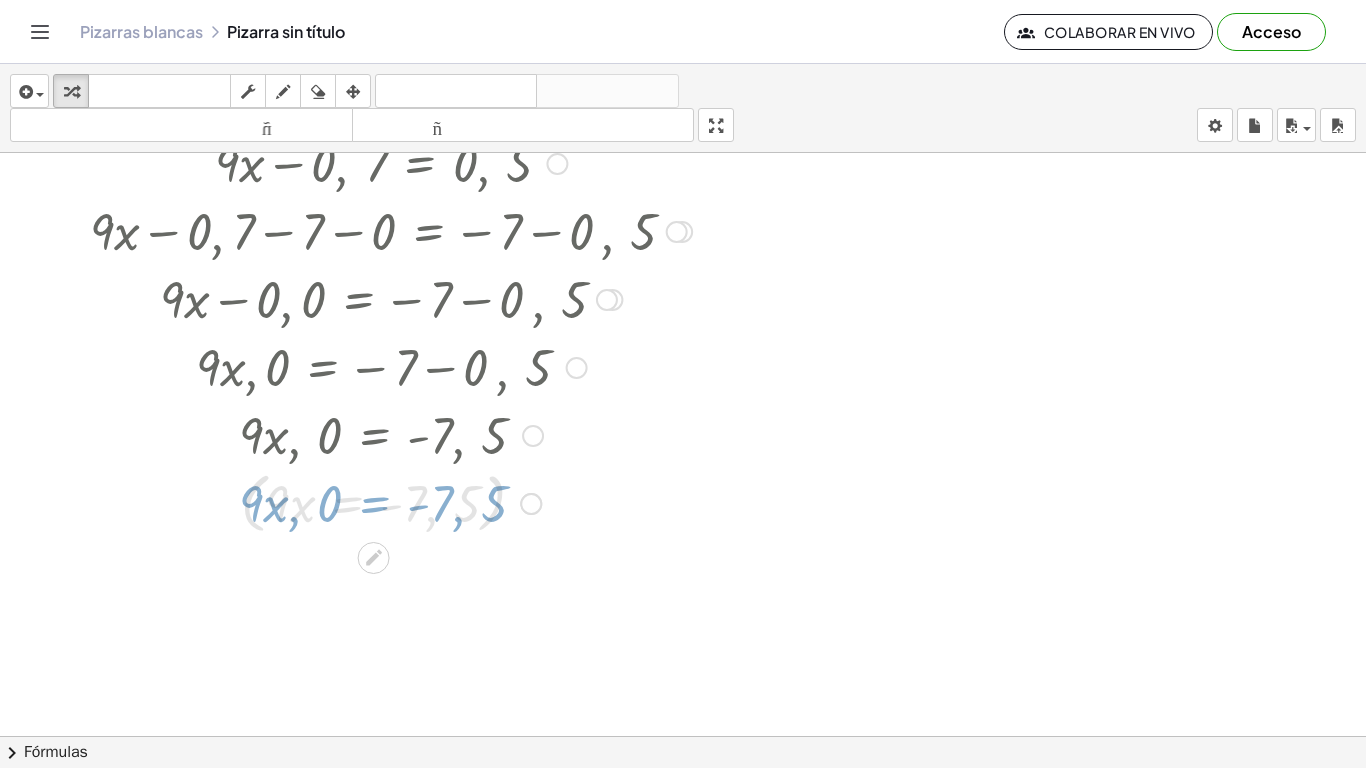 click at bounding box center (683, 580) 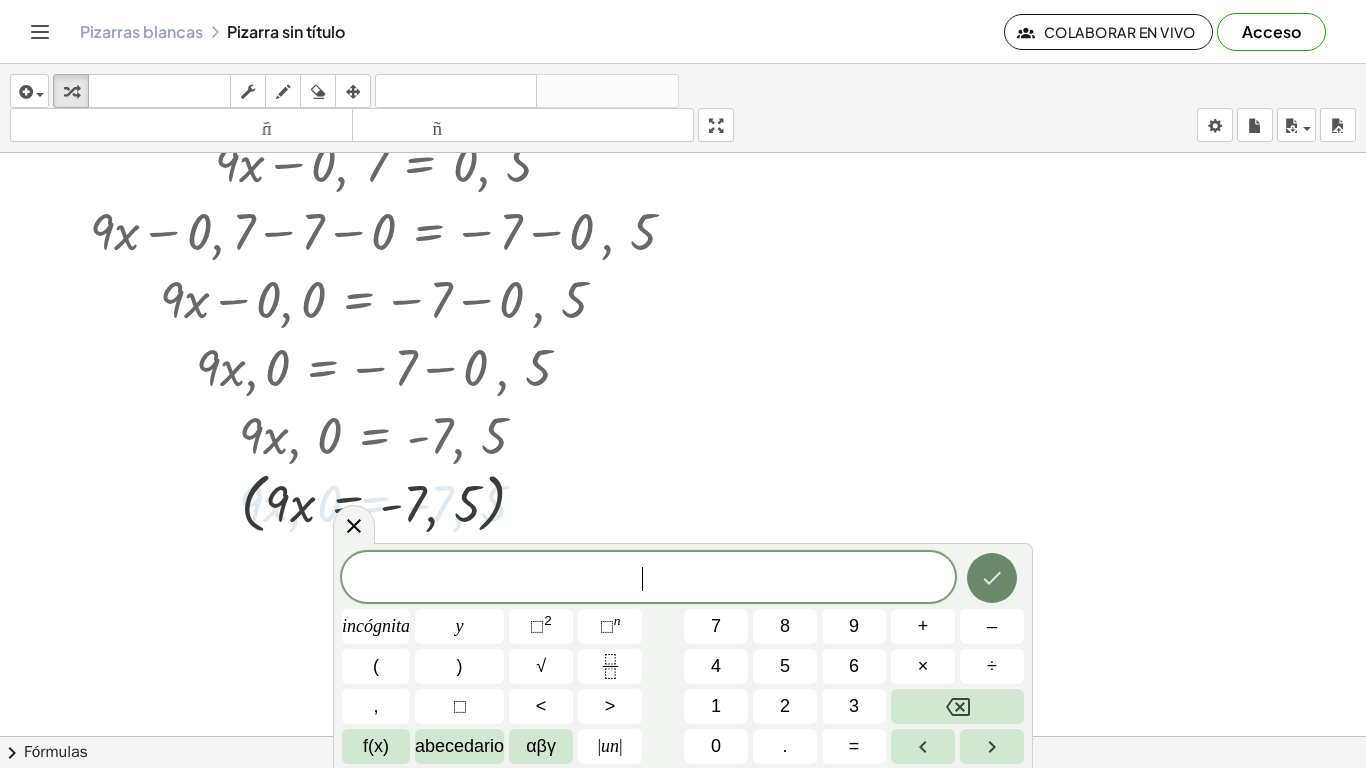 click at bounding box center [992, 578] 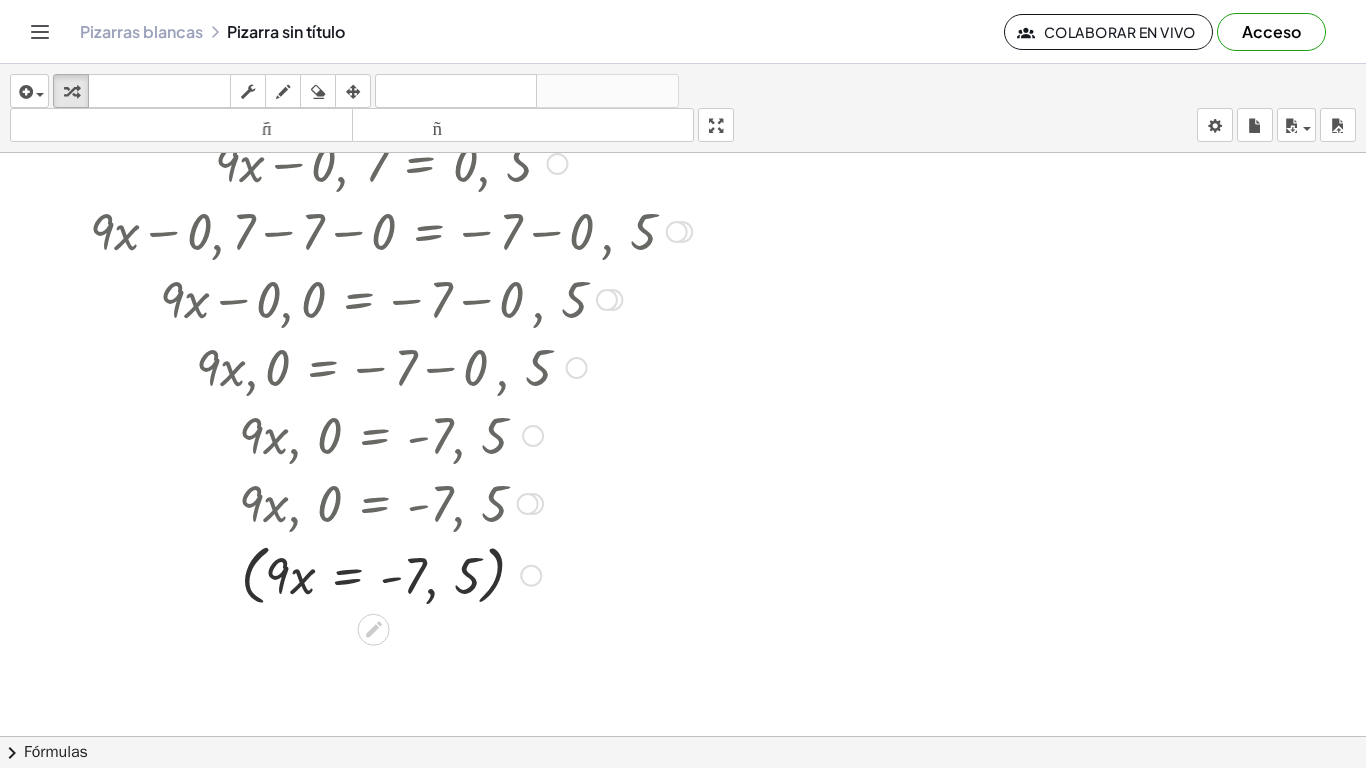 click at bounding box center (391, 574) 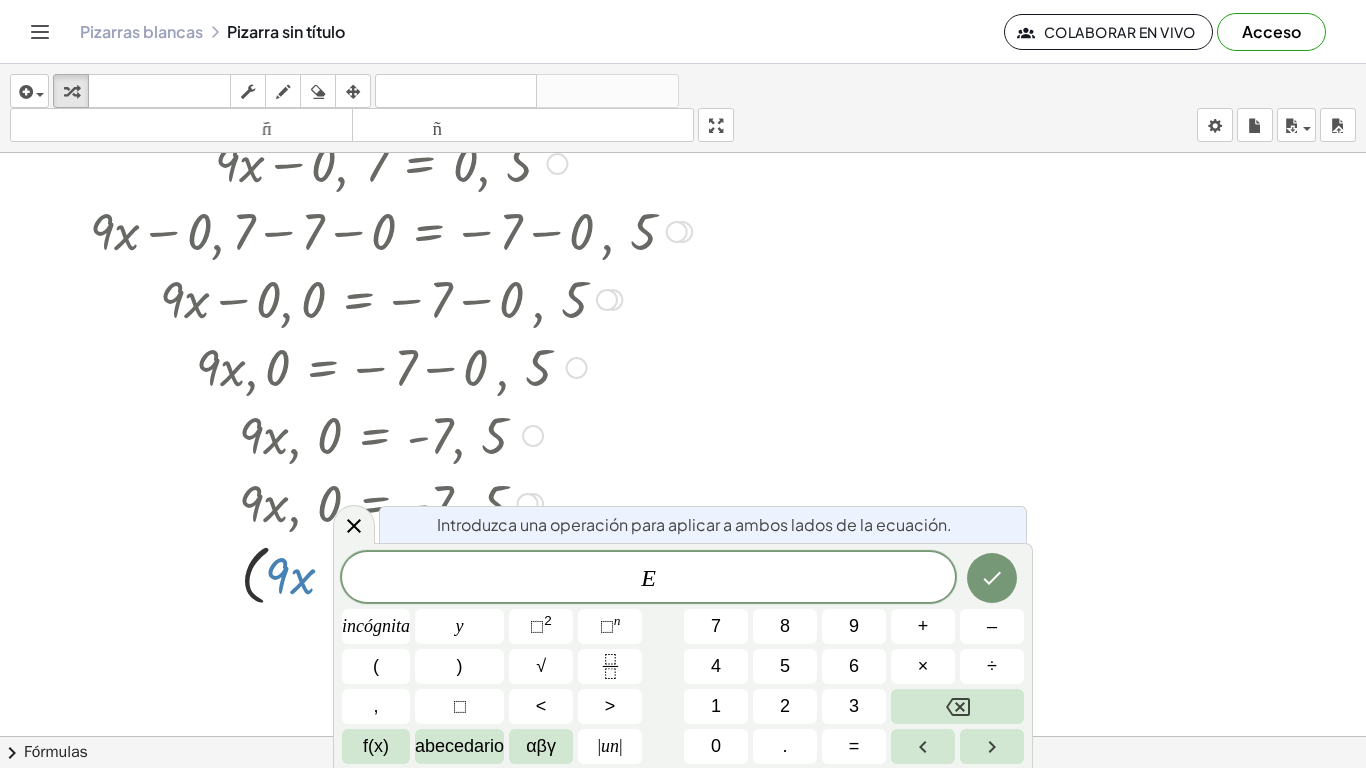 click 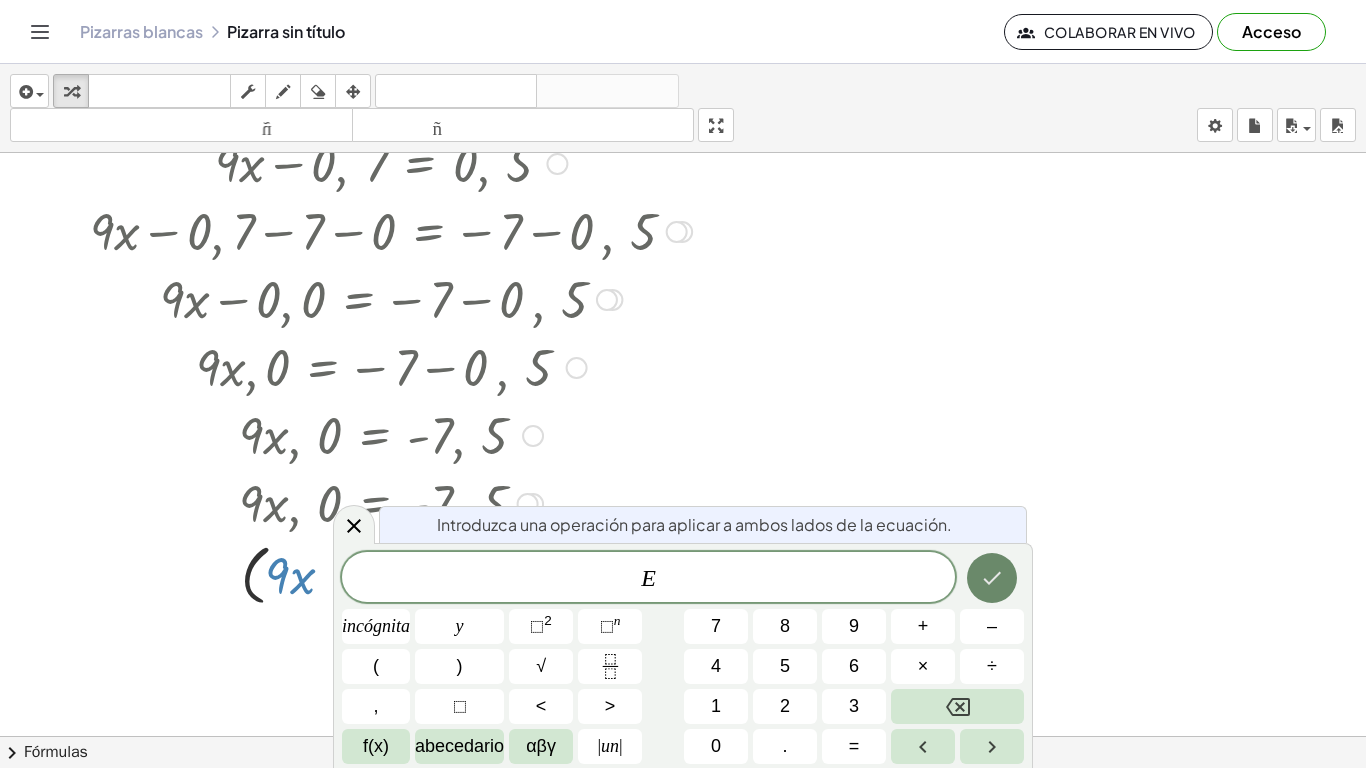 click 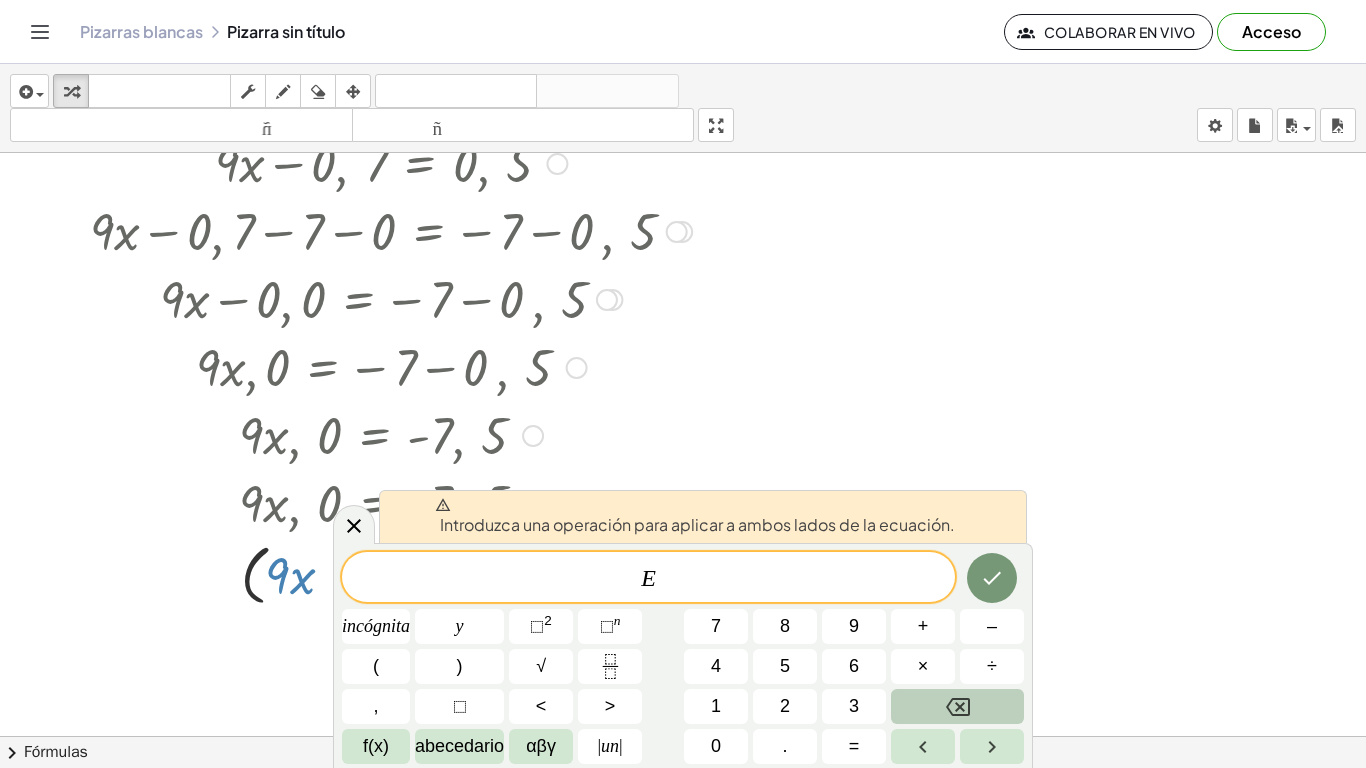click 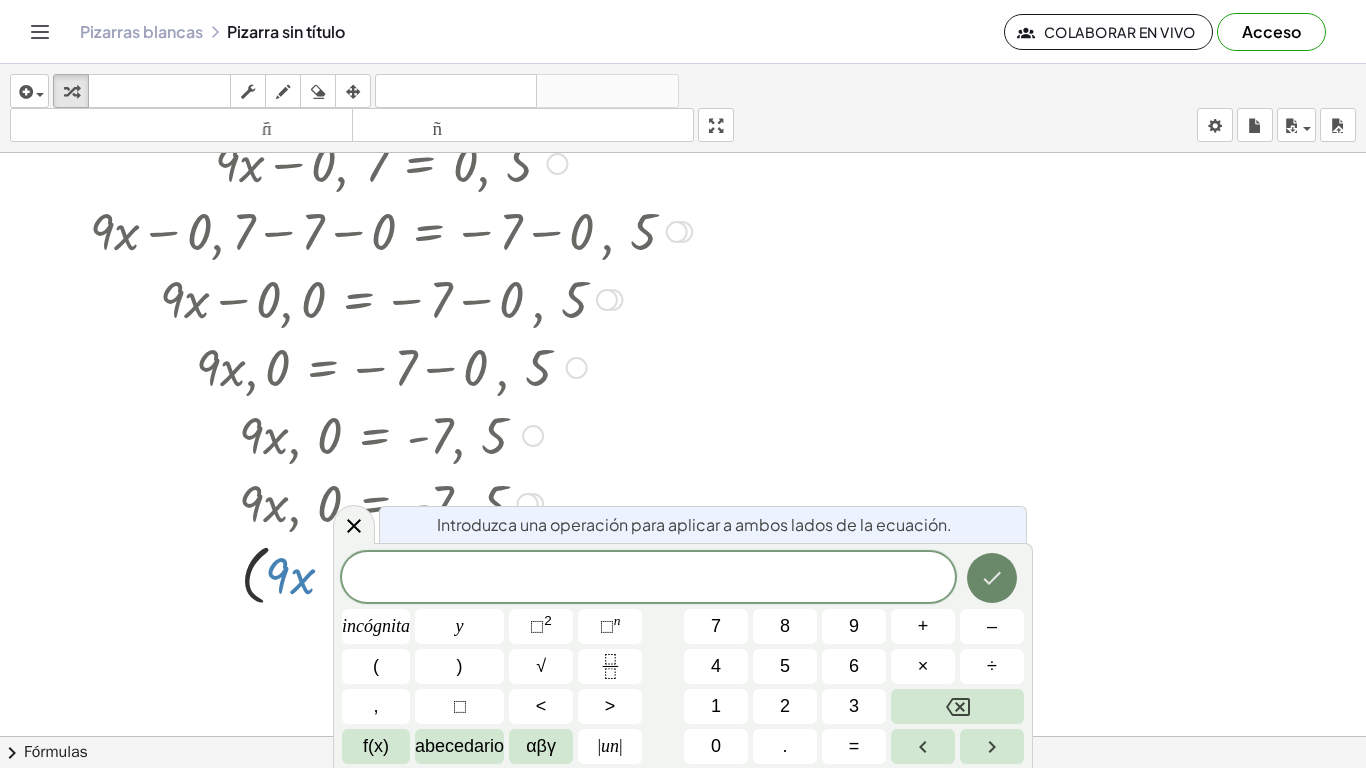 click 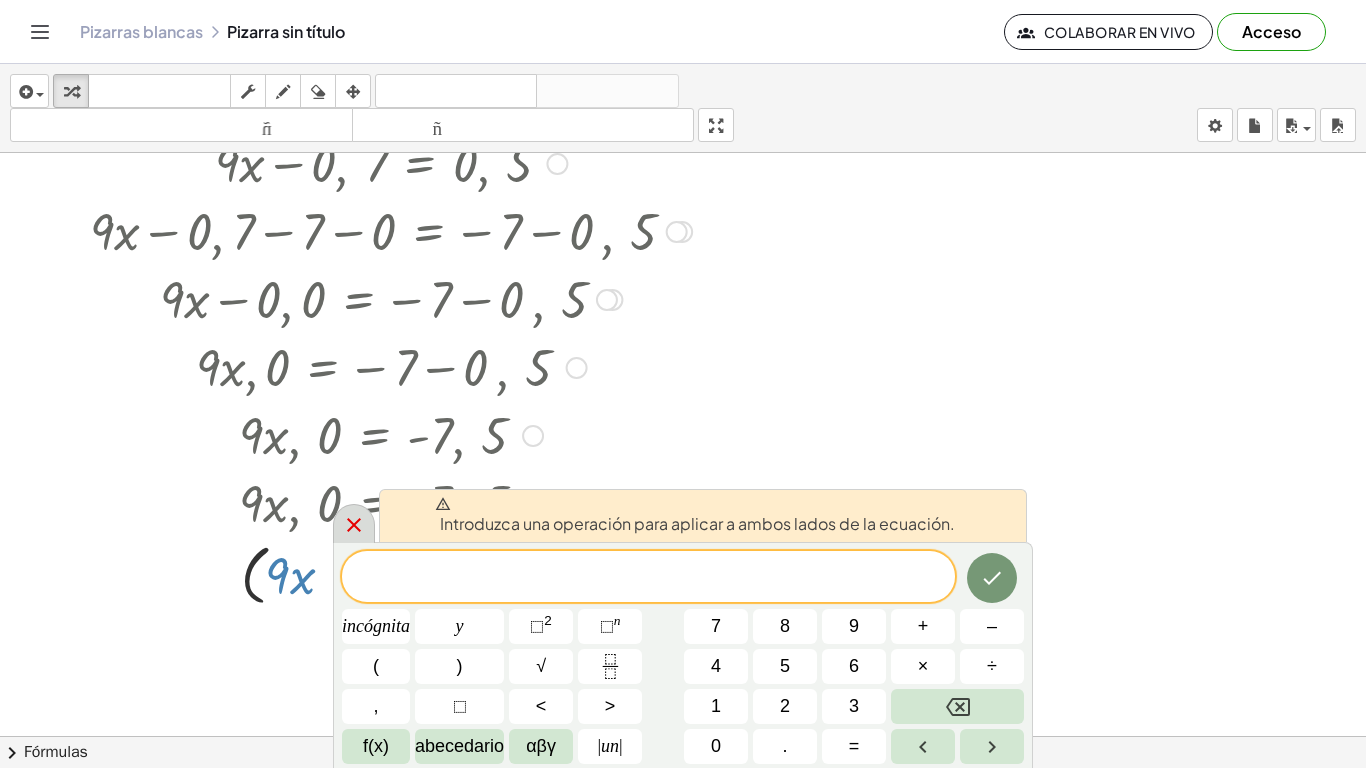 click 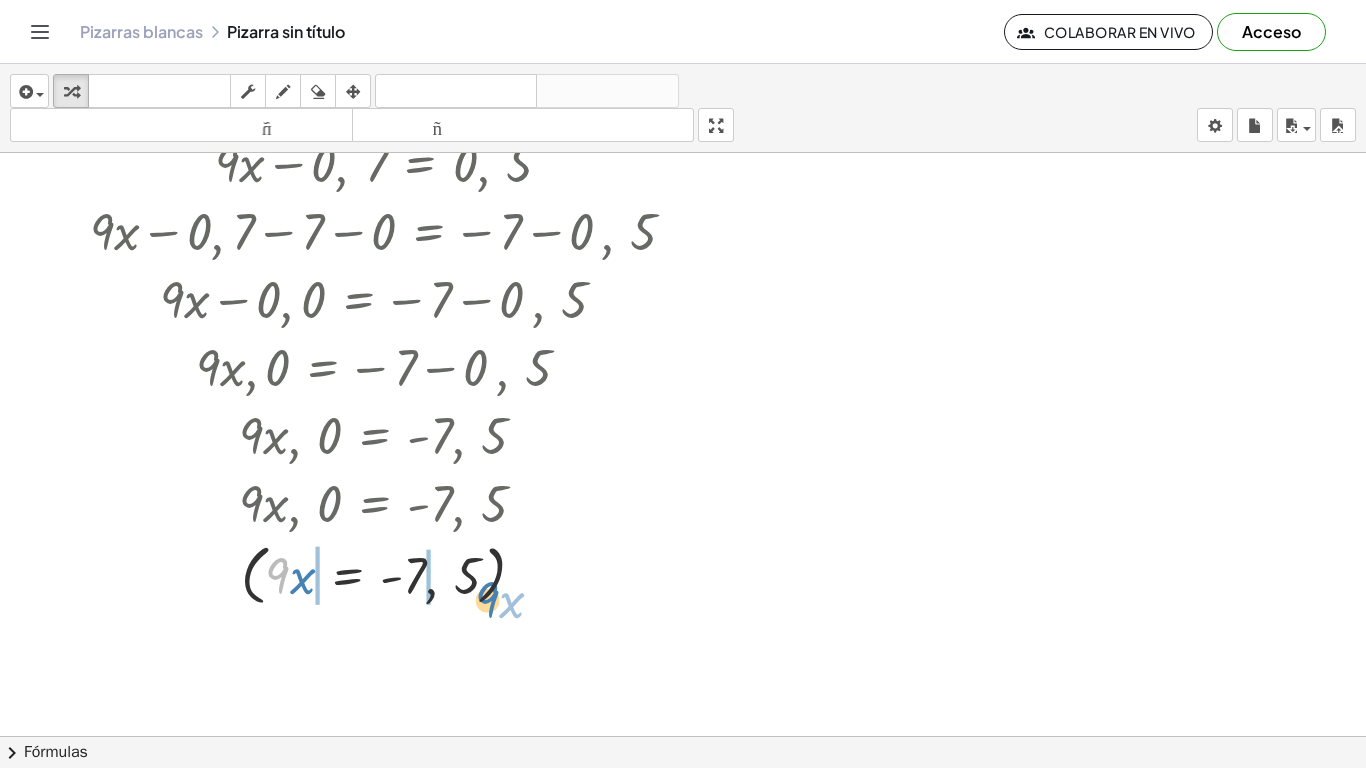 drag, startPoint x: 283, startPoint y: 584, endPoint x: 493, endPoint y: 608, distance: 211.36697 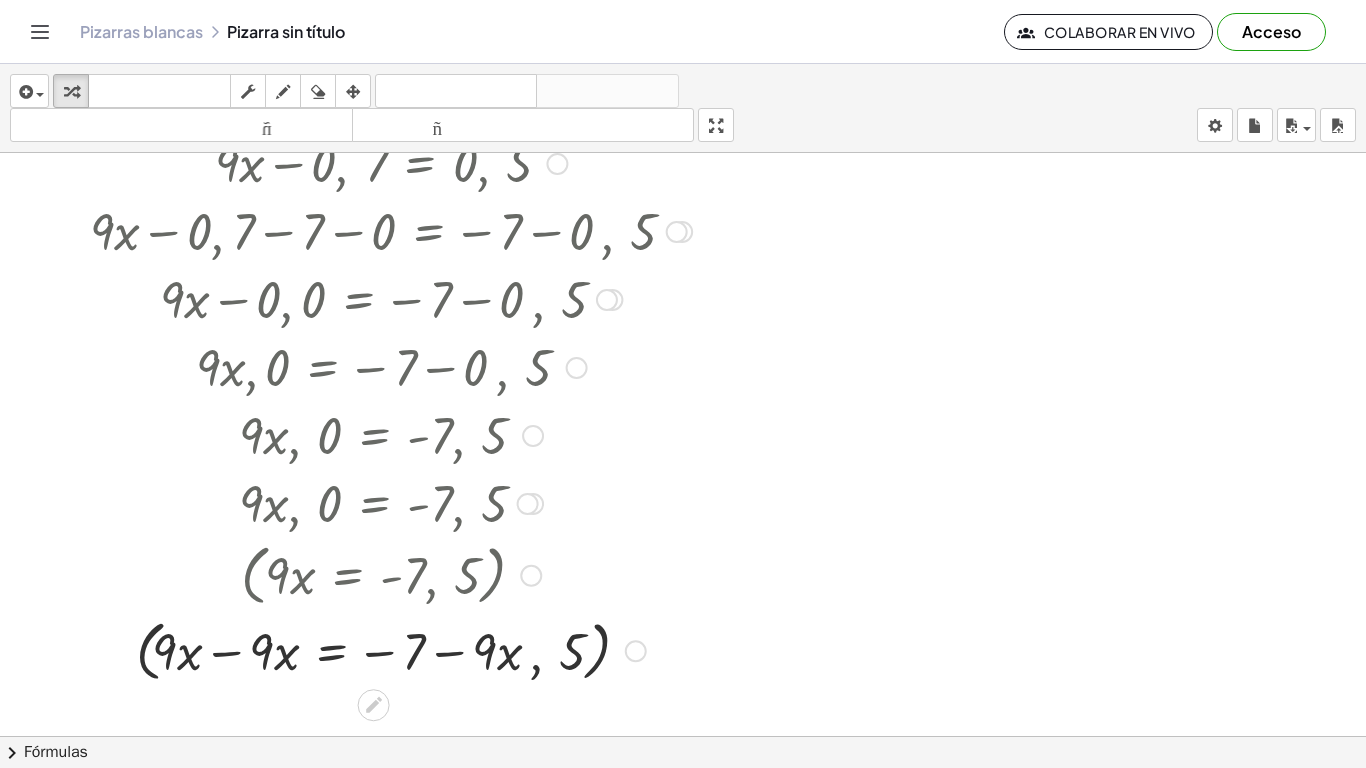click at bounding box center (391, 650) 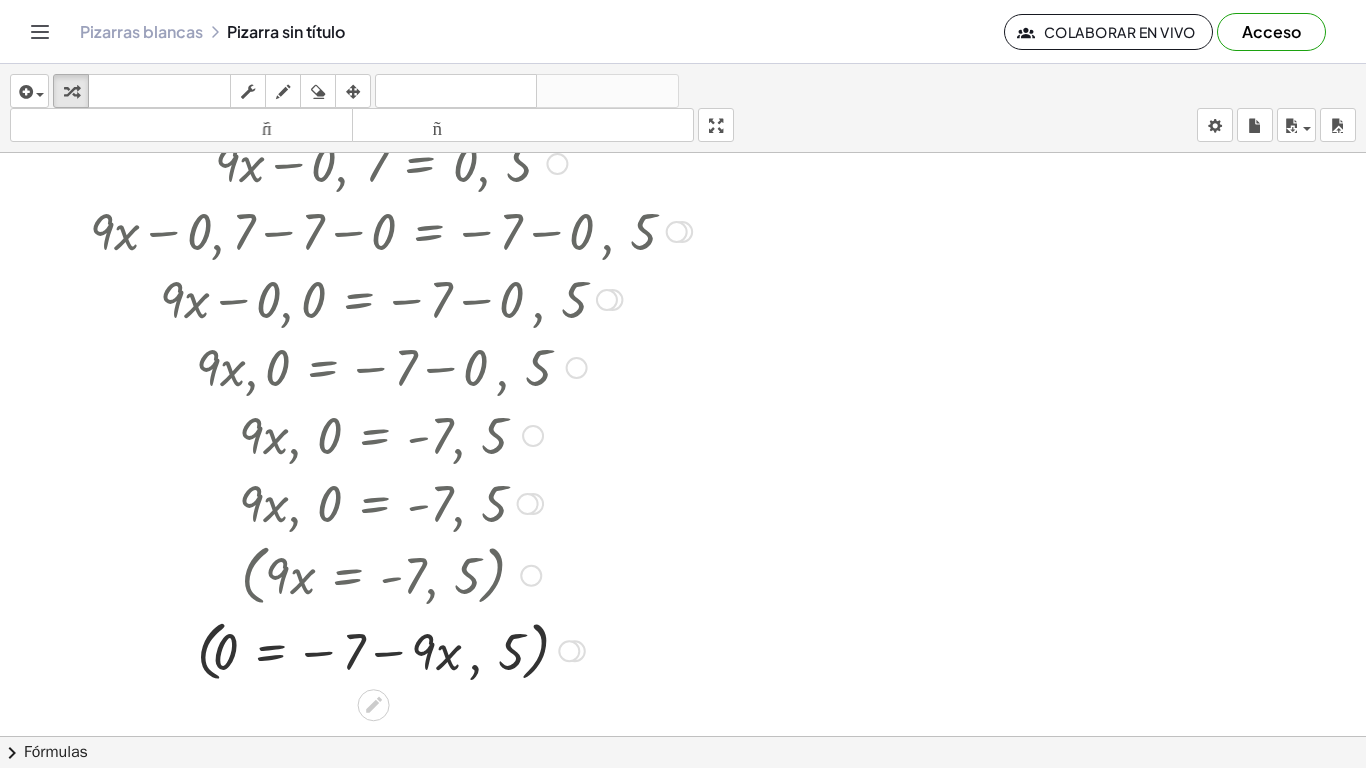 click at bounding box center [391, 650] 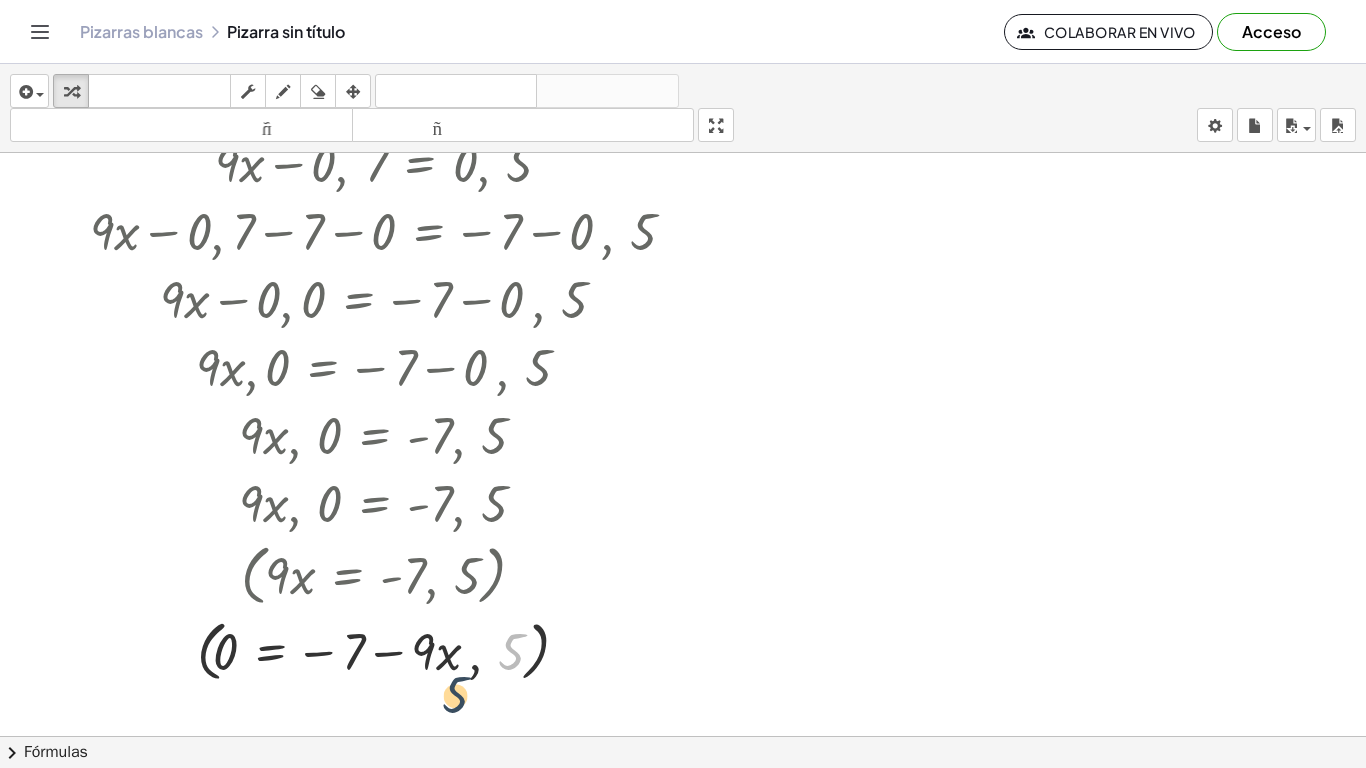 drag, startPoint x: 512, startPoint y: 648, endPoint x: 455, endPoint y: 693, distance: 72.62231 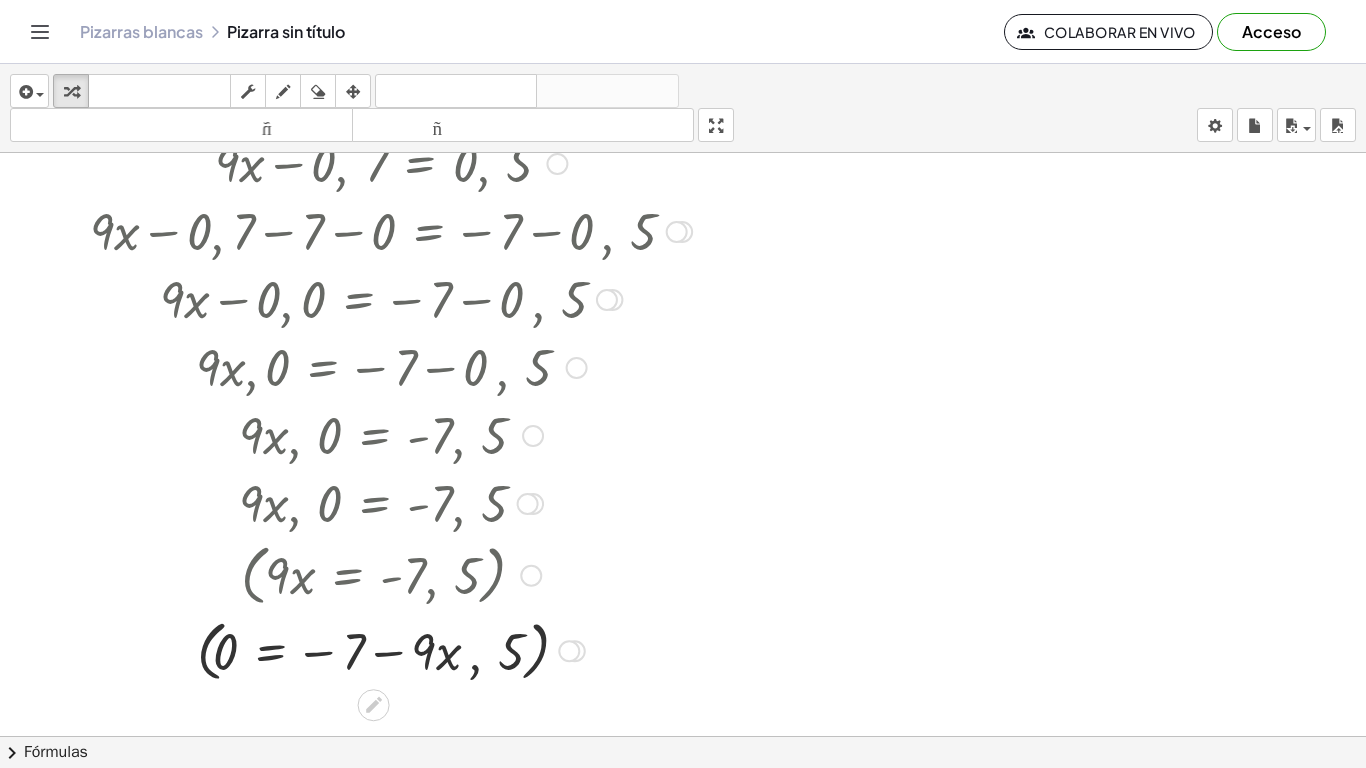 click at bounding box center [677, 232] 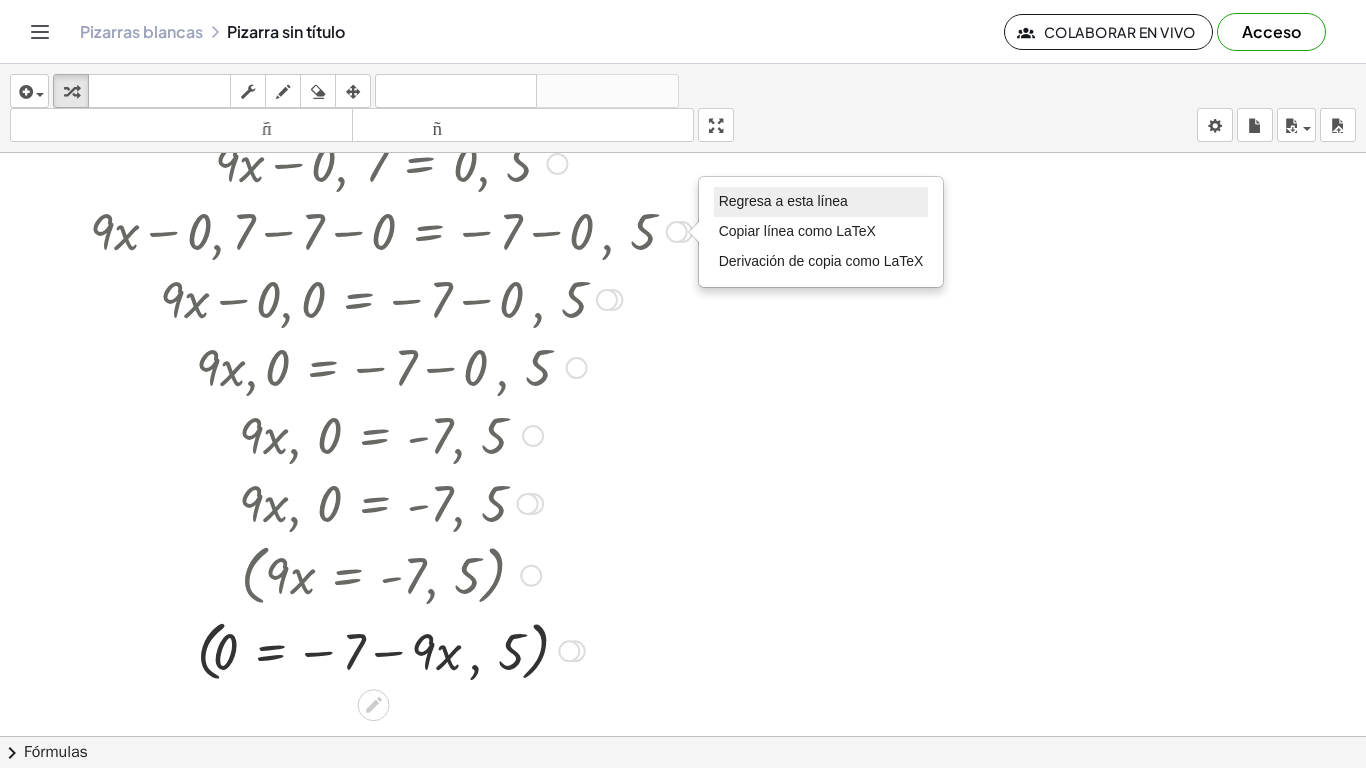 click on "Regresa a esta línea" at bounding box center [783, 201] 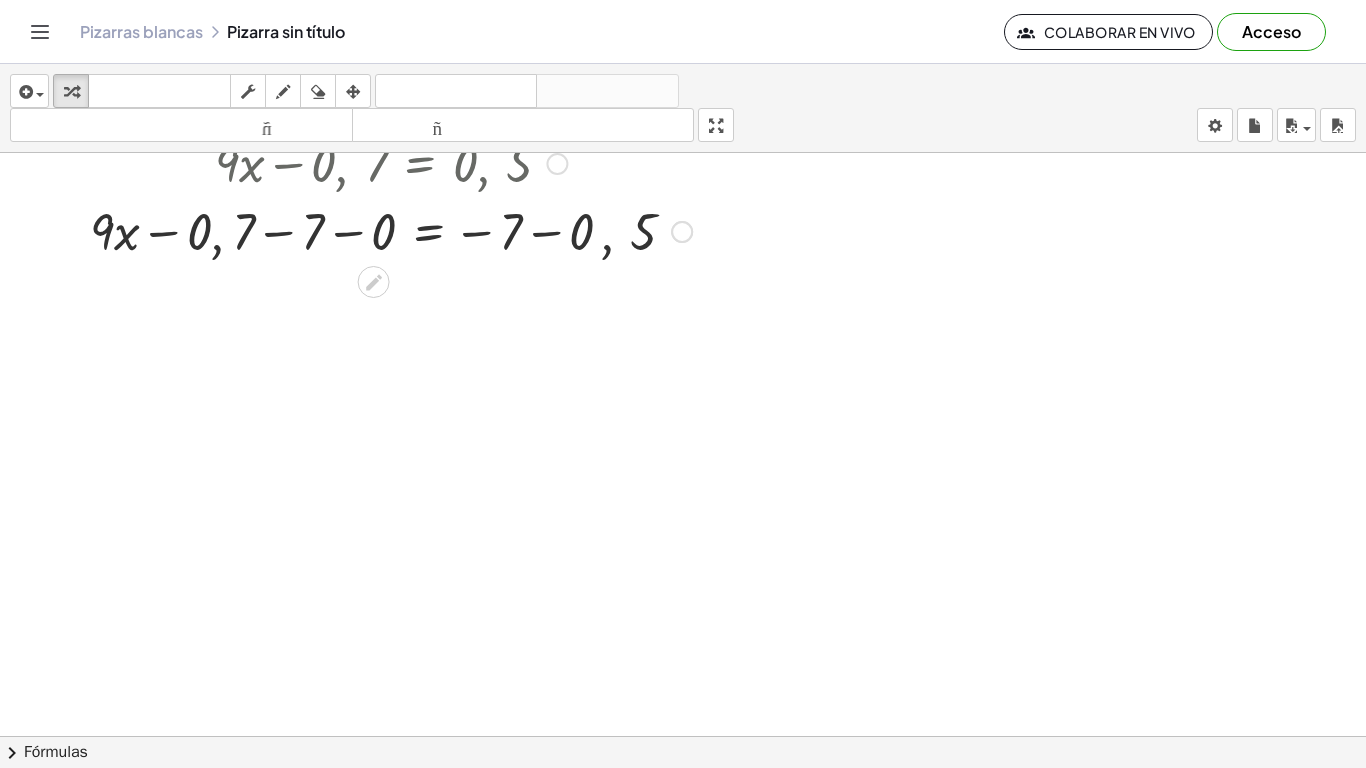 click at bounding box center [557, 164] 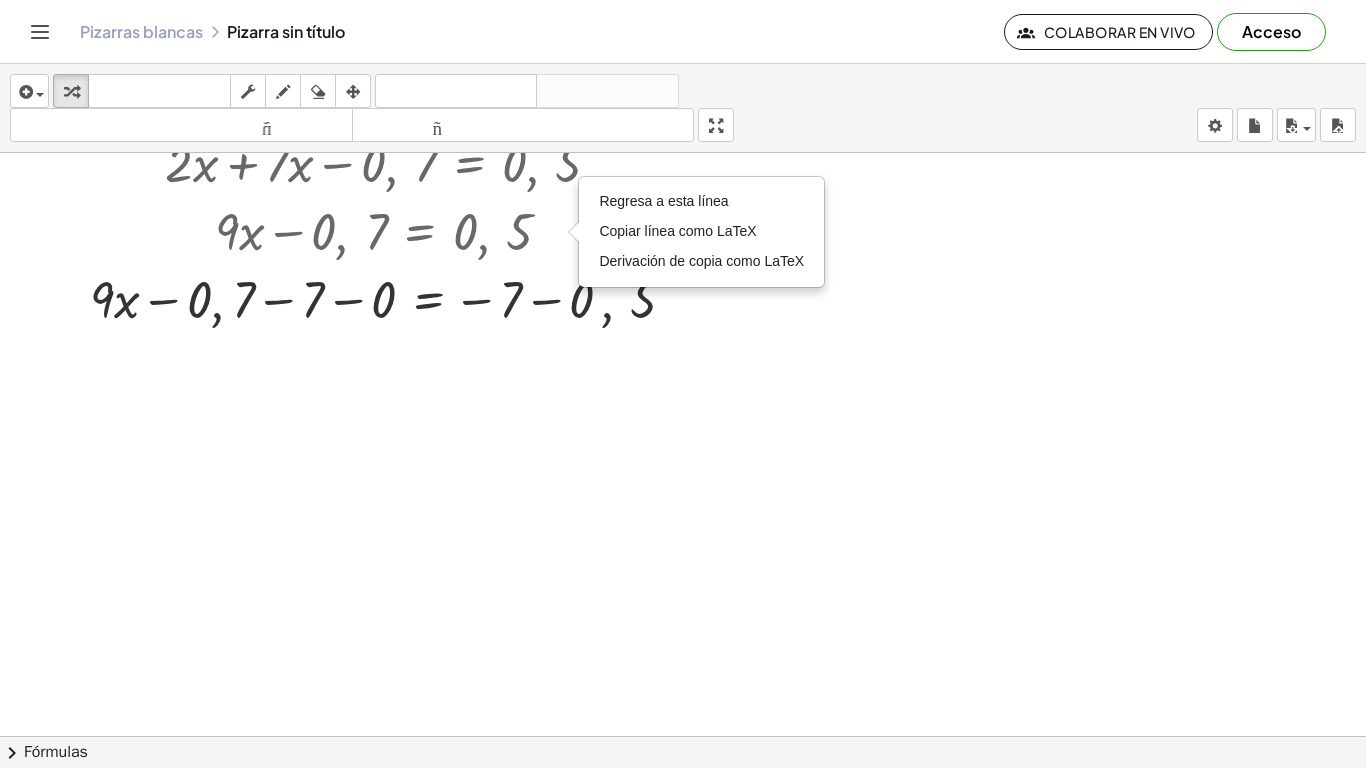 scroll, scrollTop: 70, scrollLeft: 0, axis: vertical 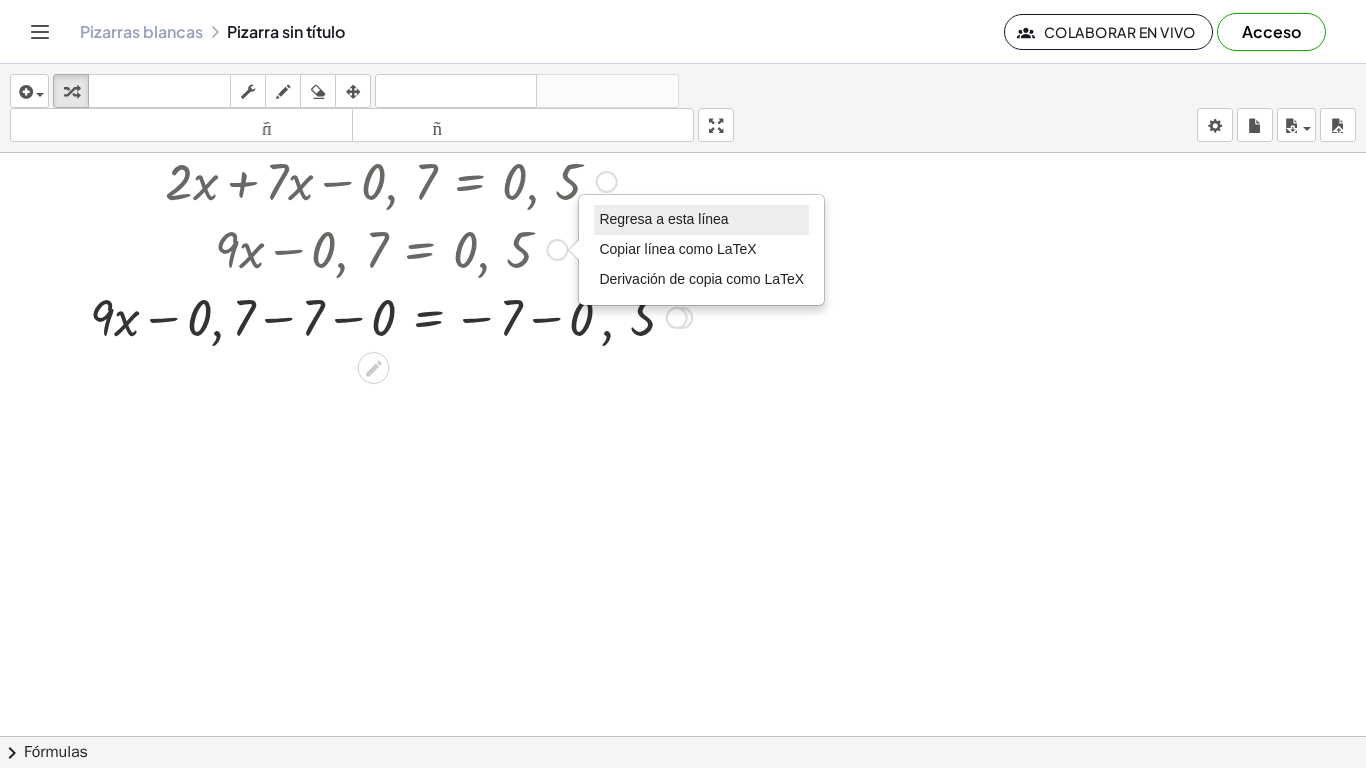 click on "Regresa a esta línea" at bounding box center [663, 219] 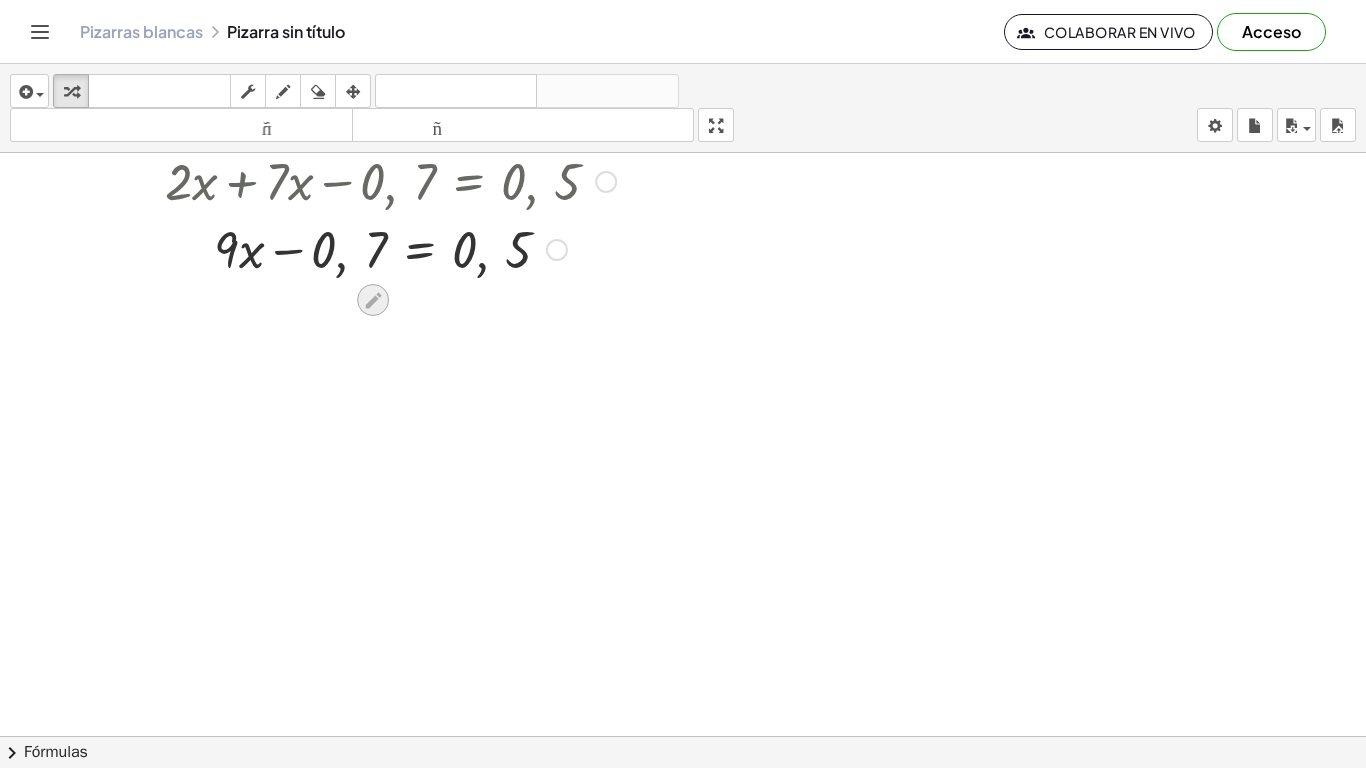 click 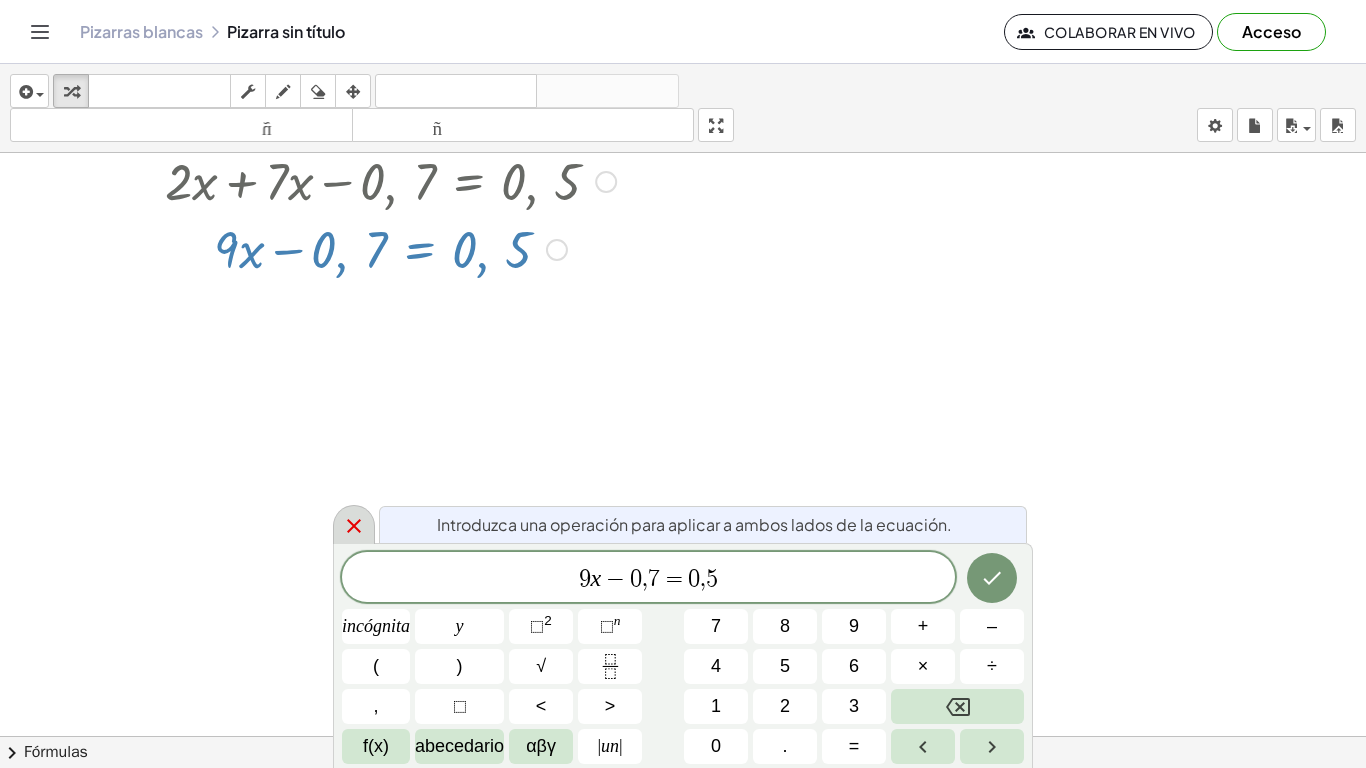 click 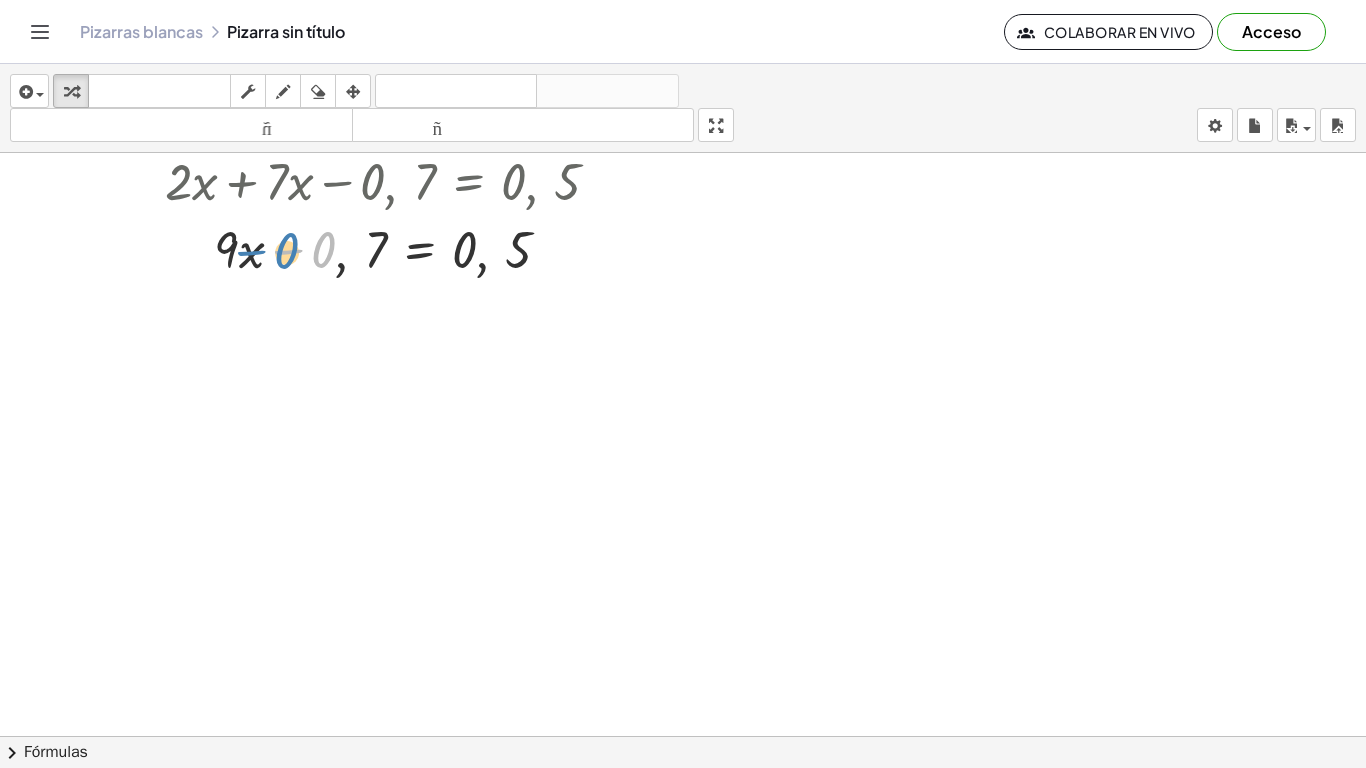 drag, startPoint x: 284, startPoint y: 252, endPoint x: 244, endPoint y: 252, distance: 40 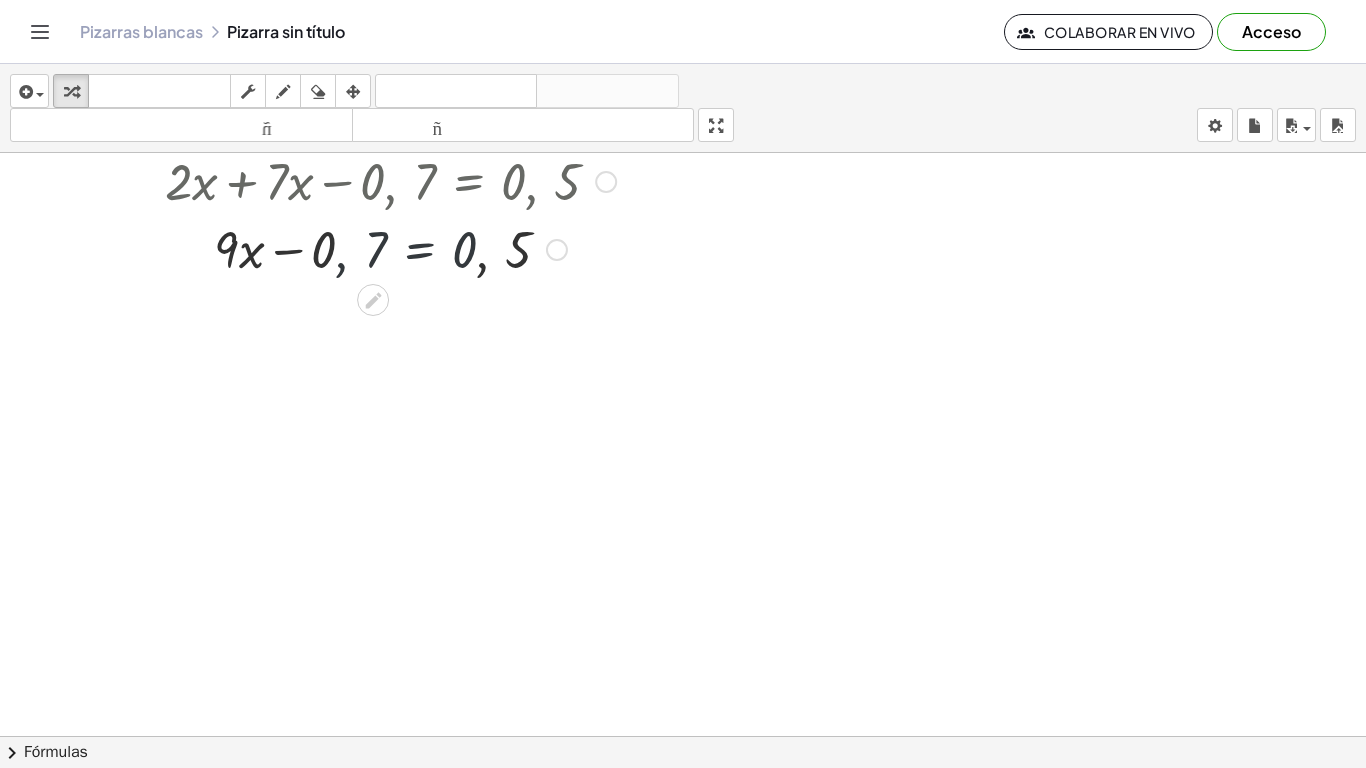 click at bounding box center [390, 248] 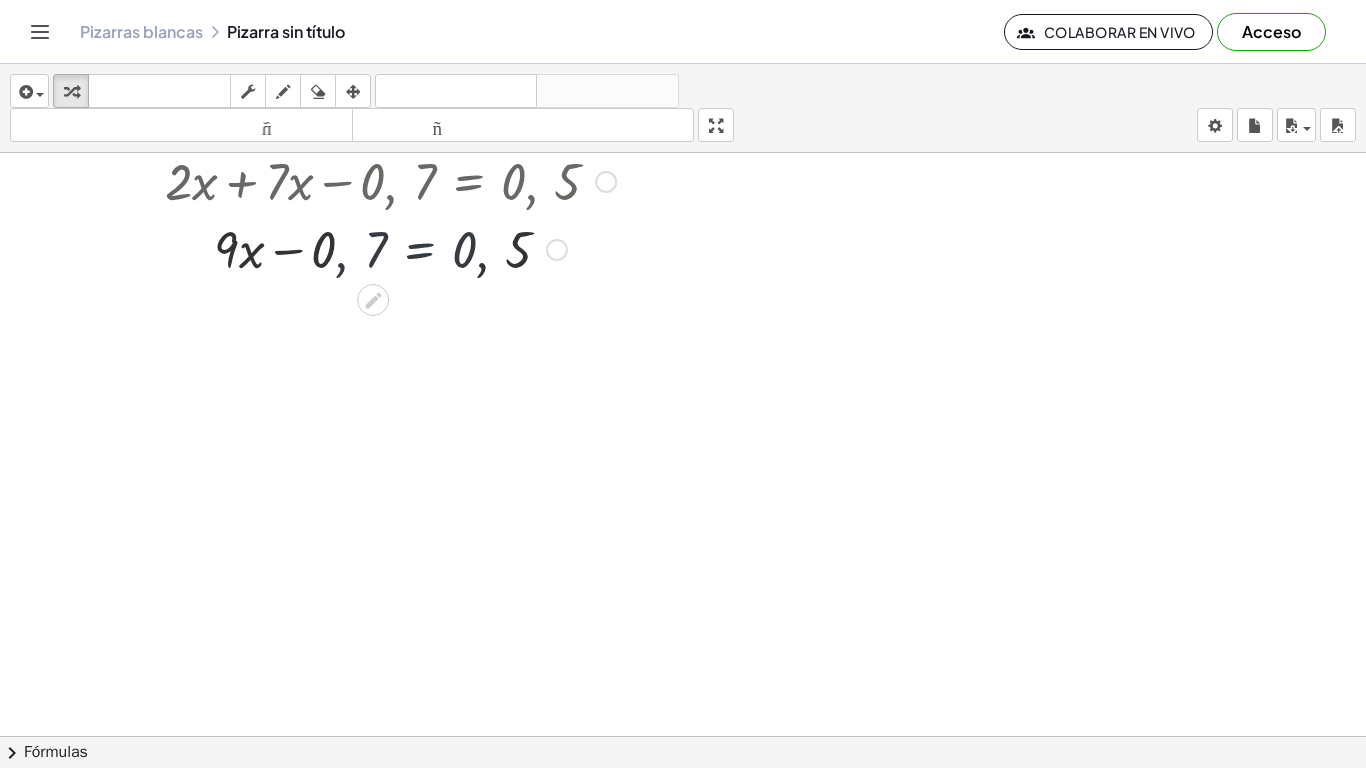 click at bounding box center (390, 248) 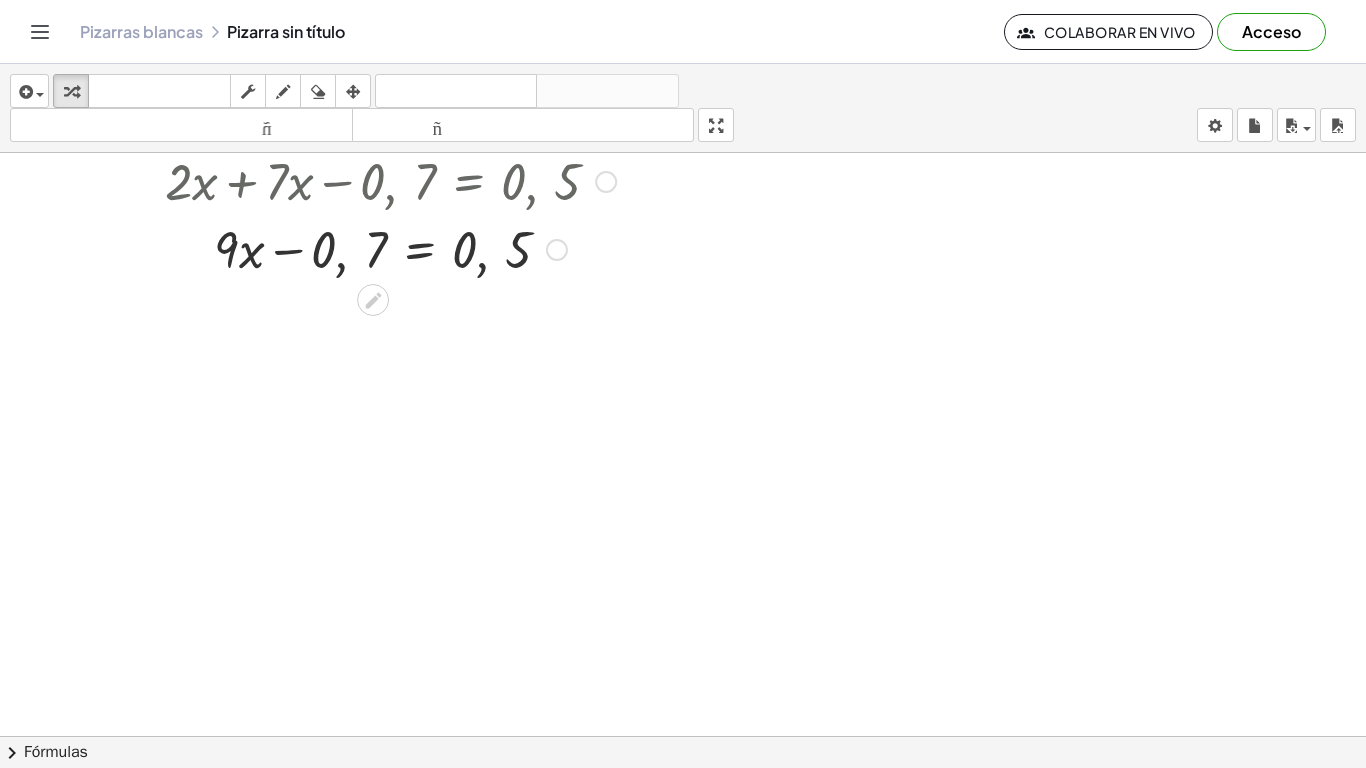 click at bounding box center [390, 248] 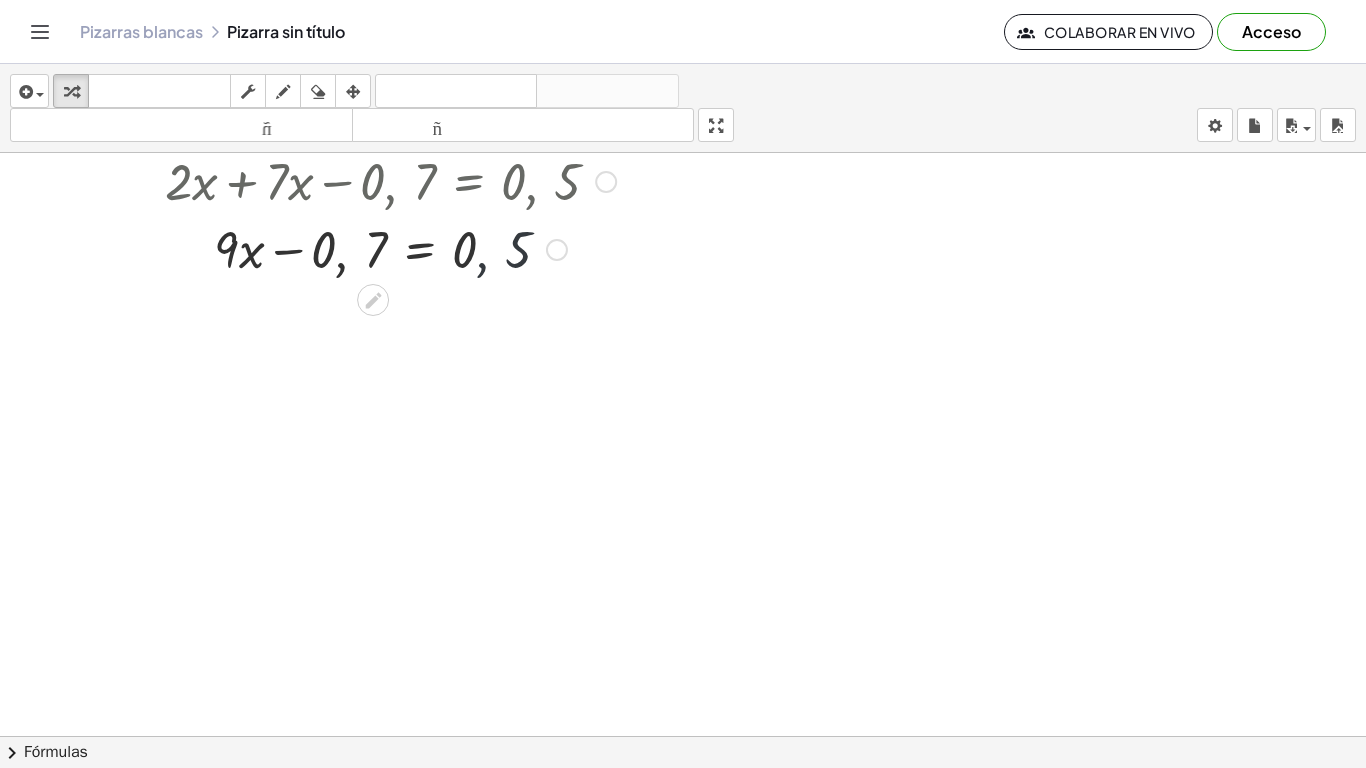 click at bounding box center [390, 248] 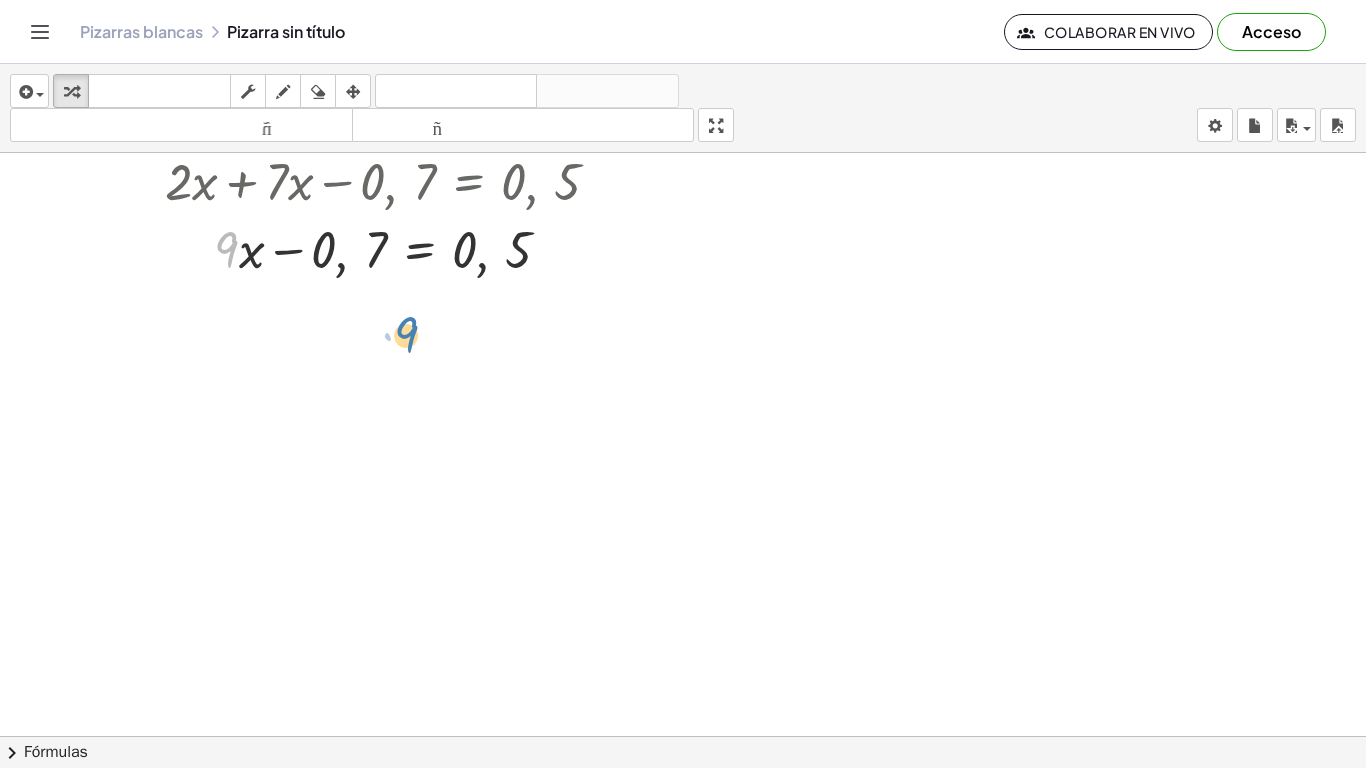 drag, startPoint x: 230, startPoint y: 264, endPoint x: 410, endPoint y: 349, distance: 199.06029 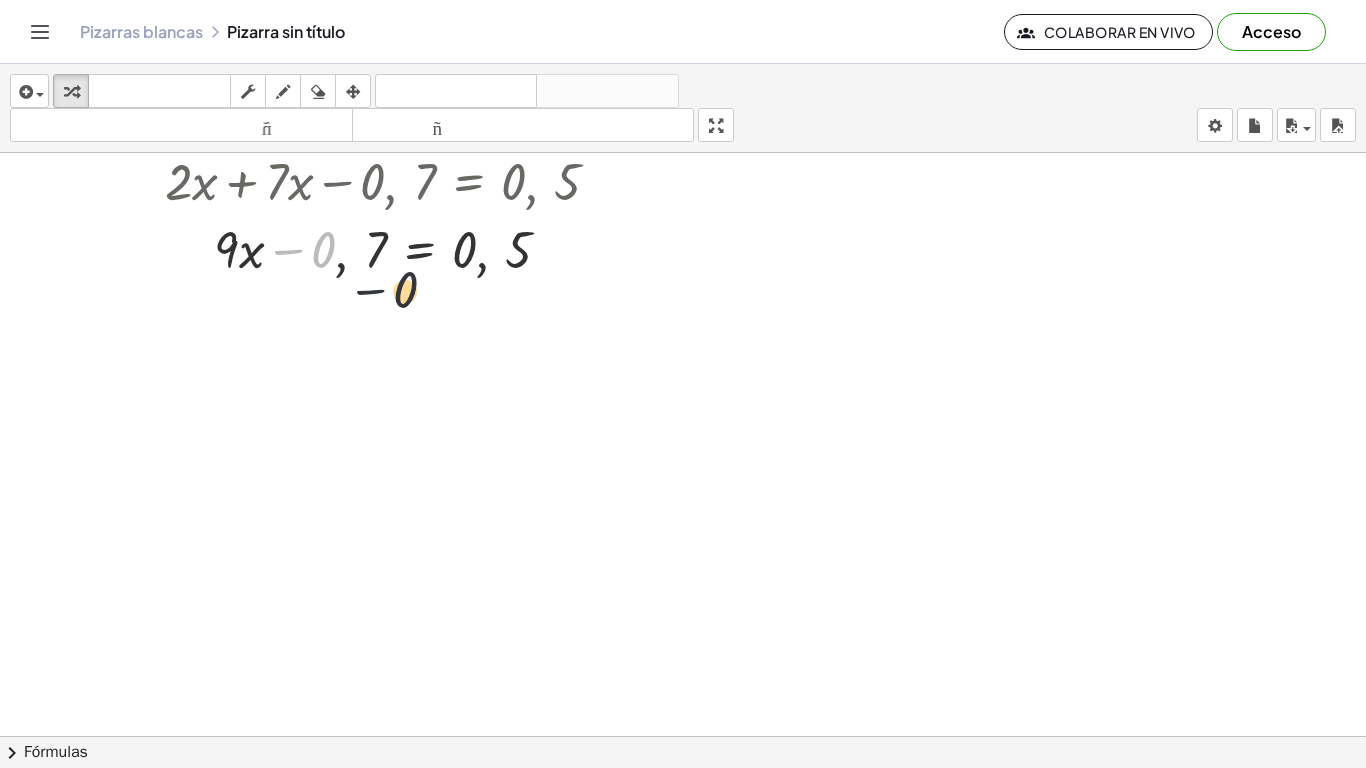 drag, startPoint x: 299, startPoint y: 251, endPoint x: 520, endPoint y: 319, distance: 231.225 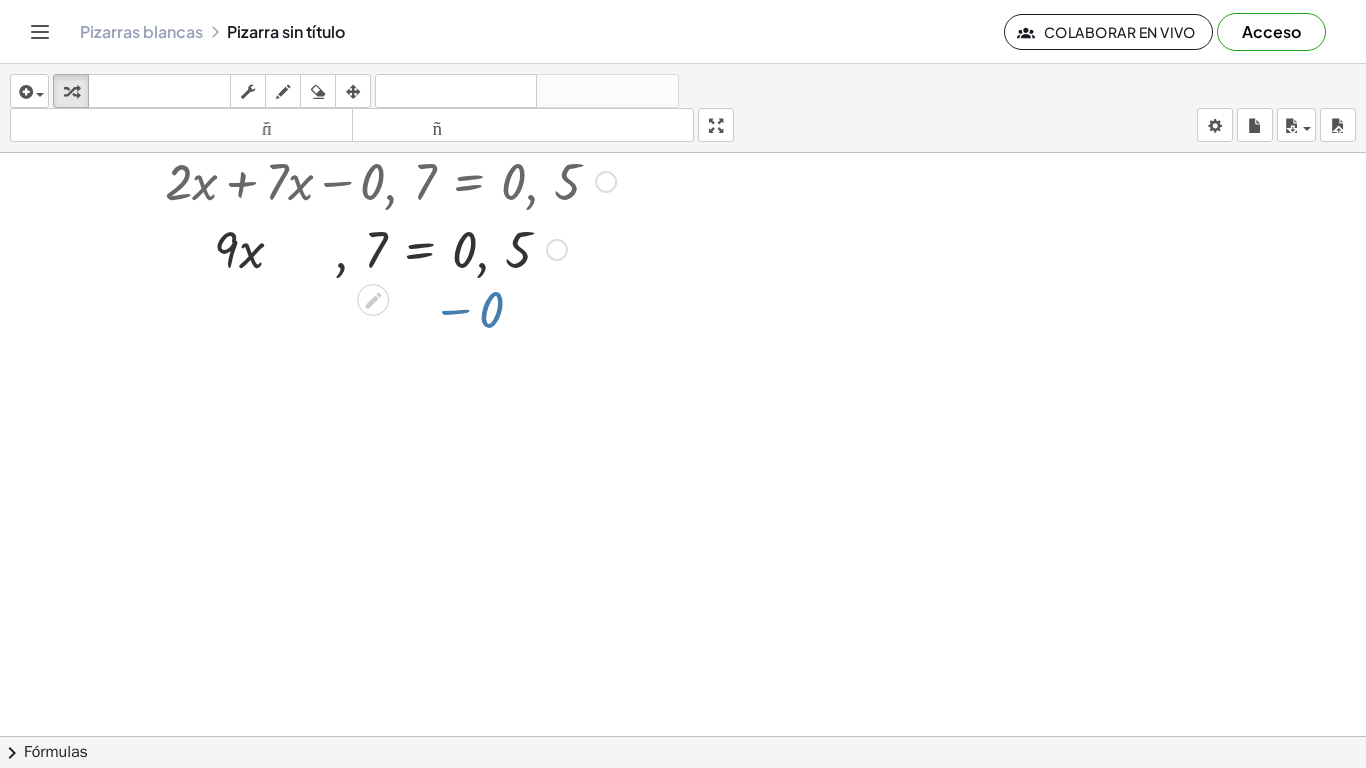click at bounding box center (683, 666) 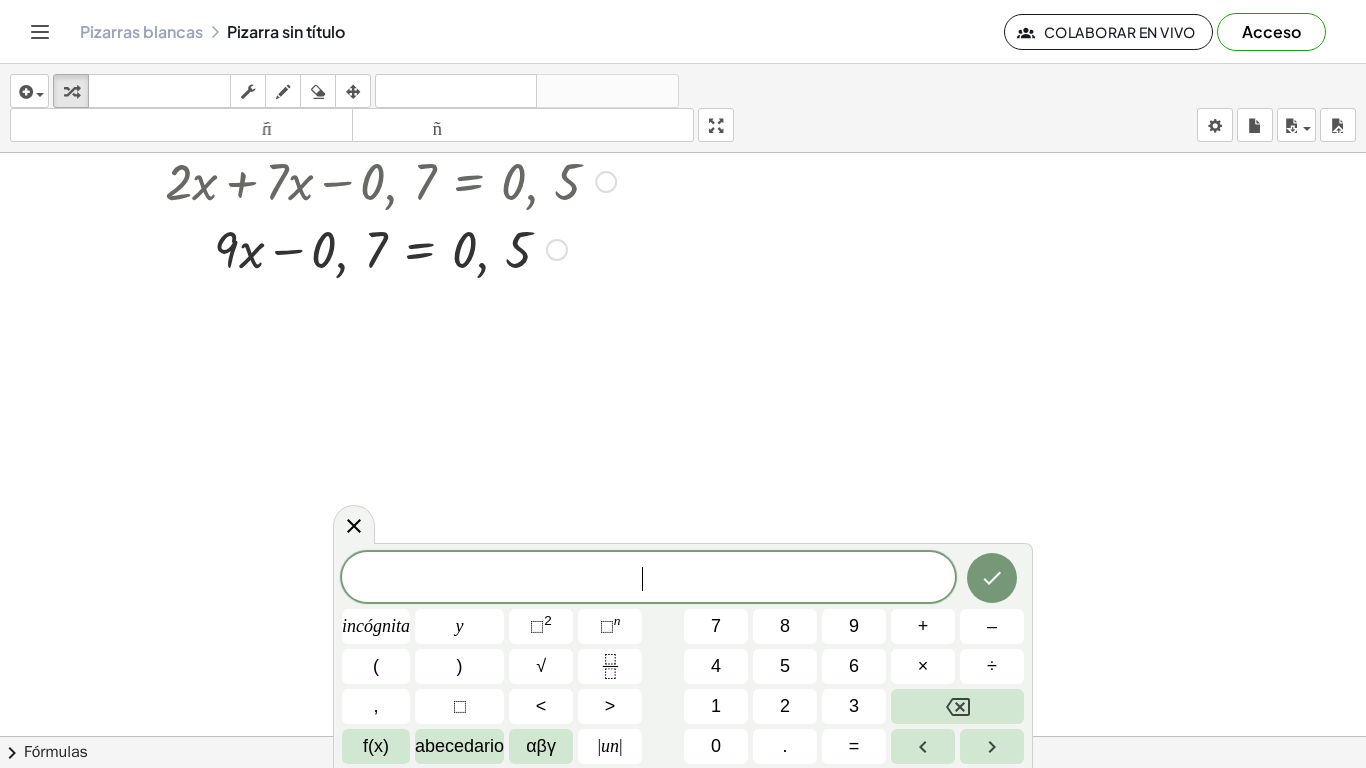 click at bounding box center (390, 180) 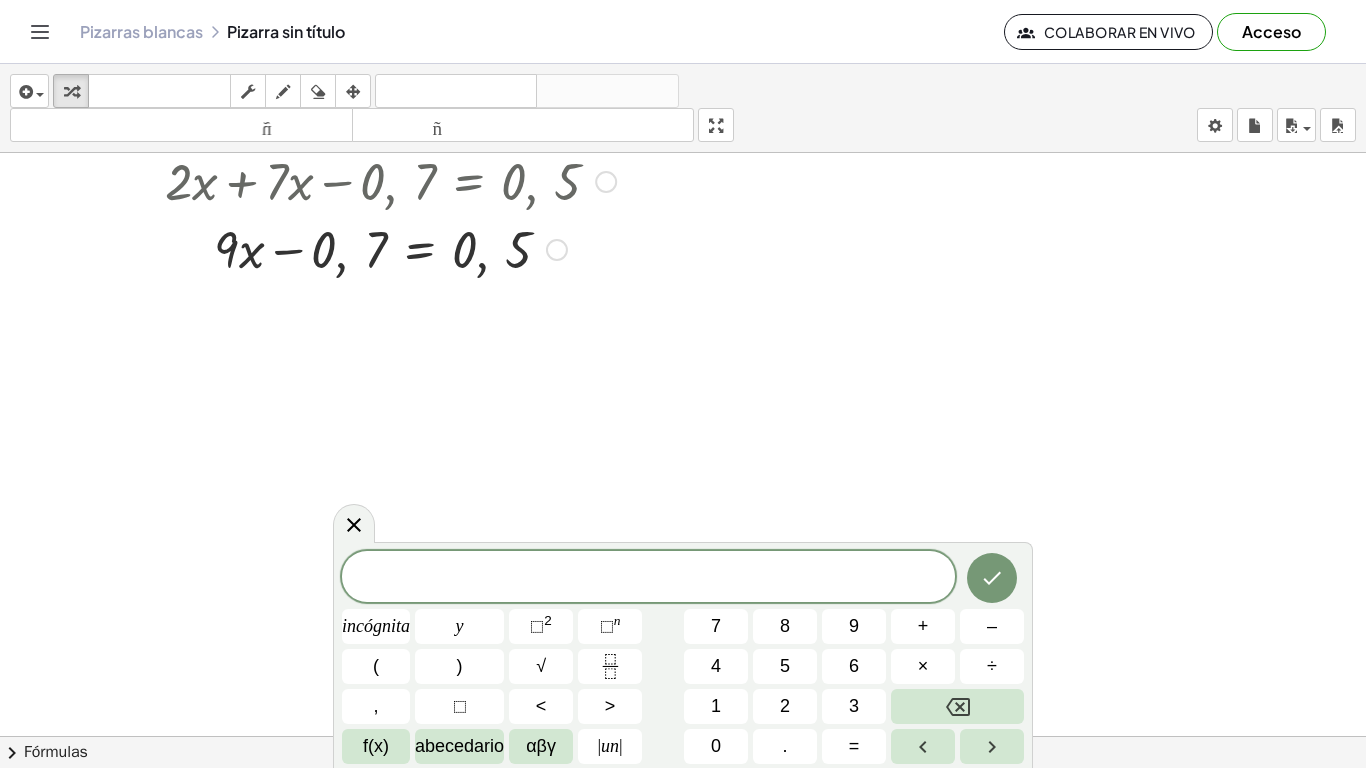 click at bounding box center [390, 180] 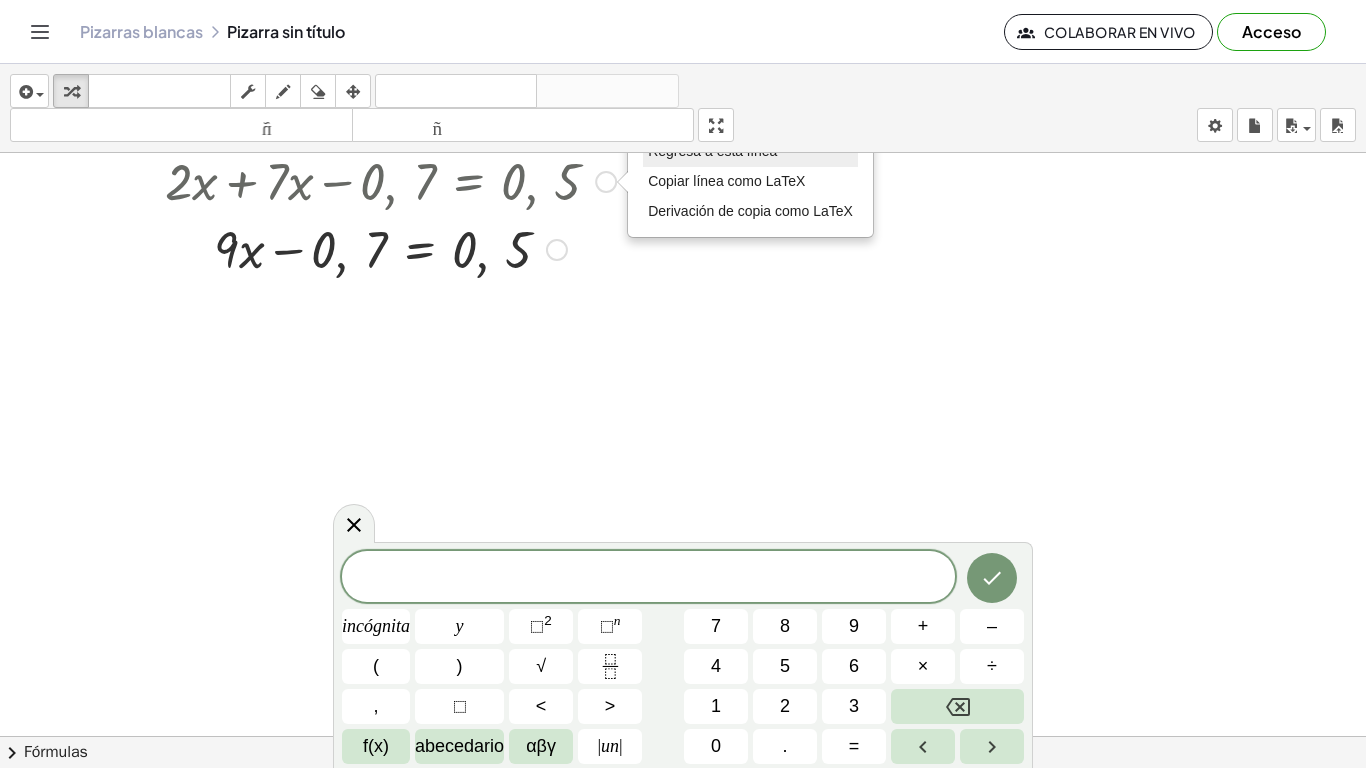 click on "Regresa a esta línea" at bounding box center [712, 151] 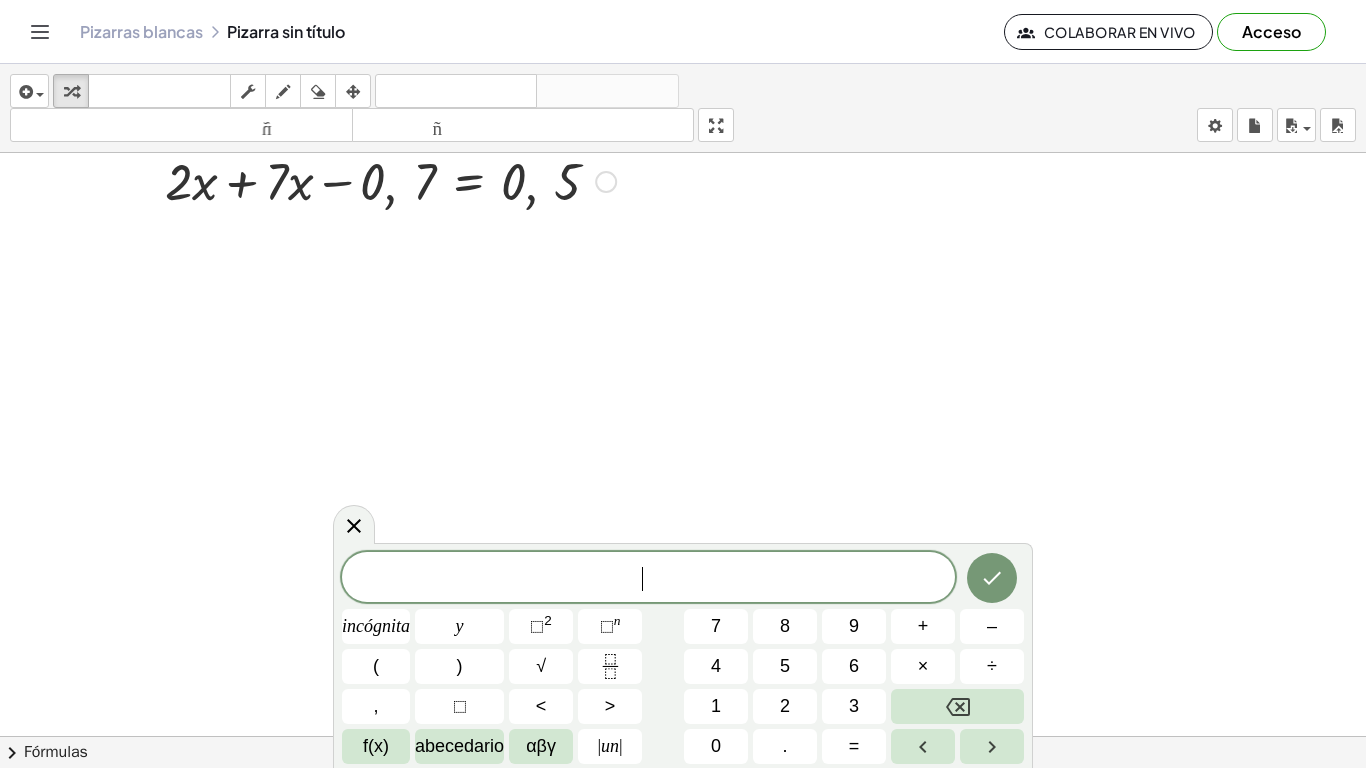 click on "​" 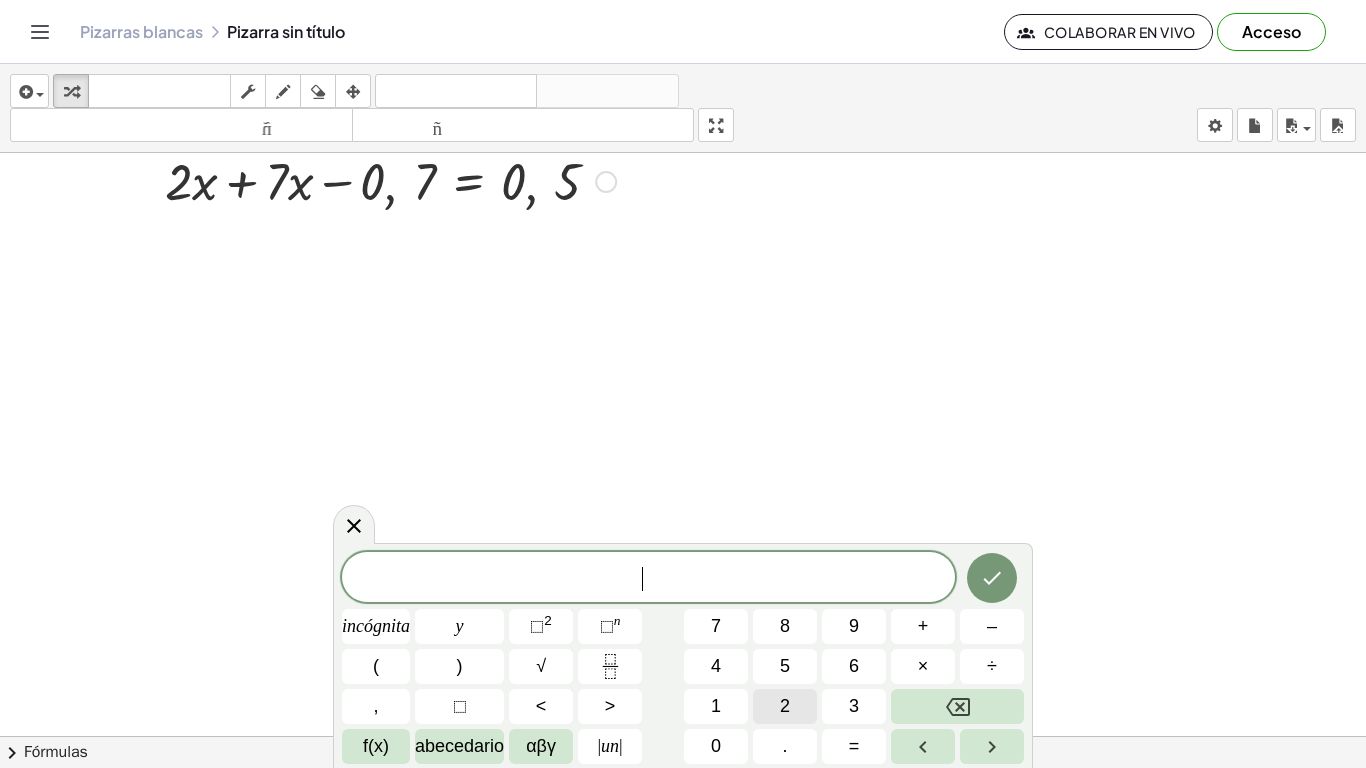 click on "2" at bounding box center (785, 706) 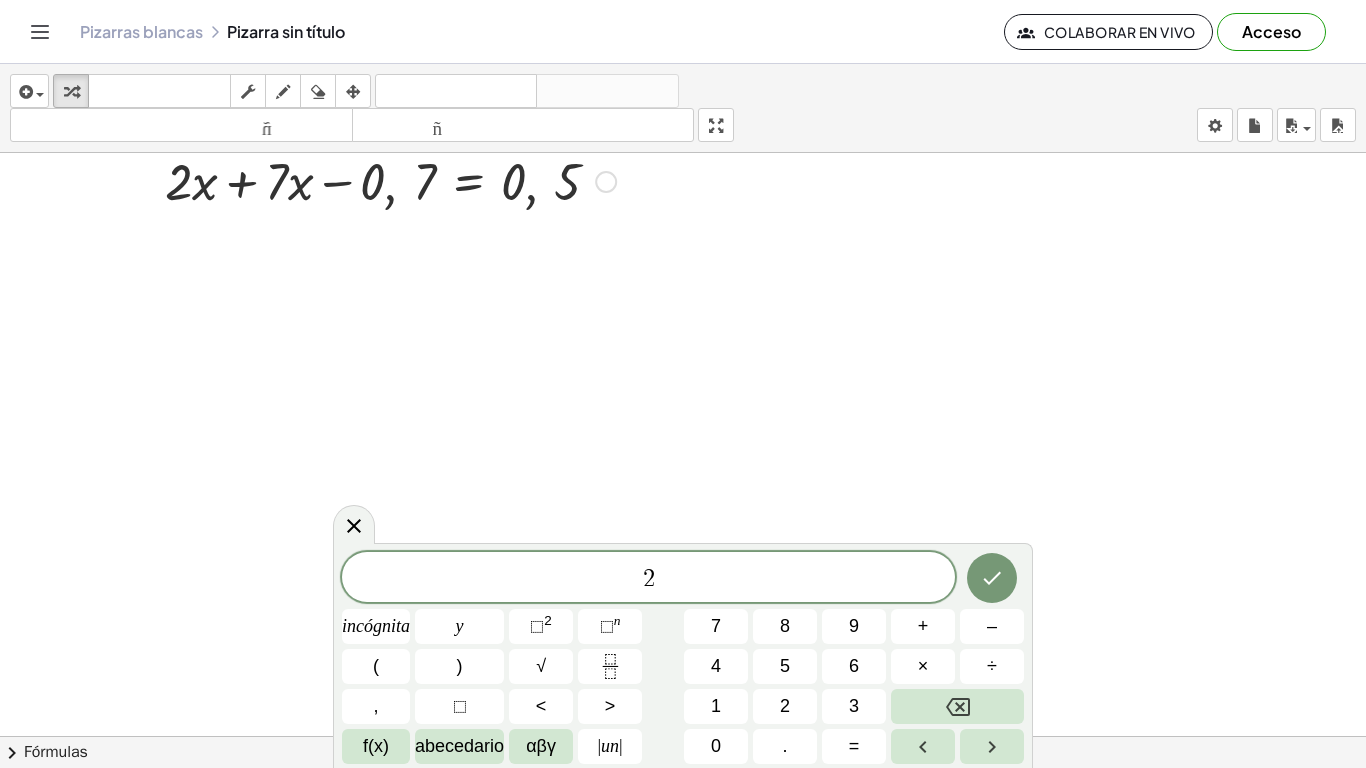 click on "2 incógnita y ⬚  2 ⬚  n 7 8 9 + – ( ) √ 4 5 6 × ÷ , ⬚ < > 1 2 3 f(x) abecedario αβγ |  un  | 0 . =" at bounding box center [683, 658] 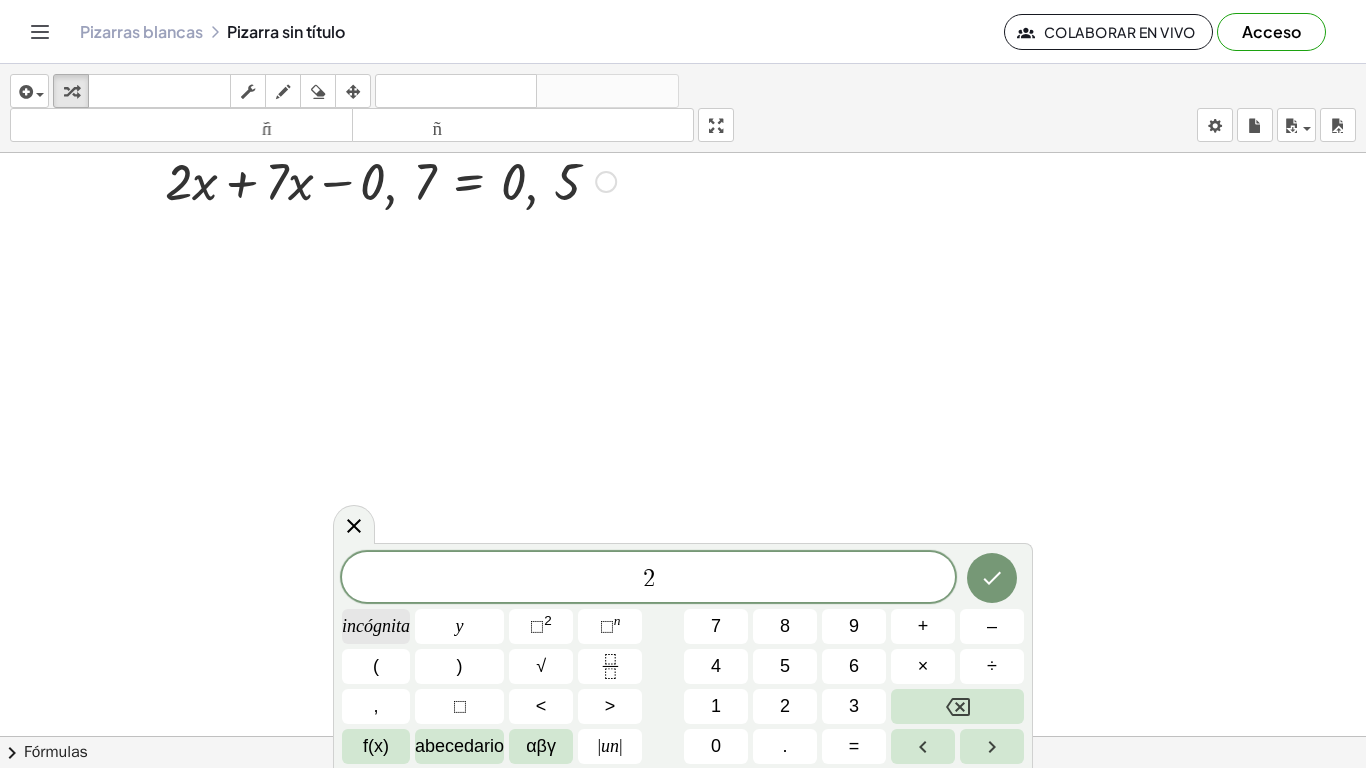 click on "incógnita" at bounding box center (376, 626) 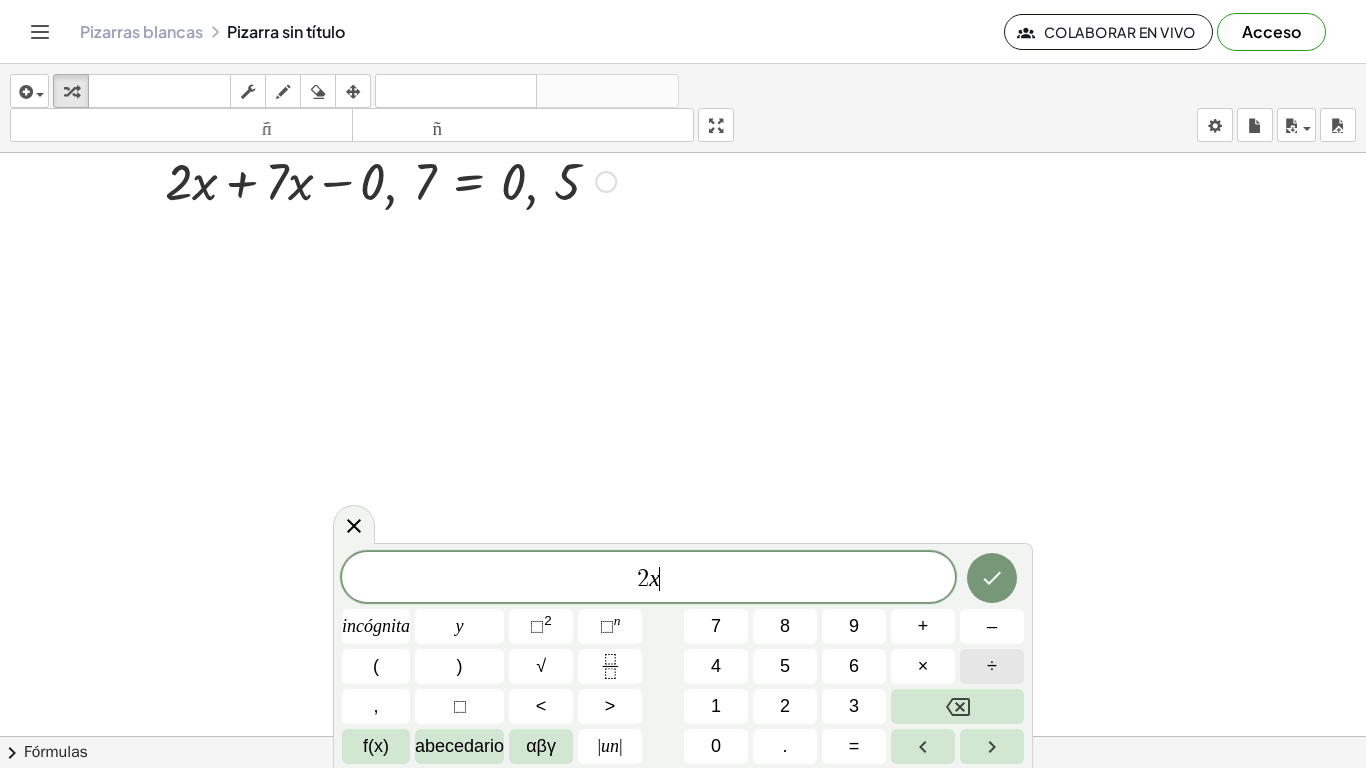 click on "÷" at bounding box center [992, 666] 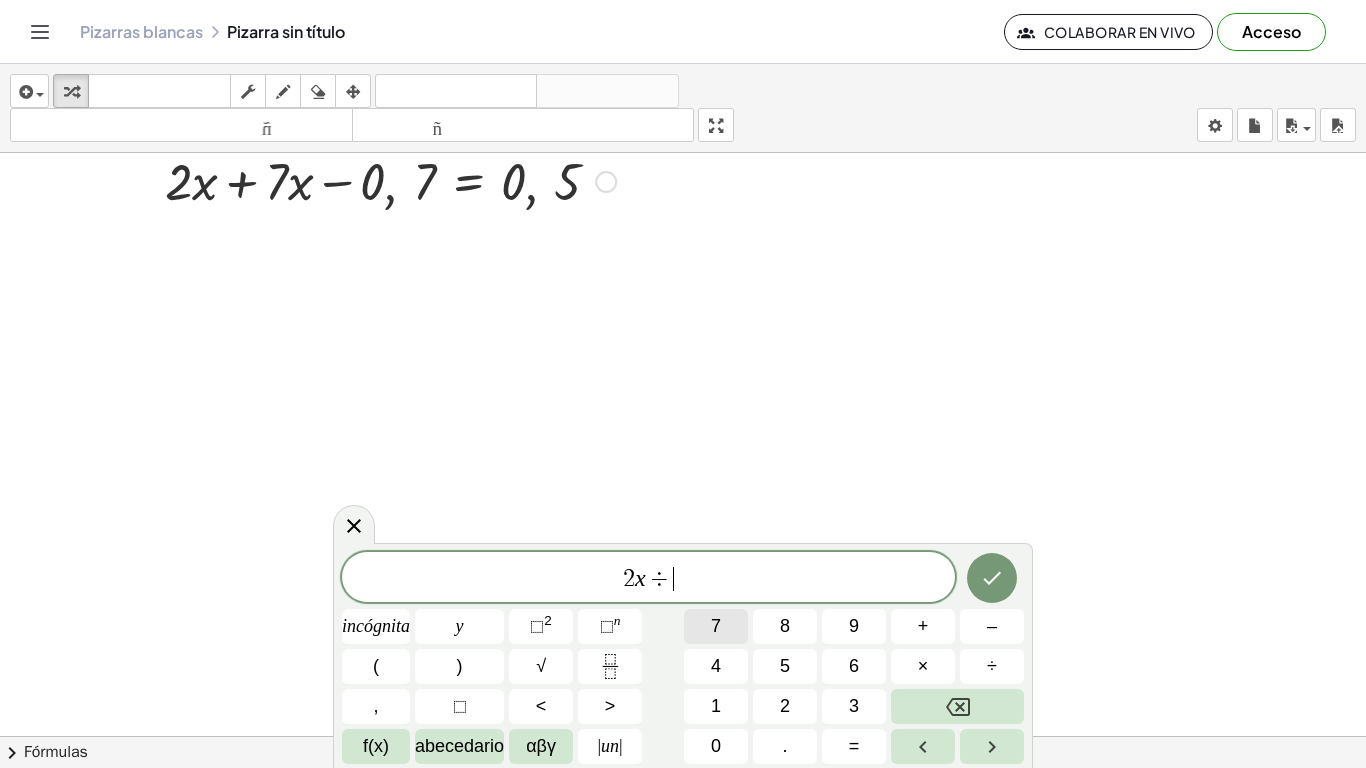 click on "7" at bounding box center [716, 626] 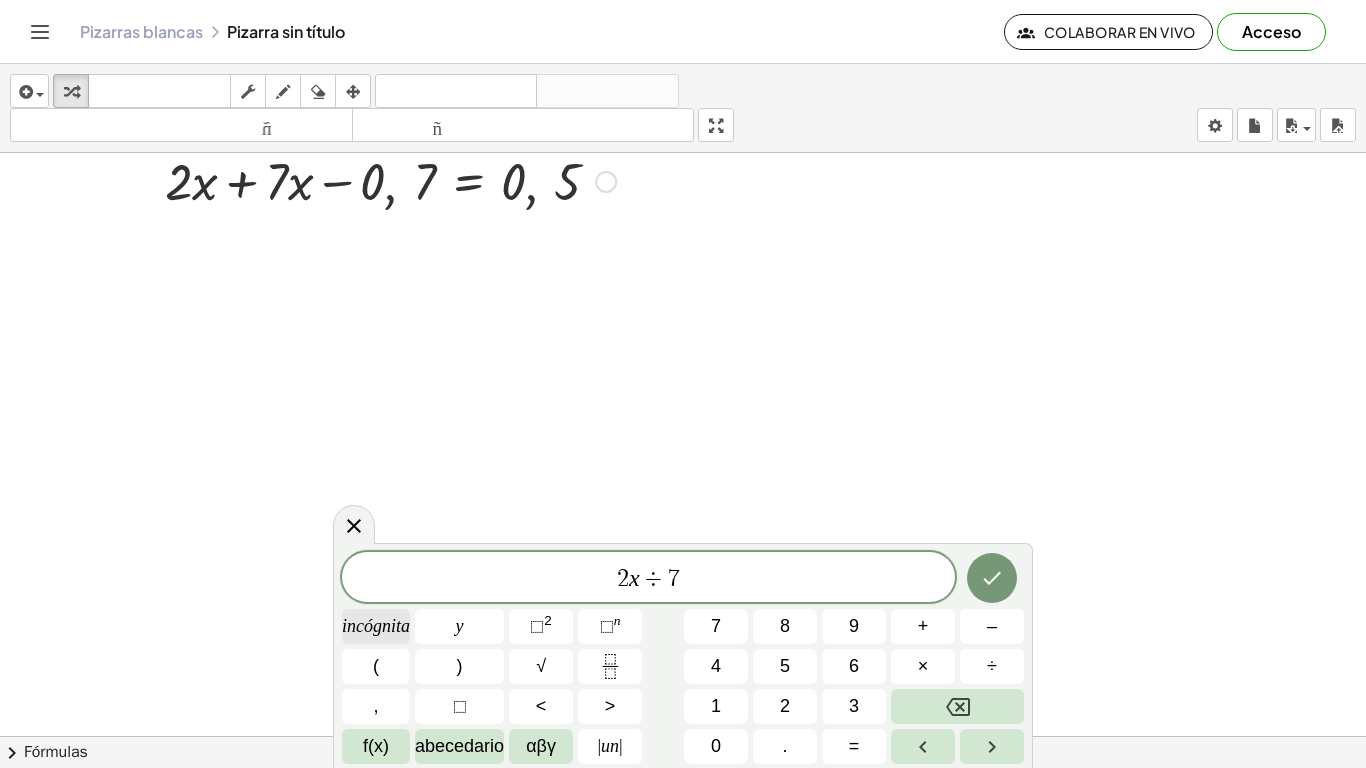 click on "incógnita" at bounding box center [376, 626] 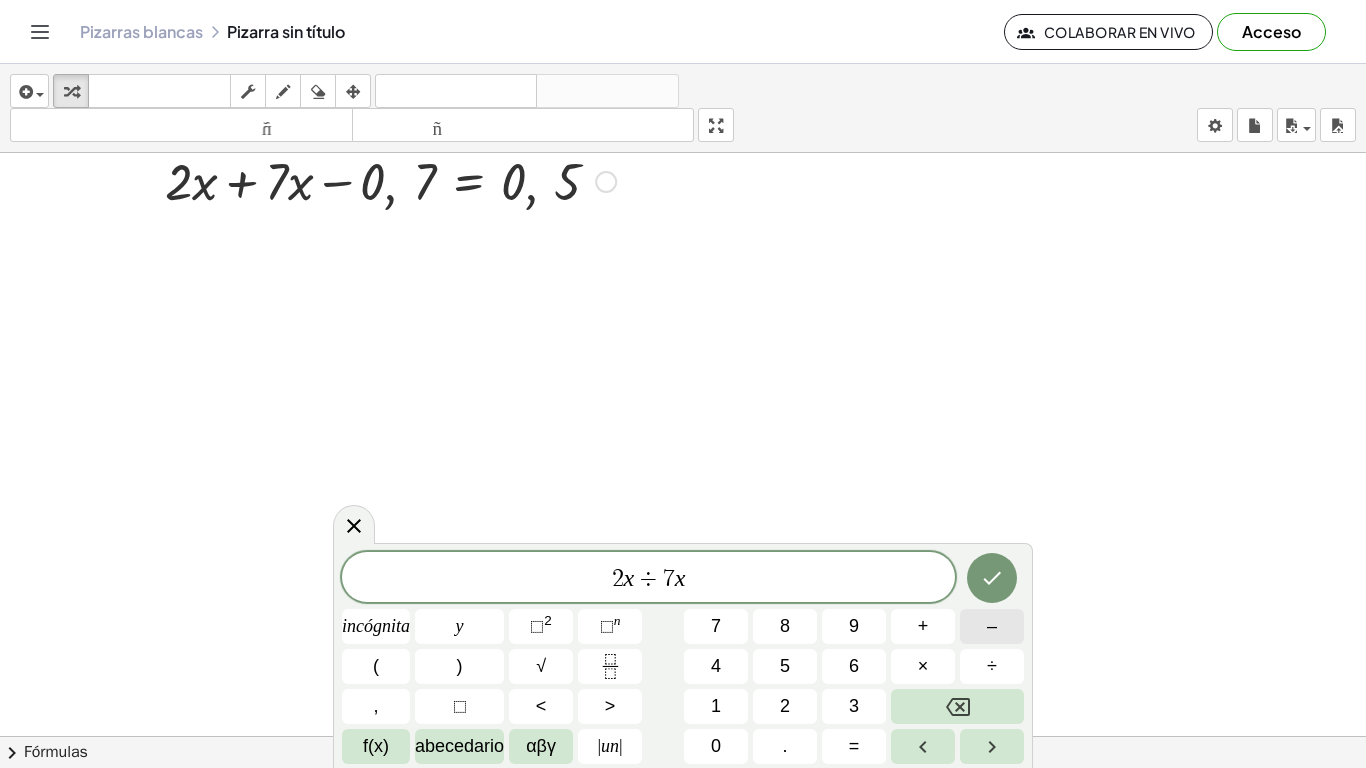 click on "–" at bounding box center (992, 626) 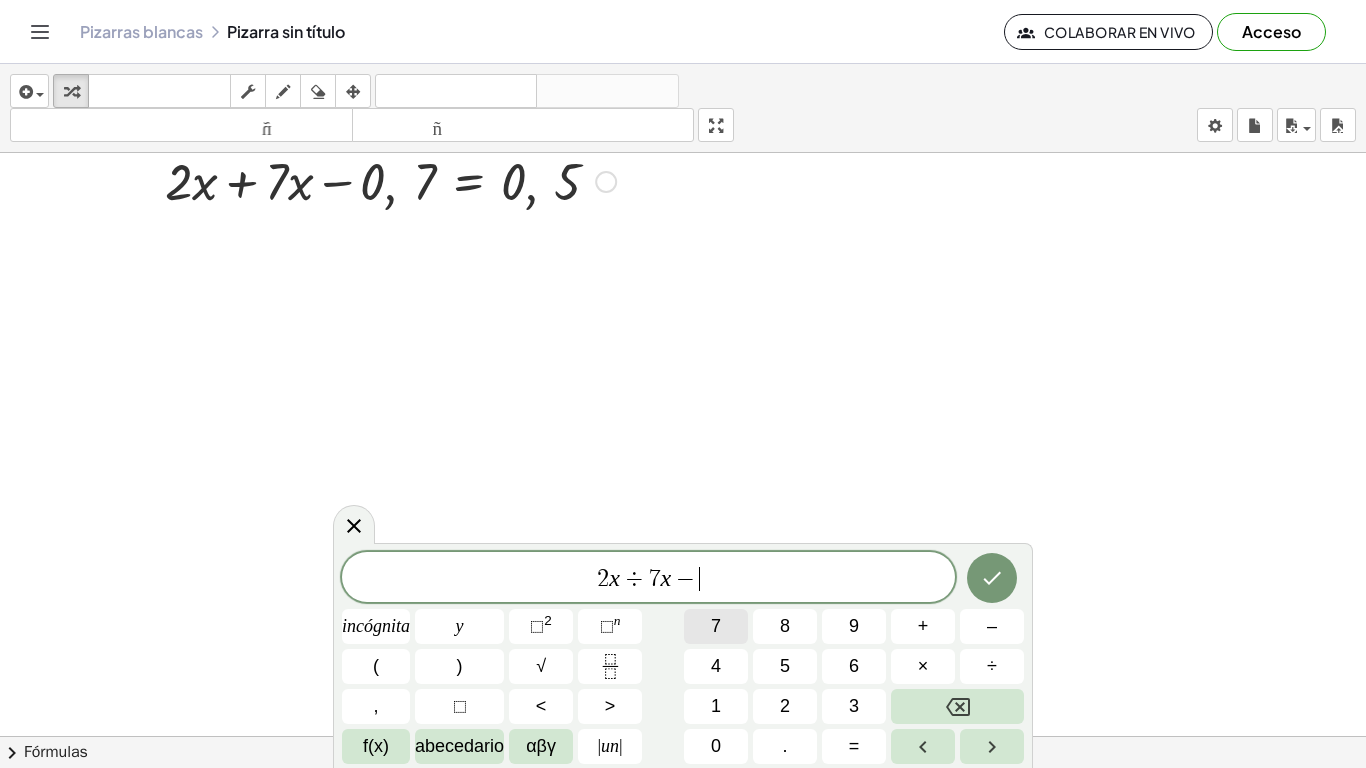 click on "7" at bounding box center (716, 626) 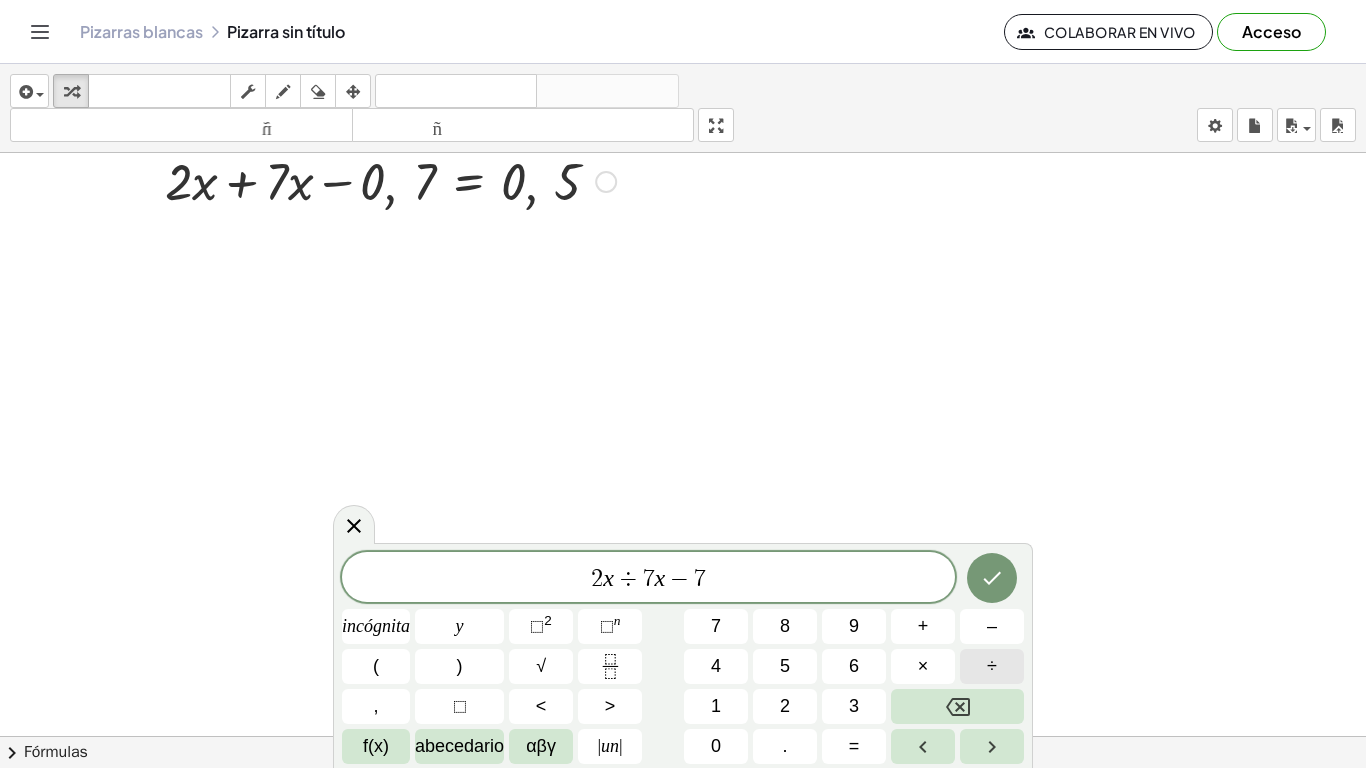 click on "÷" at bounding box center (992, 666) 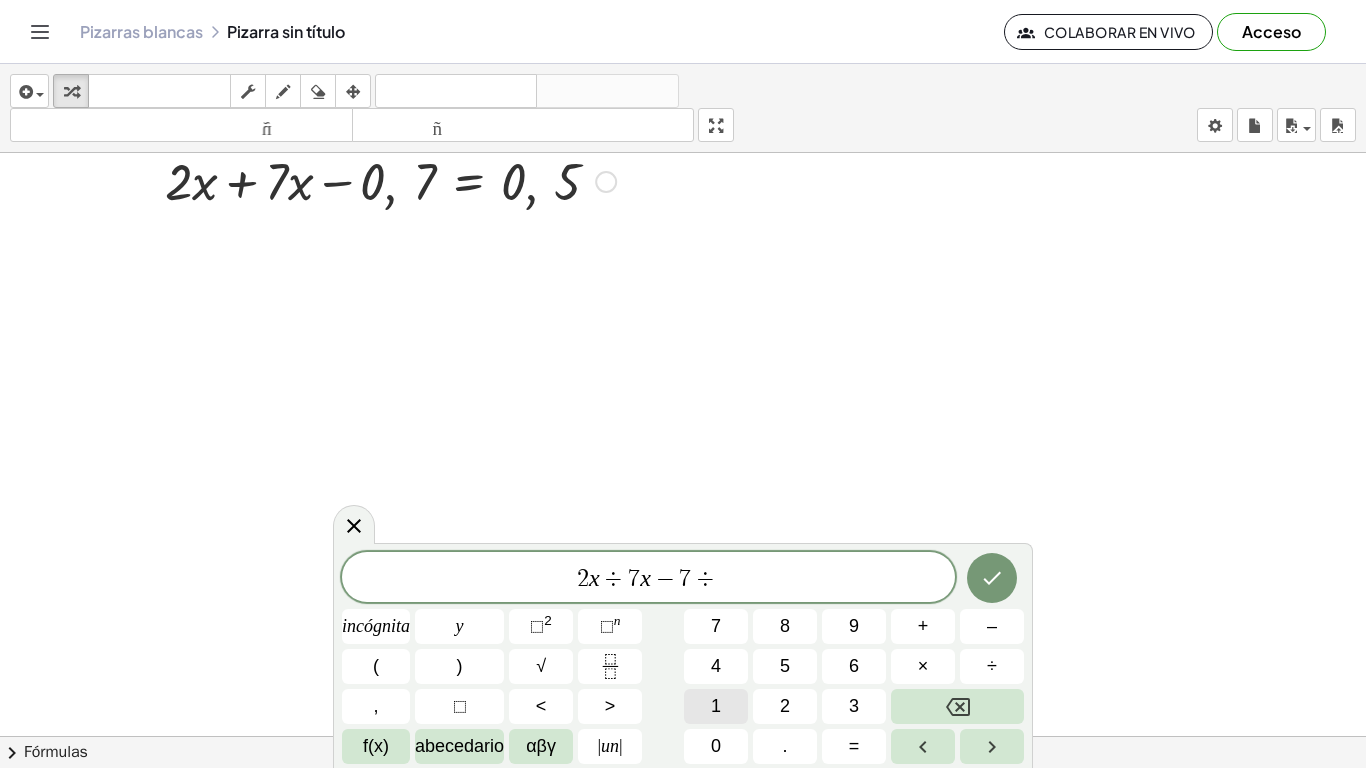 click on "1" at bounding box center (716, 706) 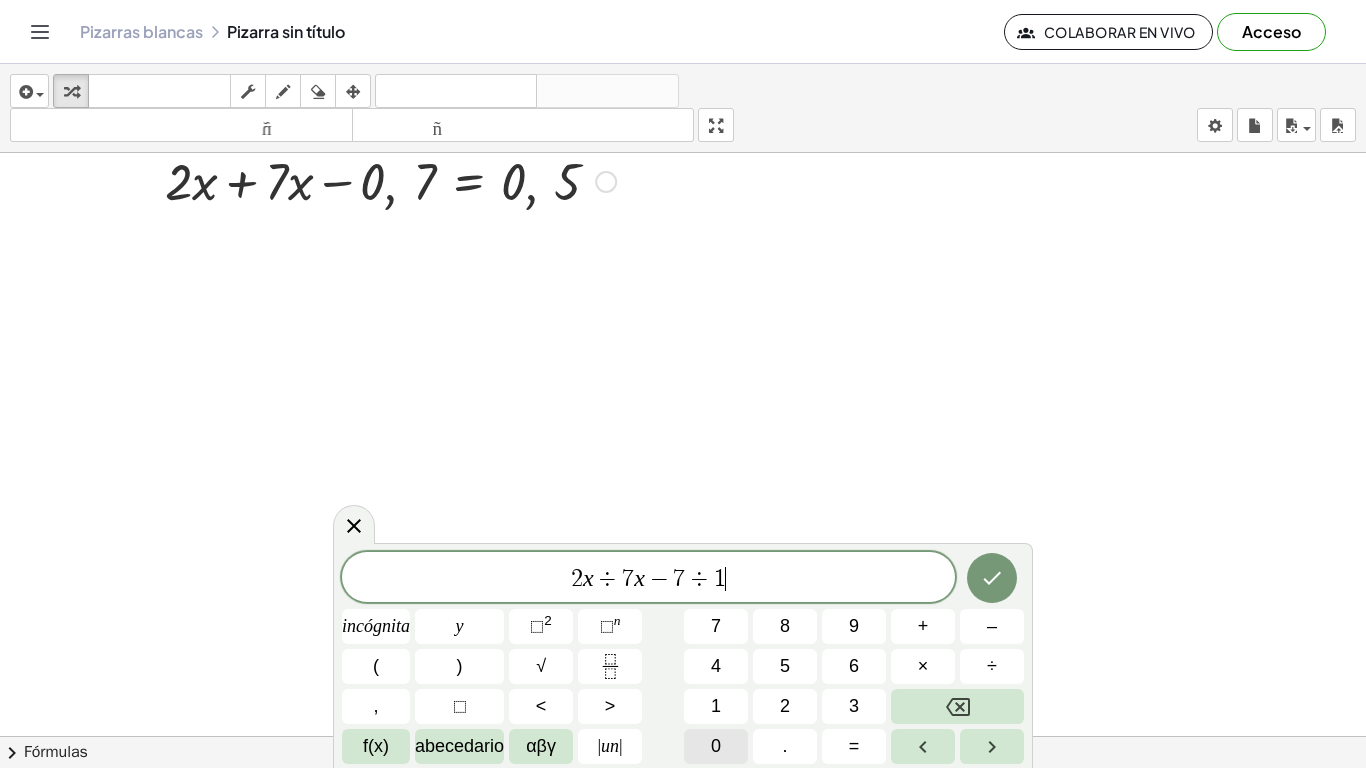 click on "0" at bounding box center (716, 746) 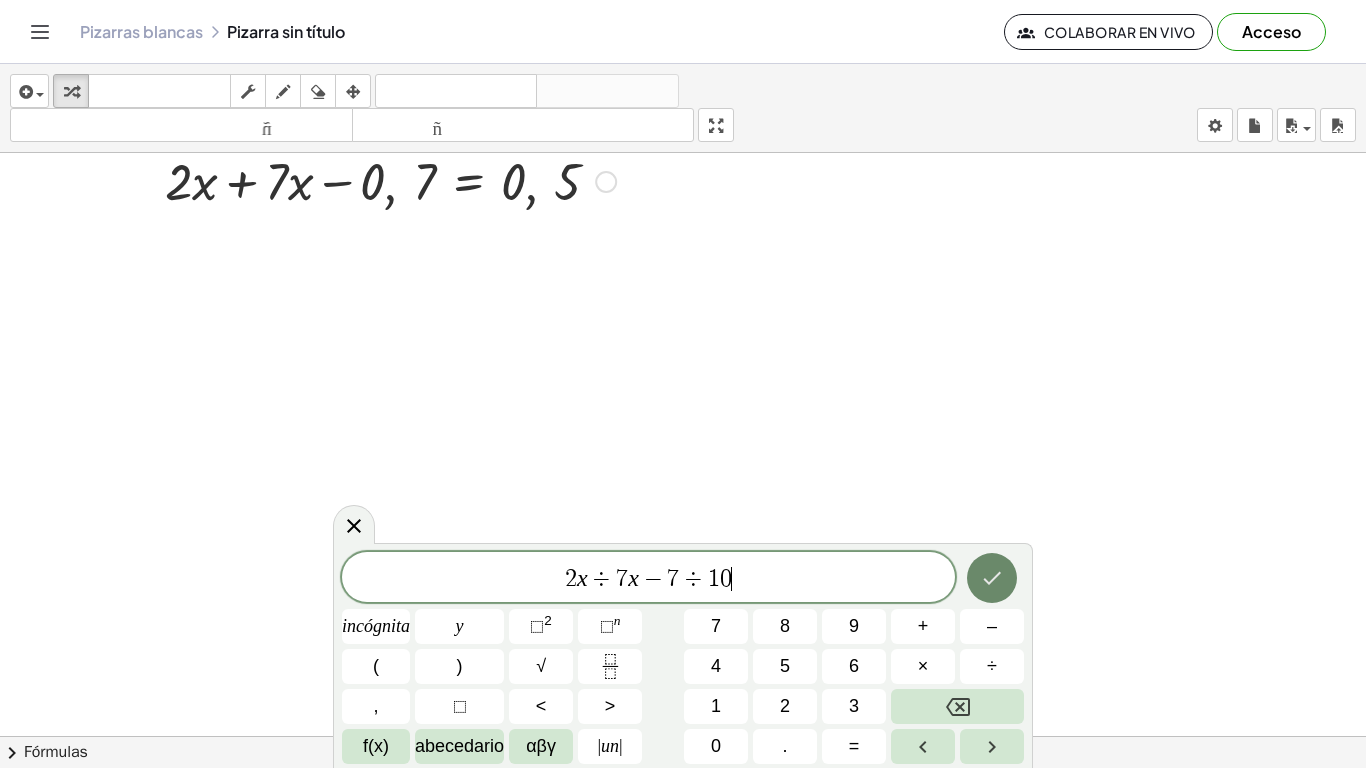 click 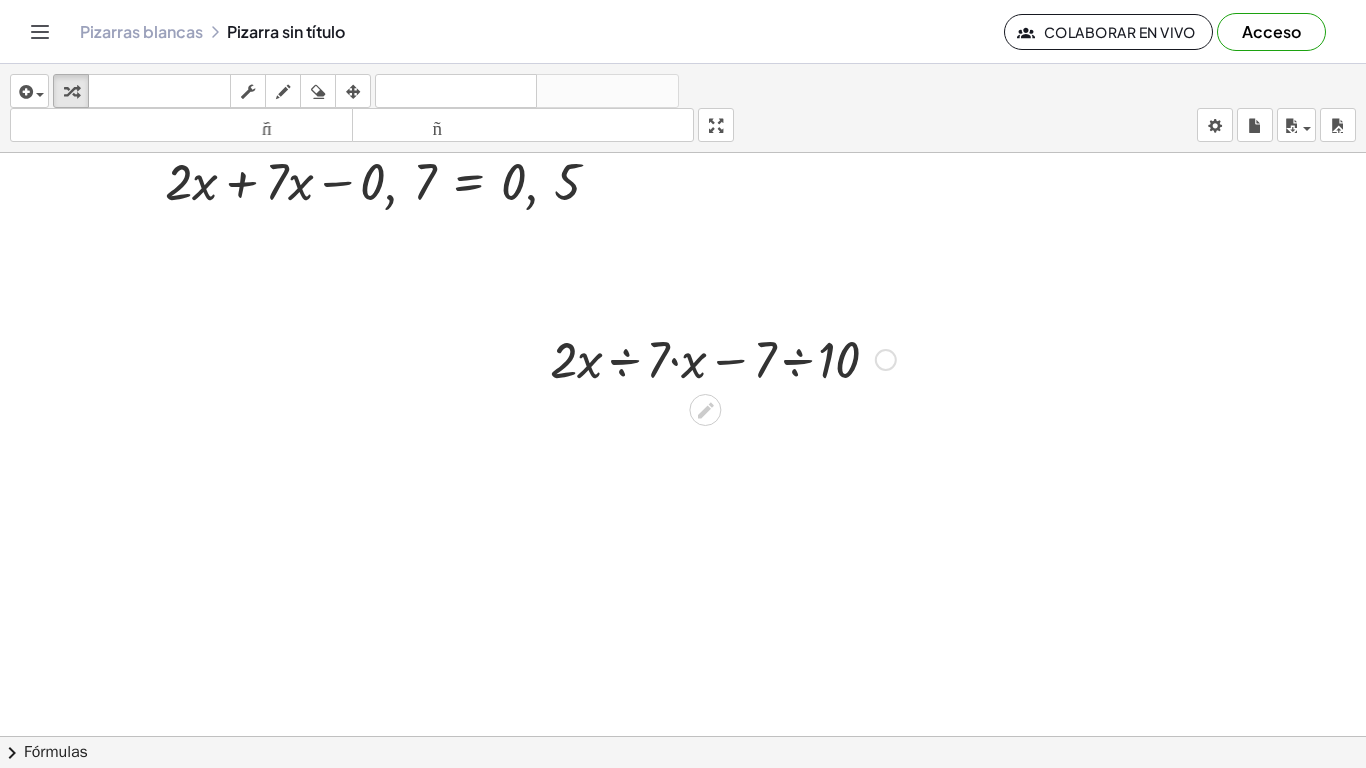 click at bounding box center [886, 360] 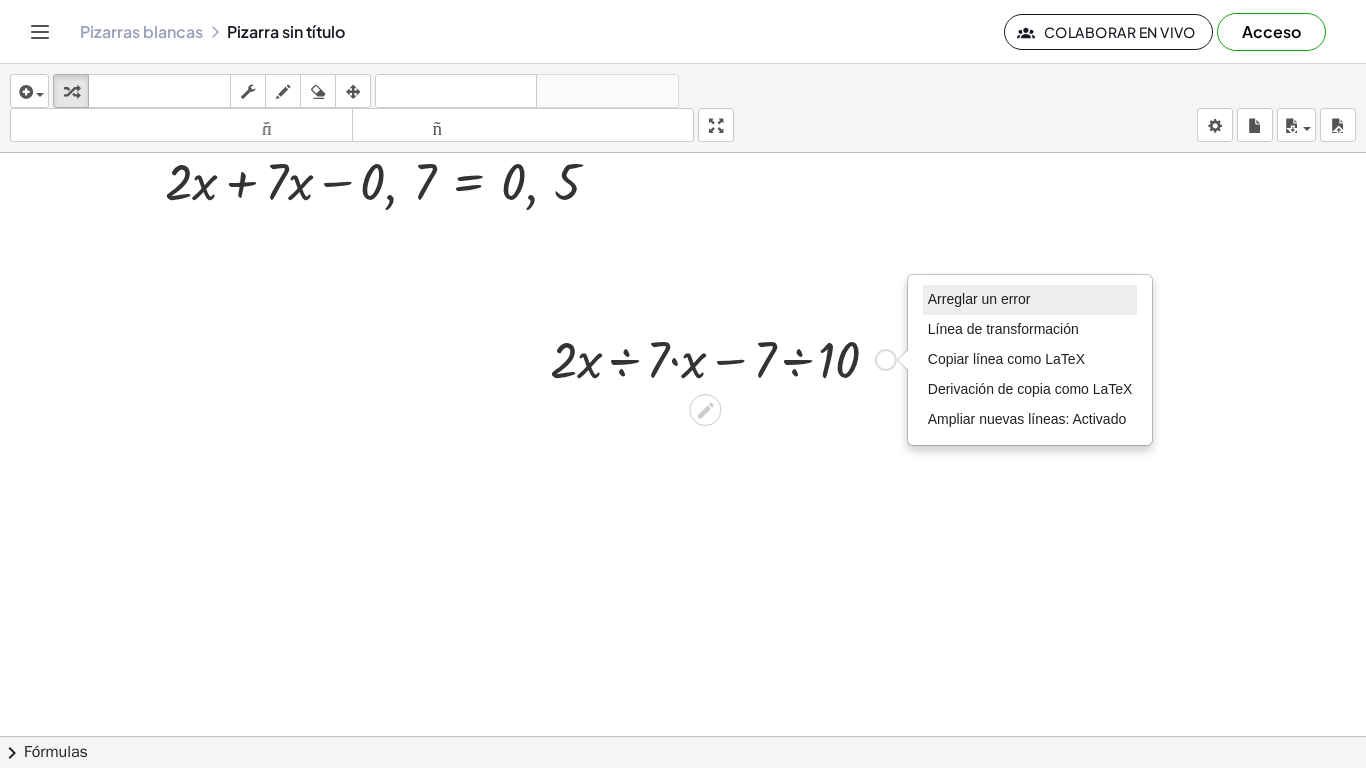 click on "Arreglar un error" at bounding box center [979, 299] 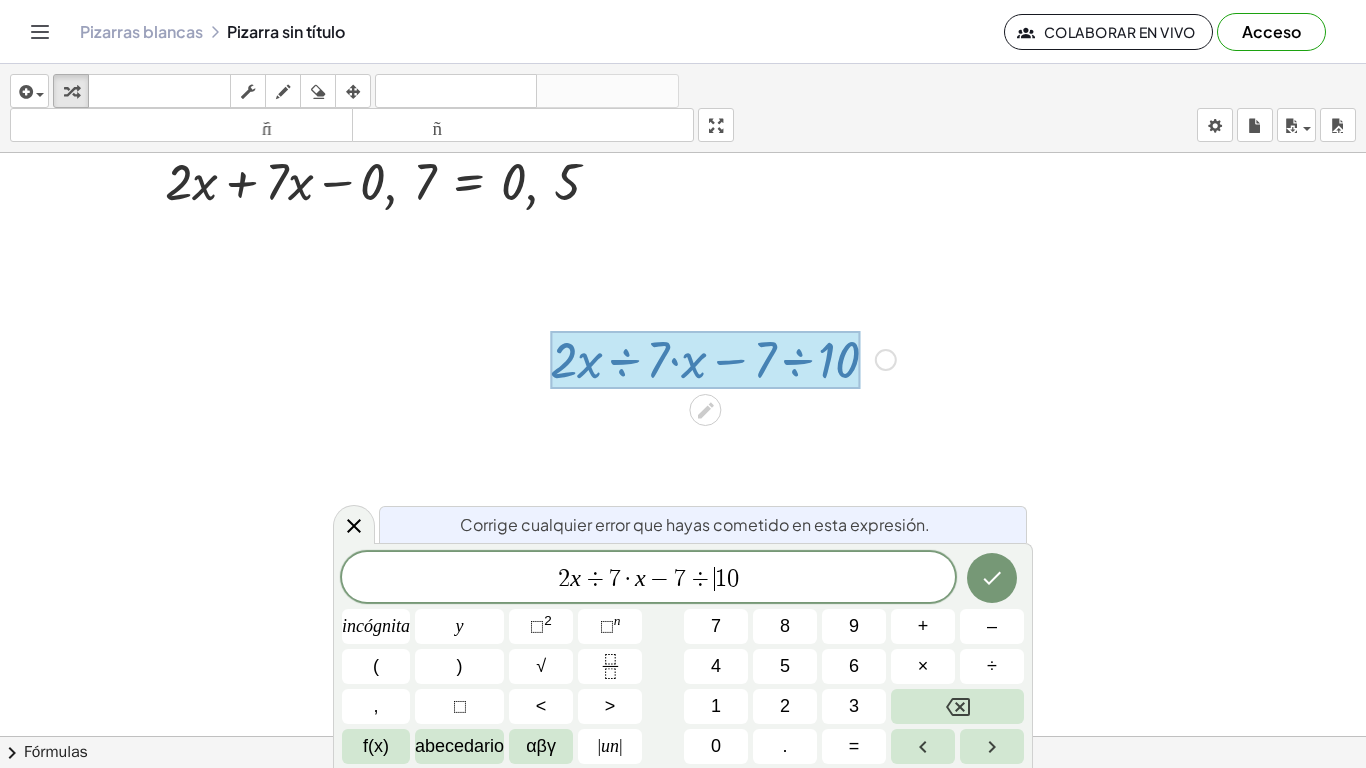 click on "2 x ÷ 7 · x − 7 ÷ ​ 1 0" at bounding box center [648, 579] 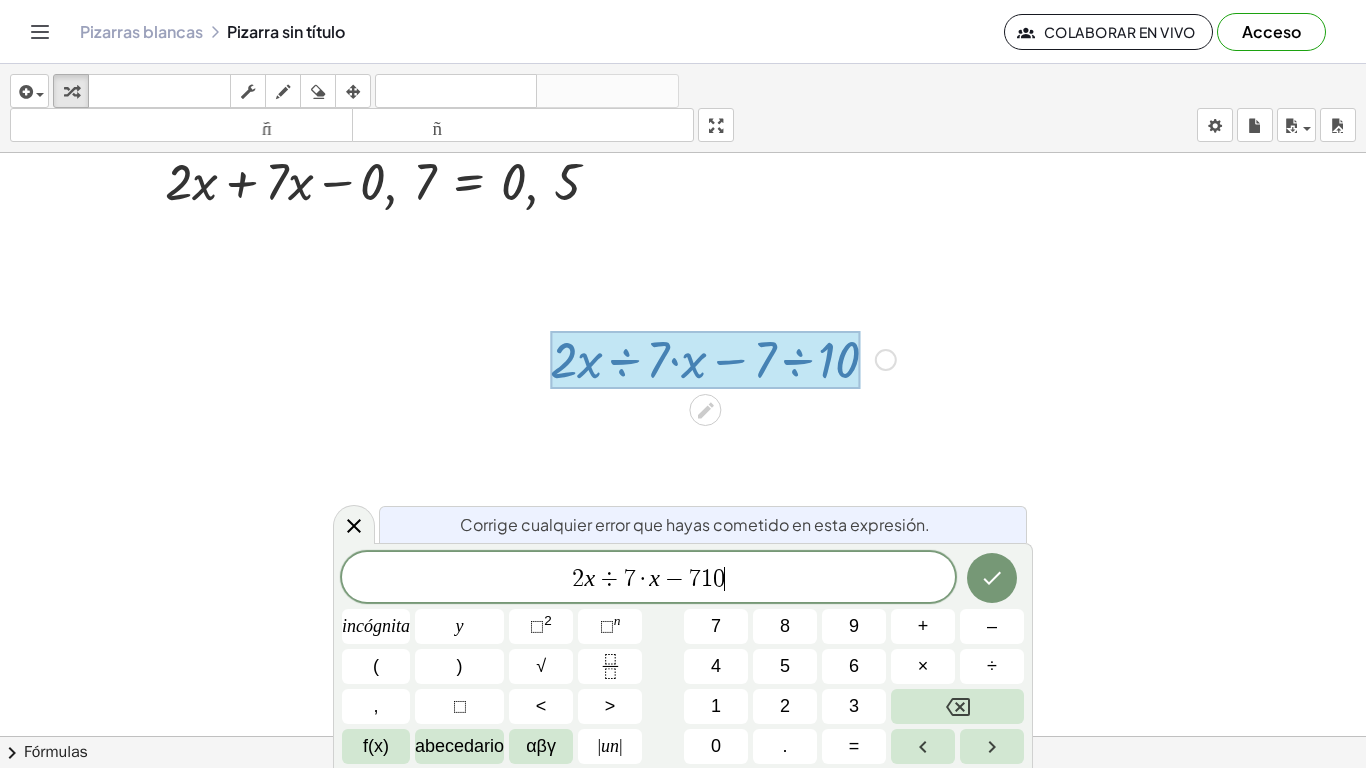 click on "2 x ÷ 7 · x − 7 1 0 ​" at bounding box center (648, 579) 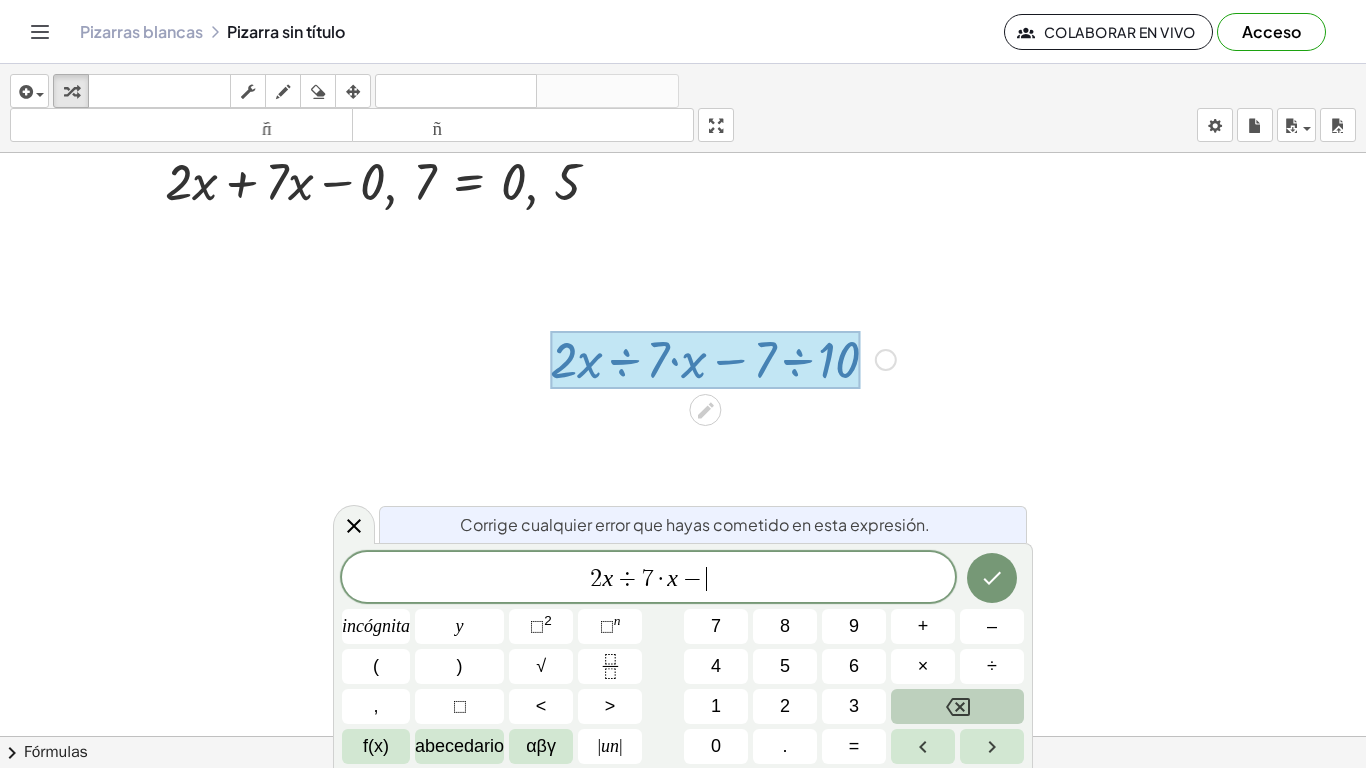 click 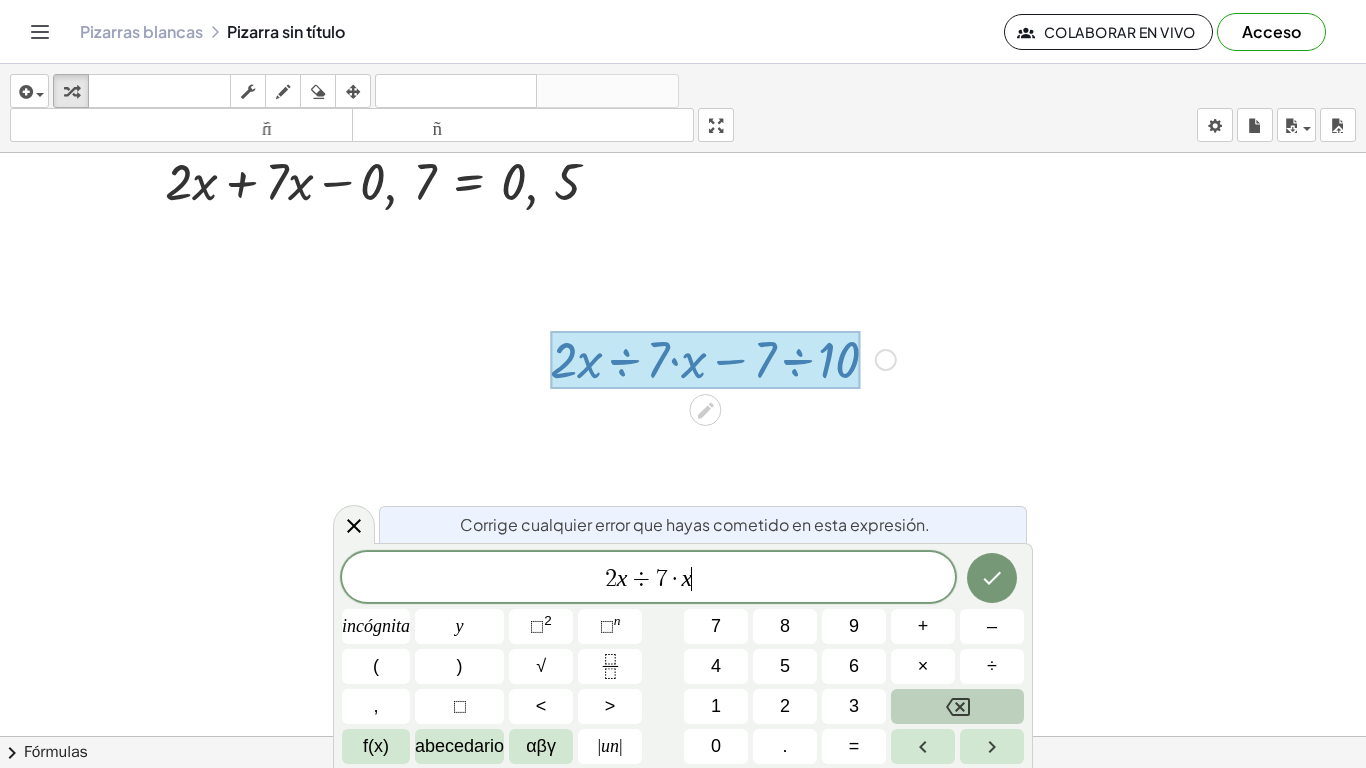 click 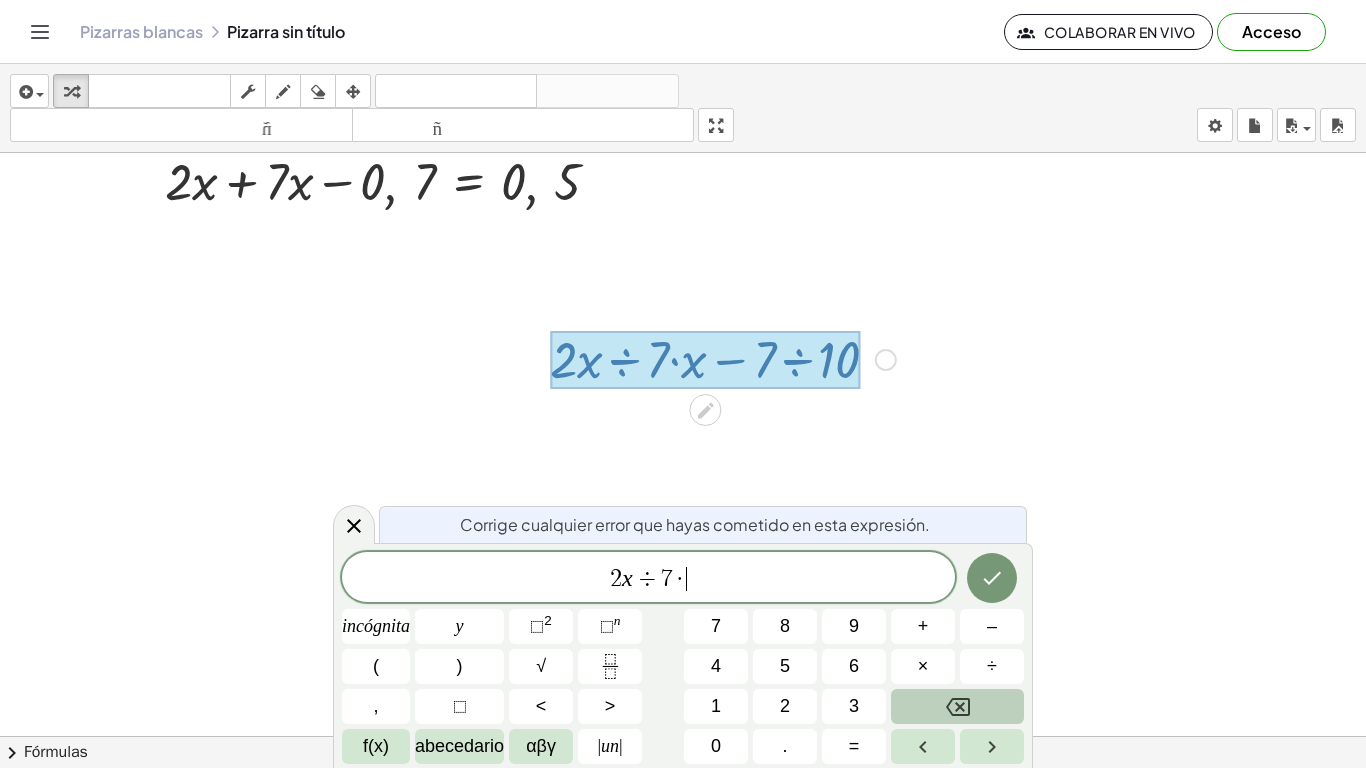 click 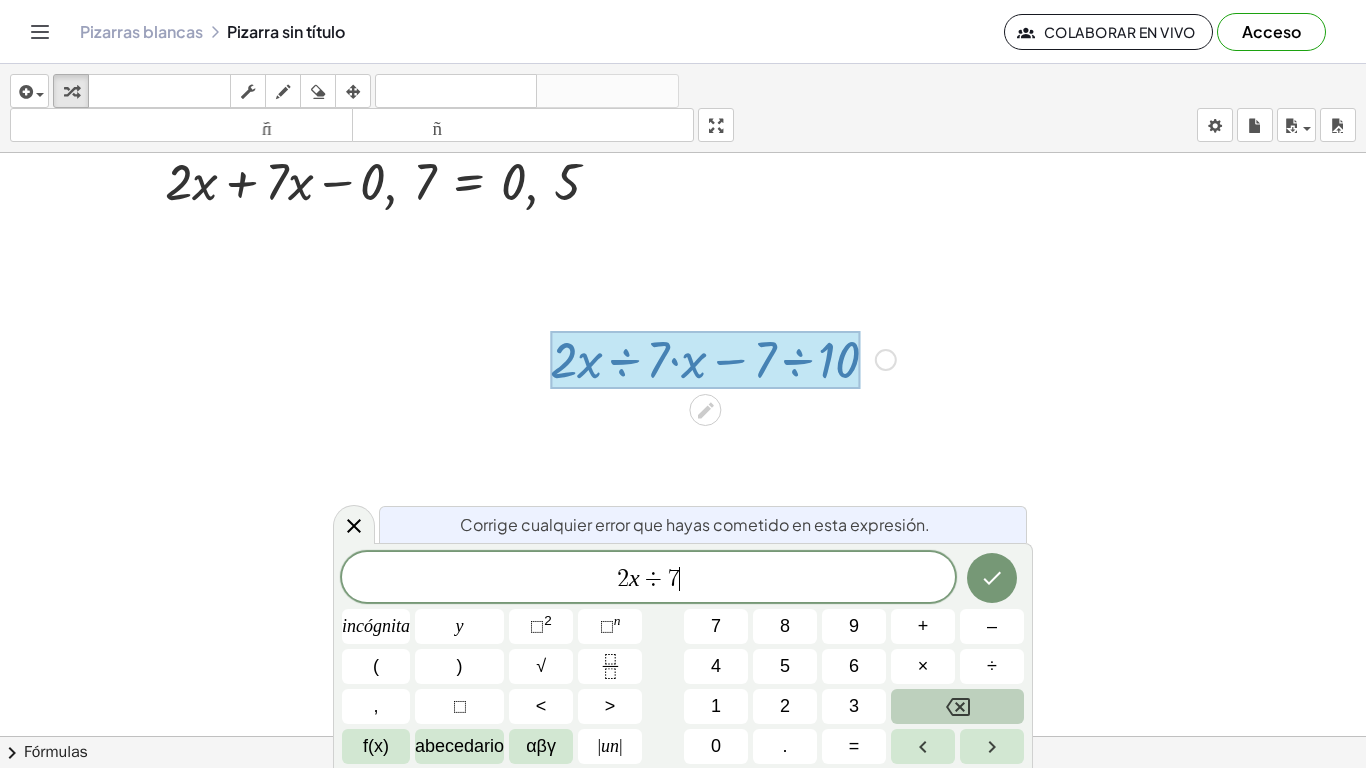 click 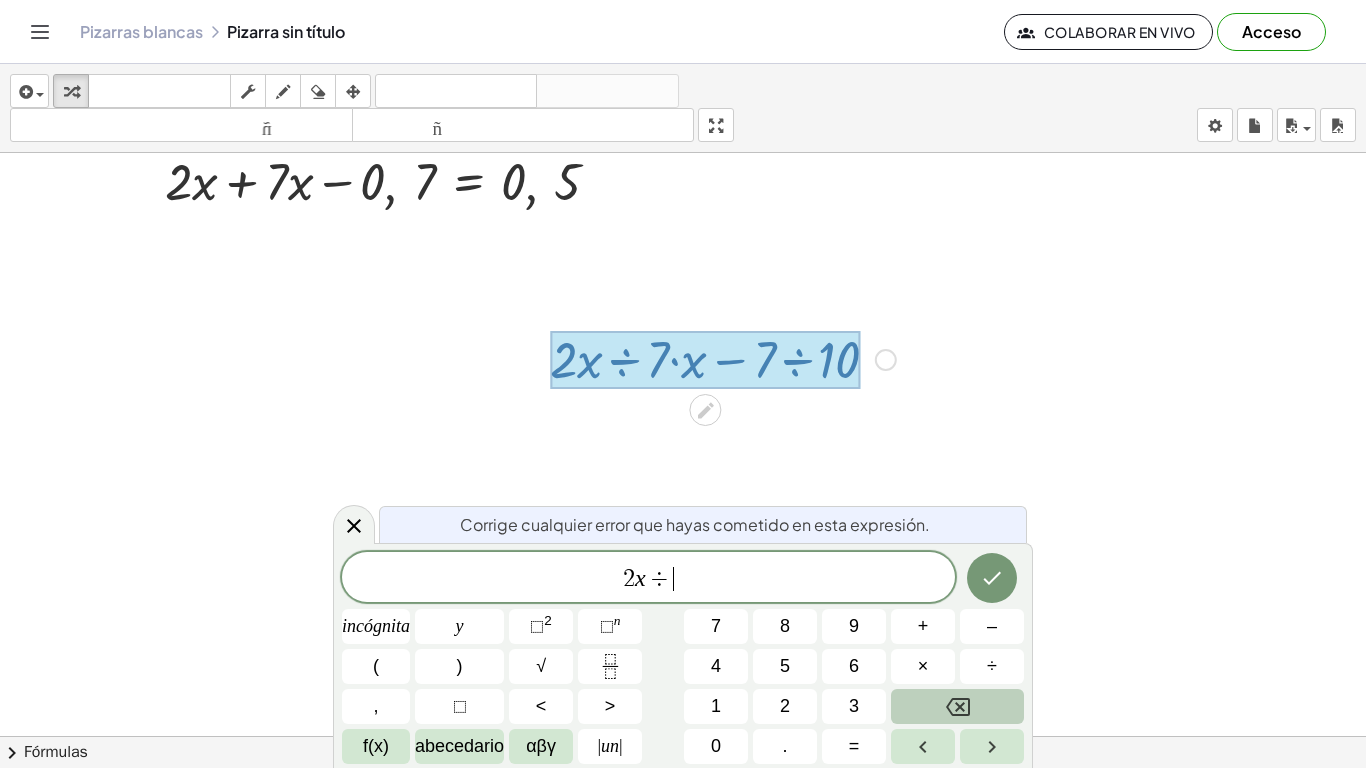 click 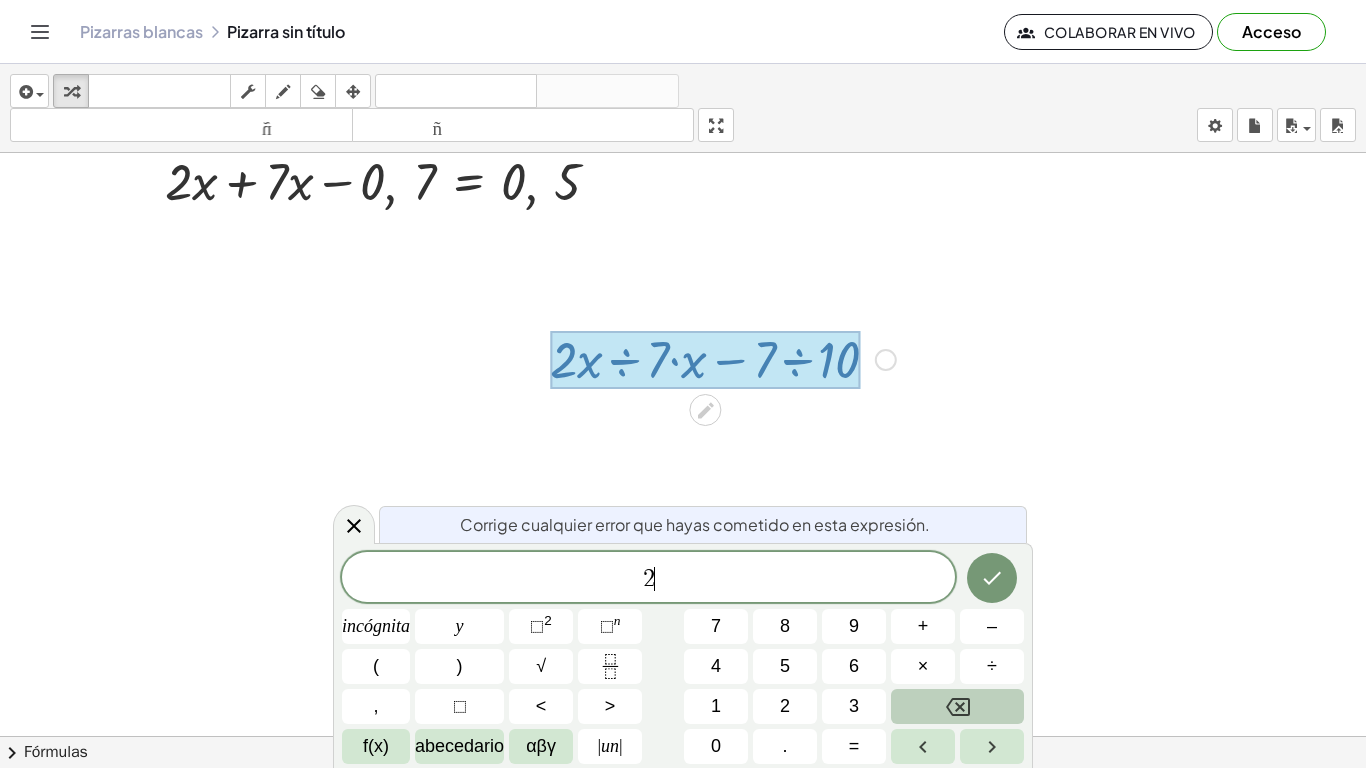 click 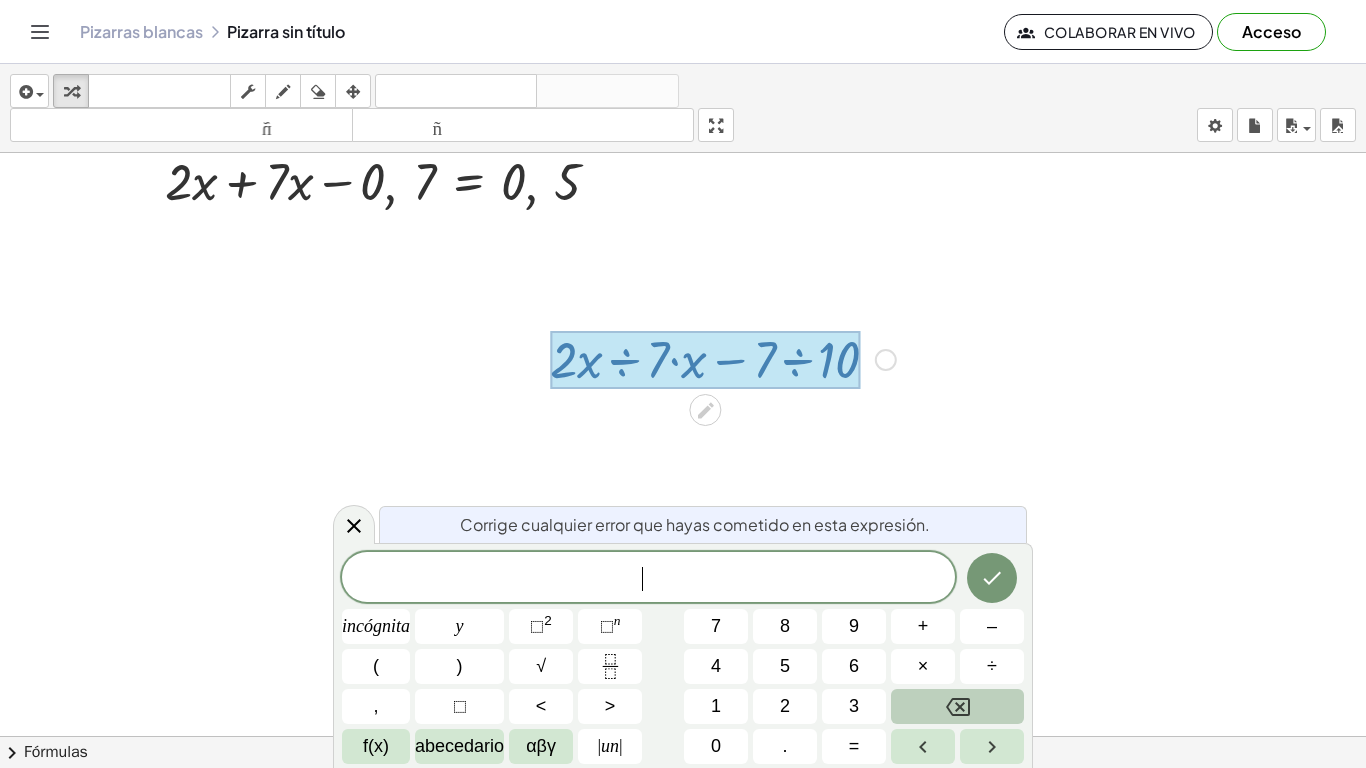click 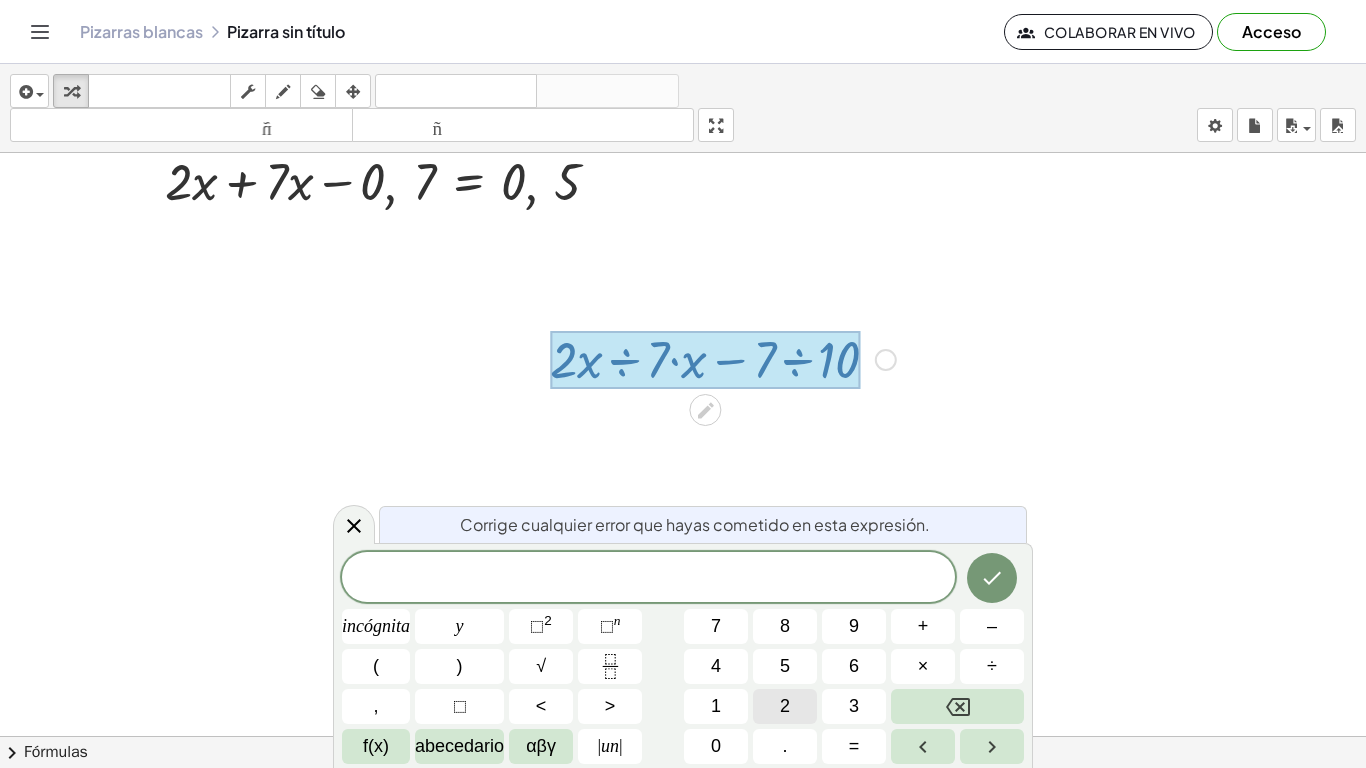 click on "2" at bounding box center (785, 706) 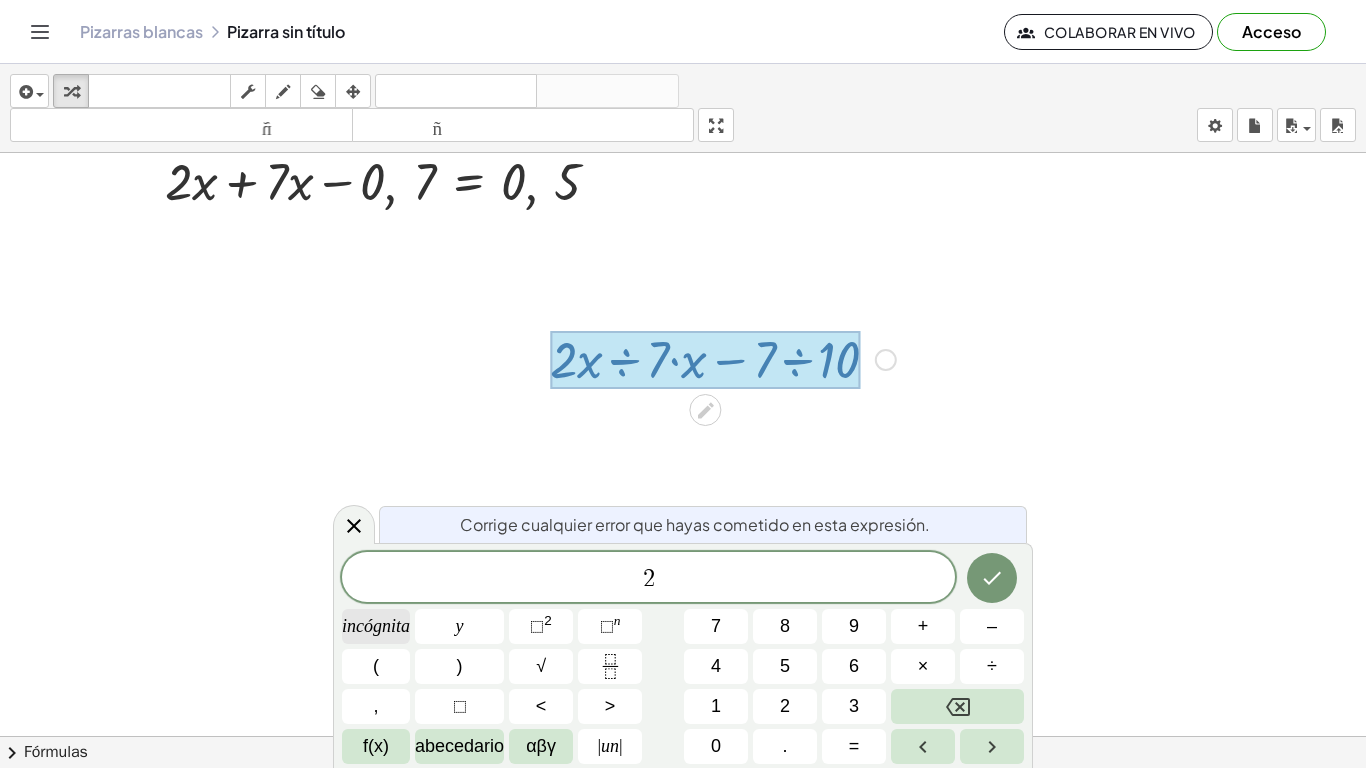 click on "incógnita" at bounding box center (376, 626) 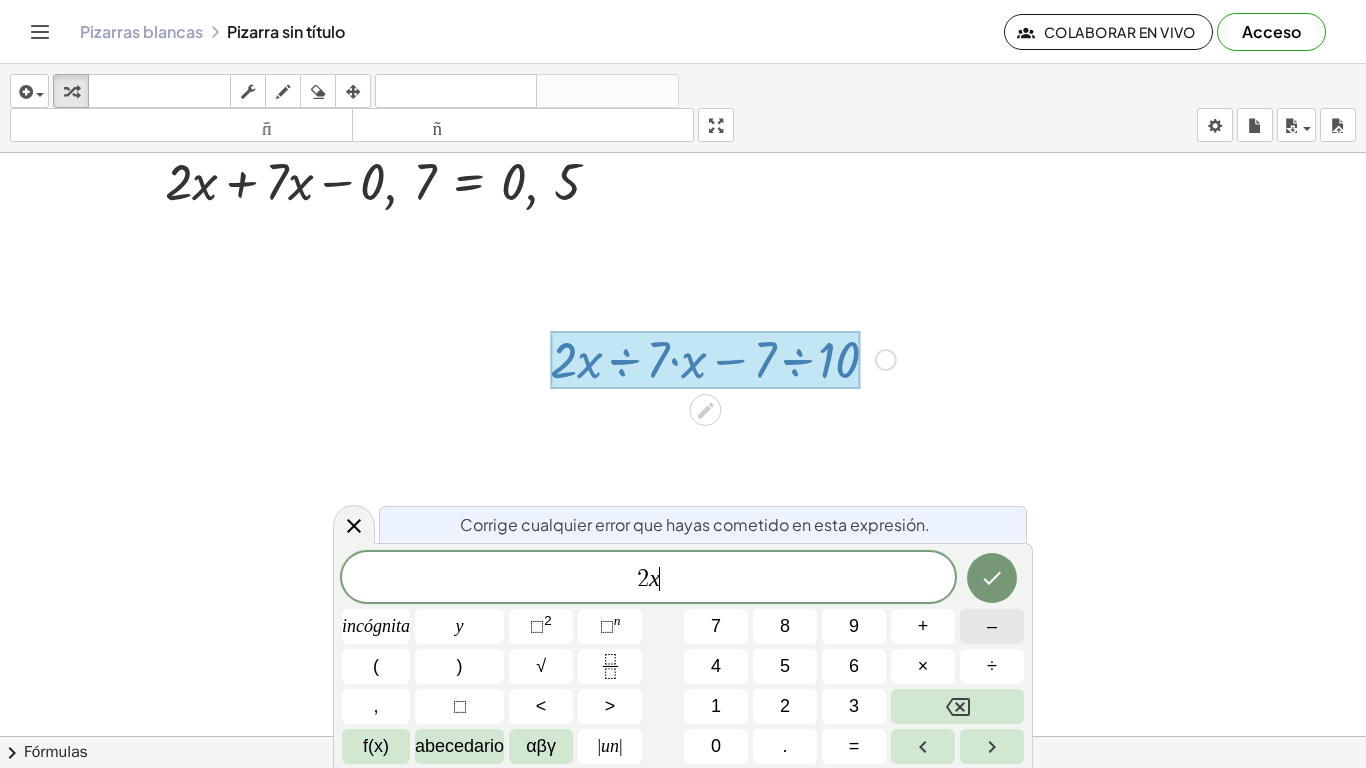 click on "–" at bounding box center (992, 626) 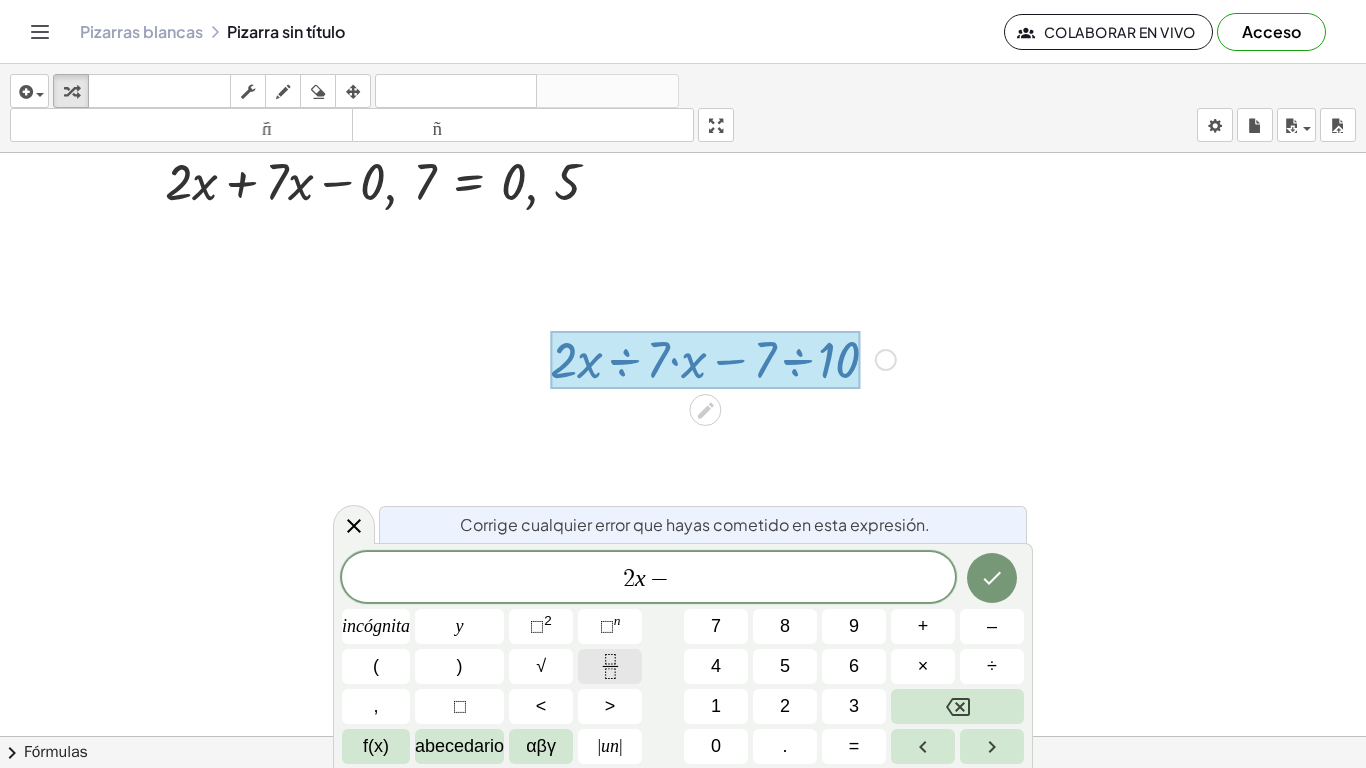 click 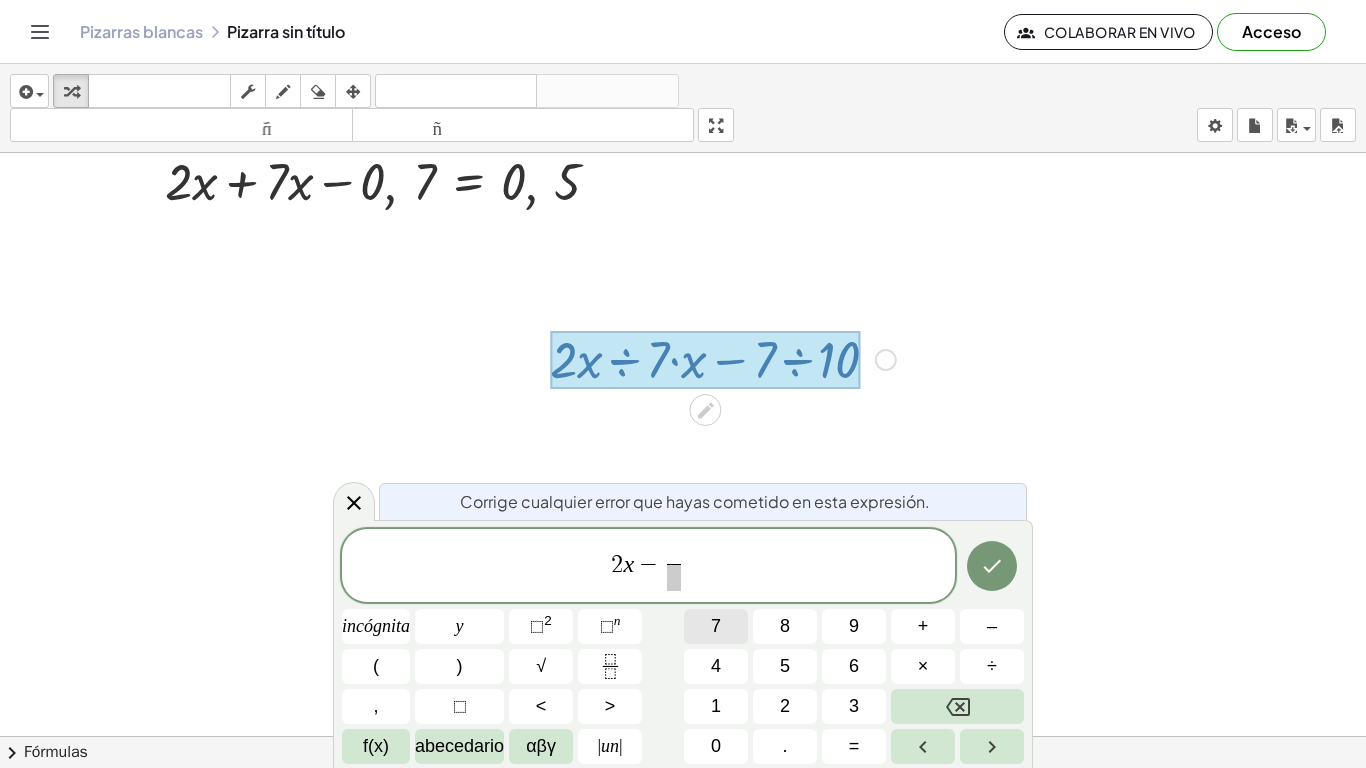 click on "7" at bounding box center [716, 626] 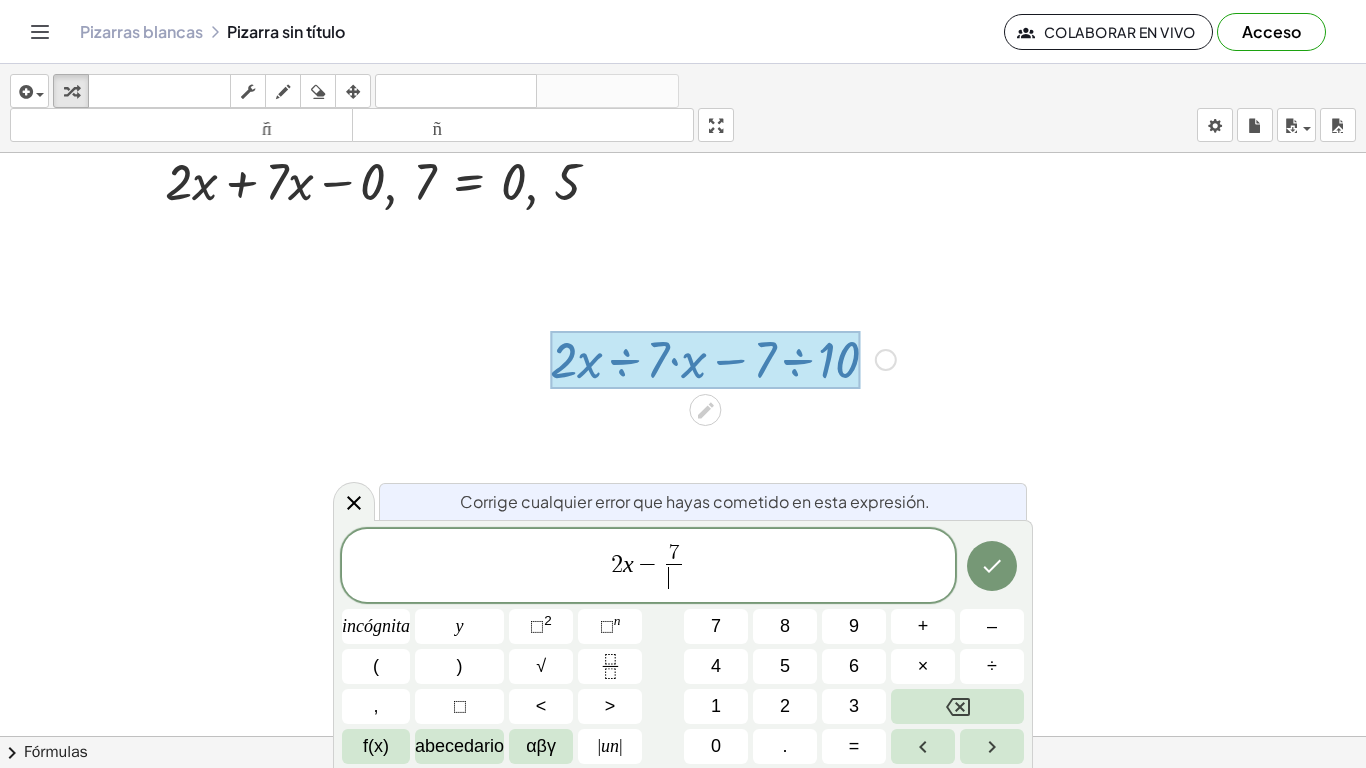 click on "​" at bounding box center (673, 577) 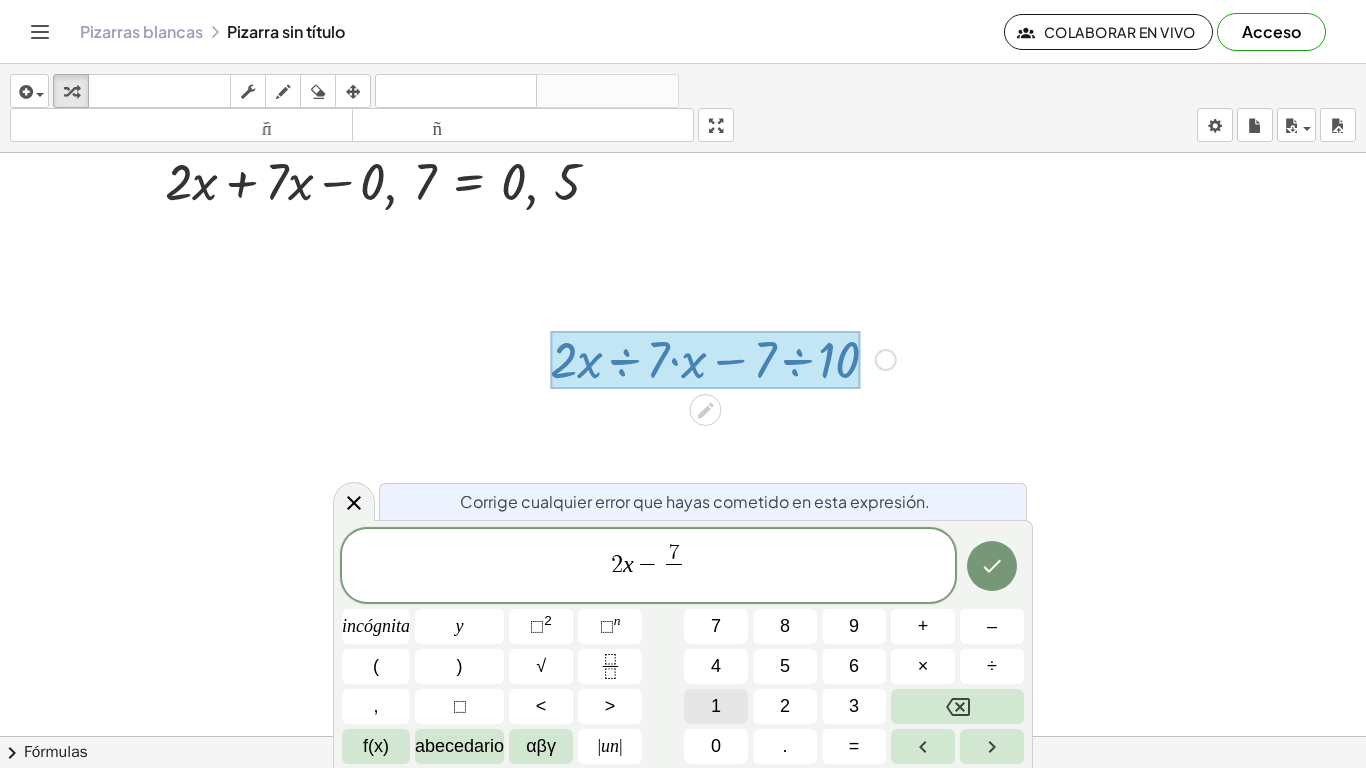 click on "1" at bounding box center [716, 706] 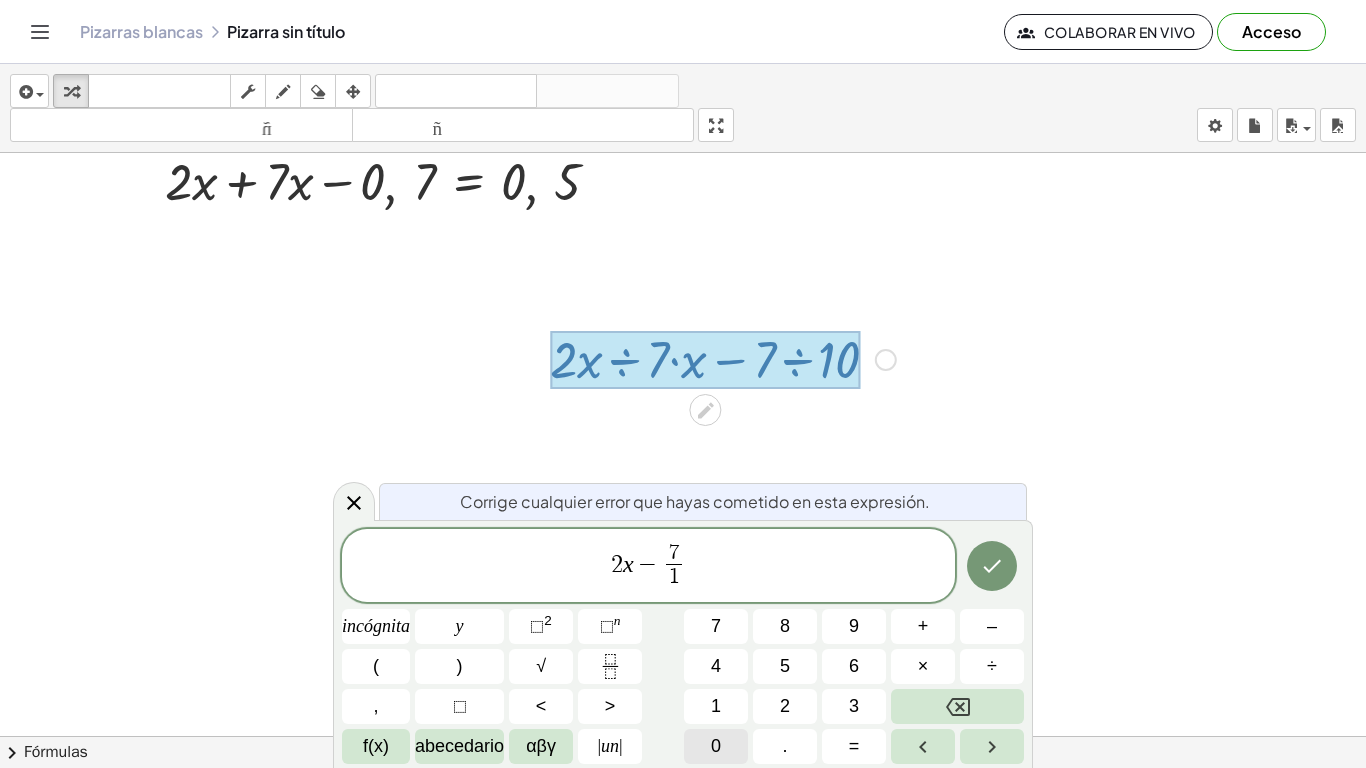 click on "0" at bounding box center (716, 746) 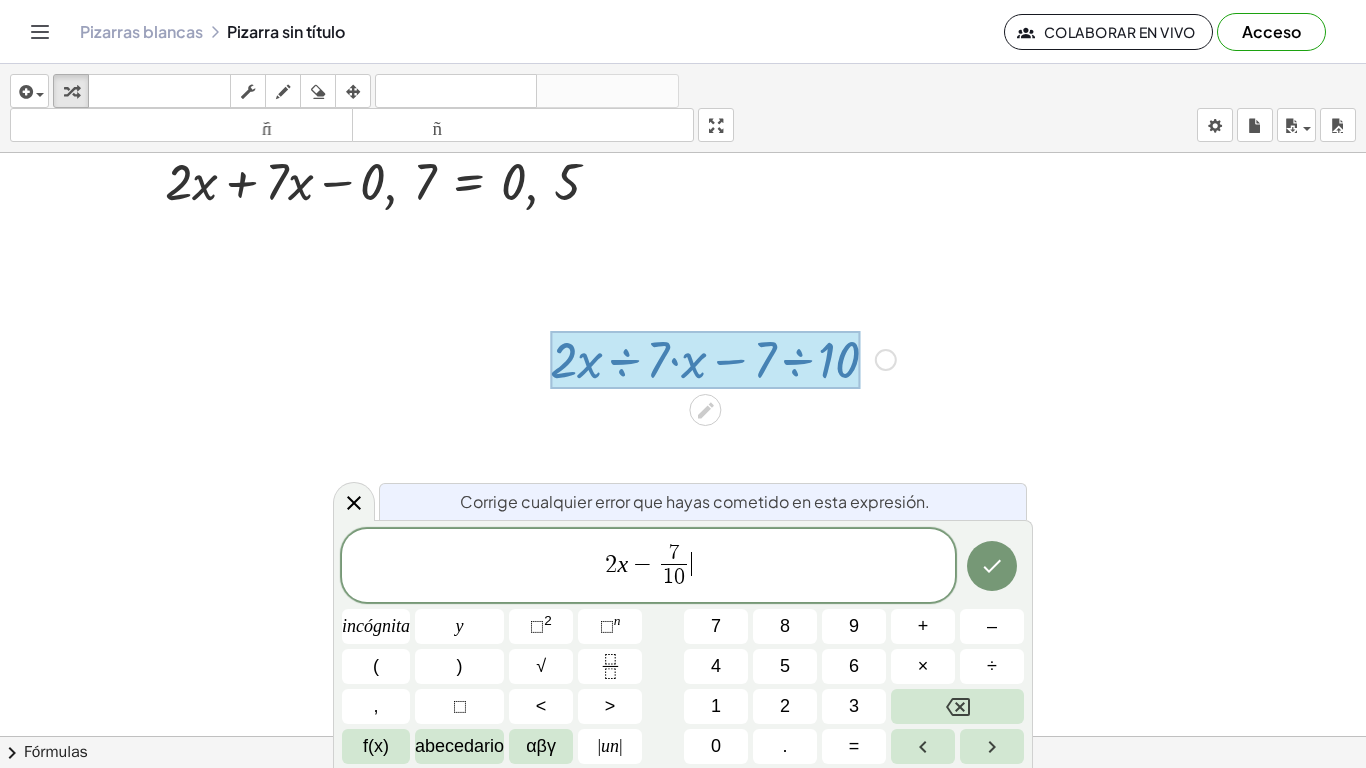 click on "2 x − 7 1 0 ​ ​" at bounding box center (648, 567) 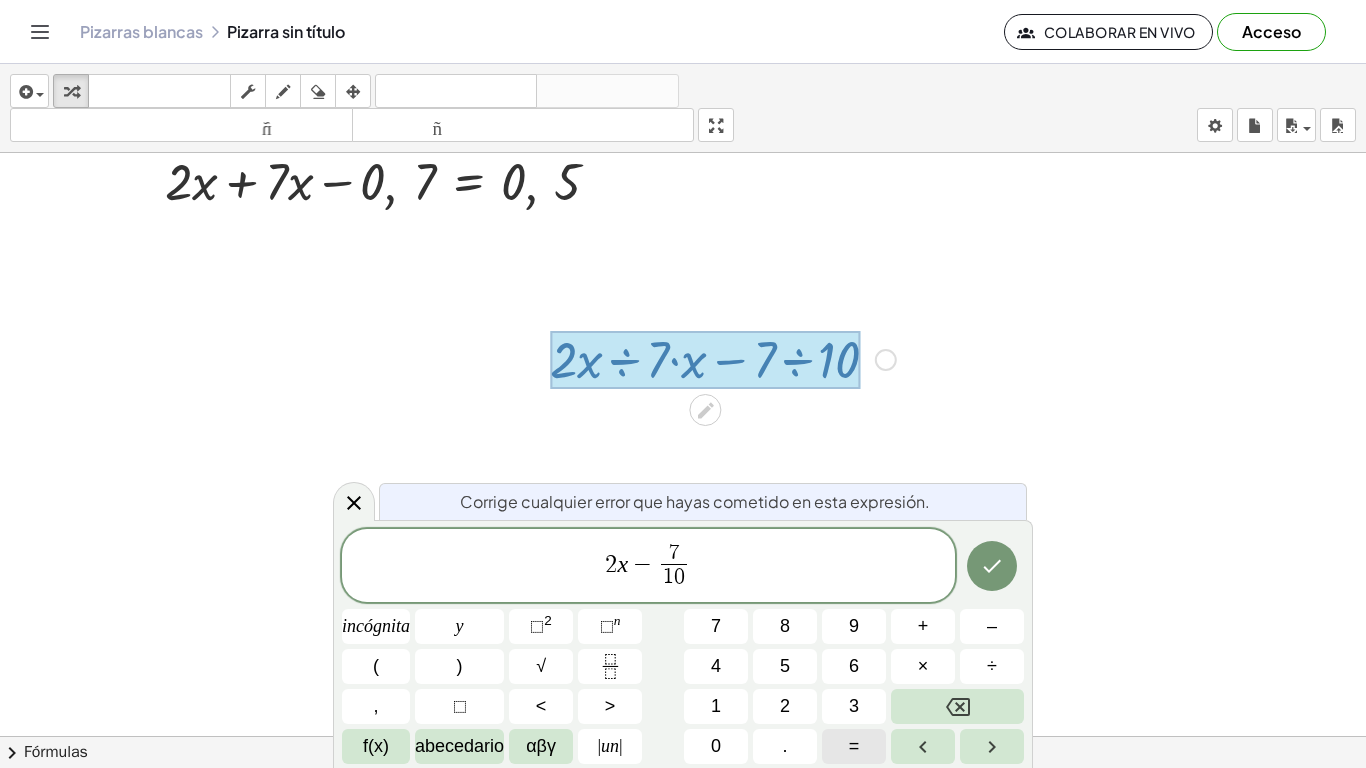 click on "=" at bounding box center [854, 746] 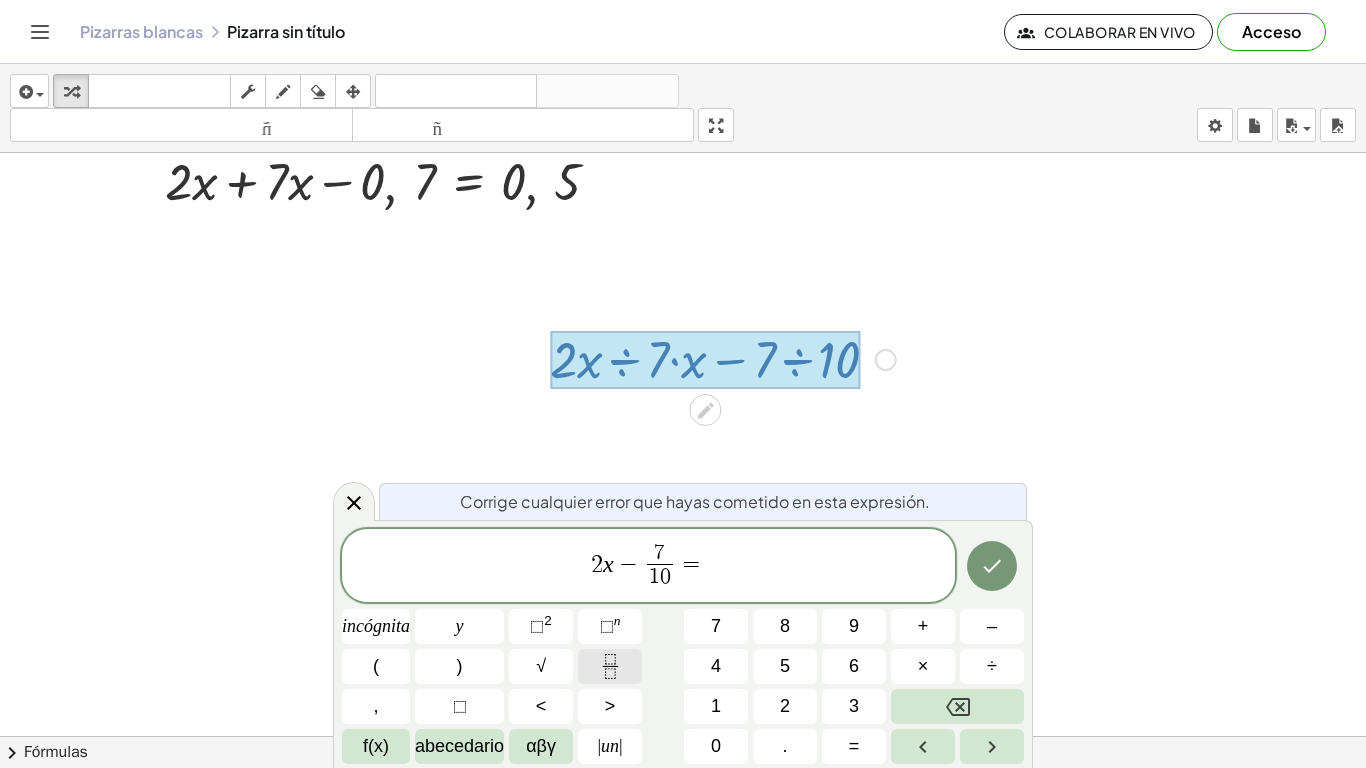 click 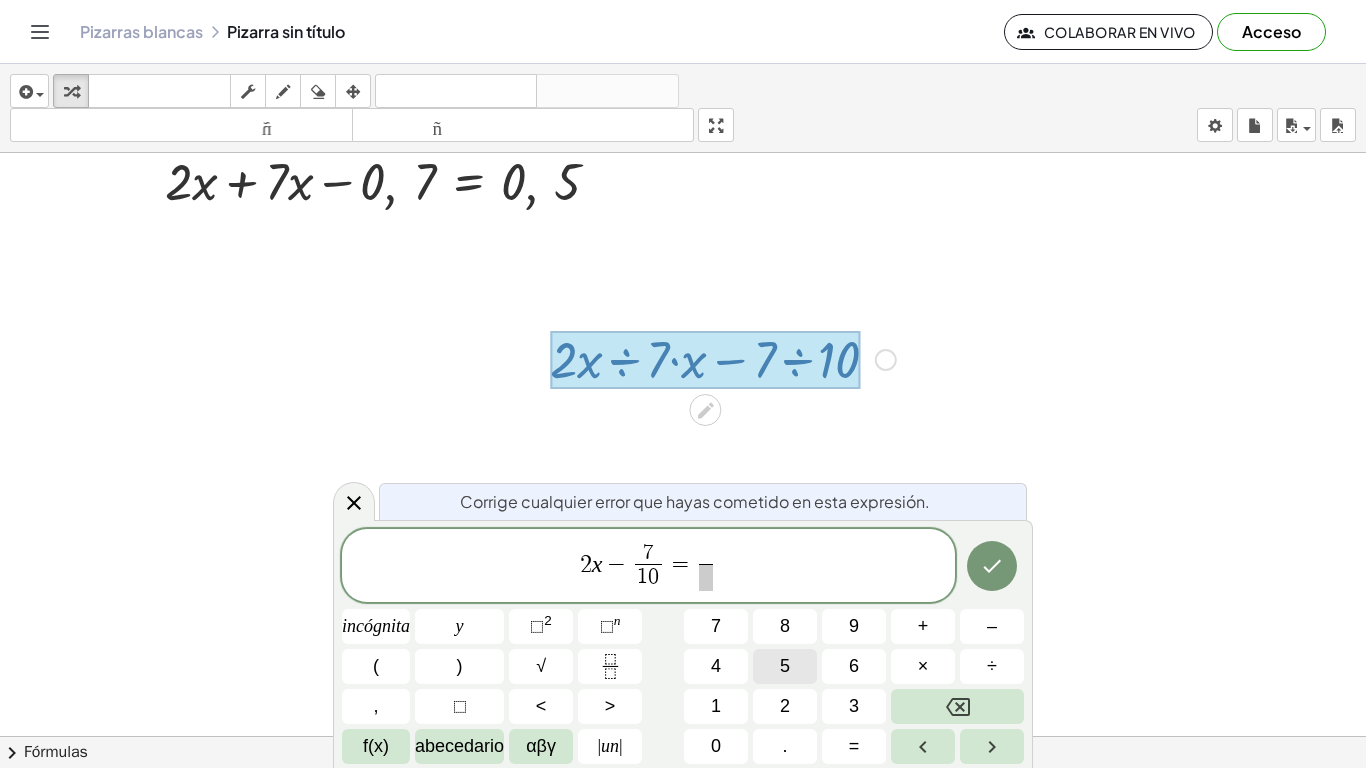 click on "5" at bounding box center (785, 666) 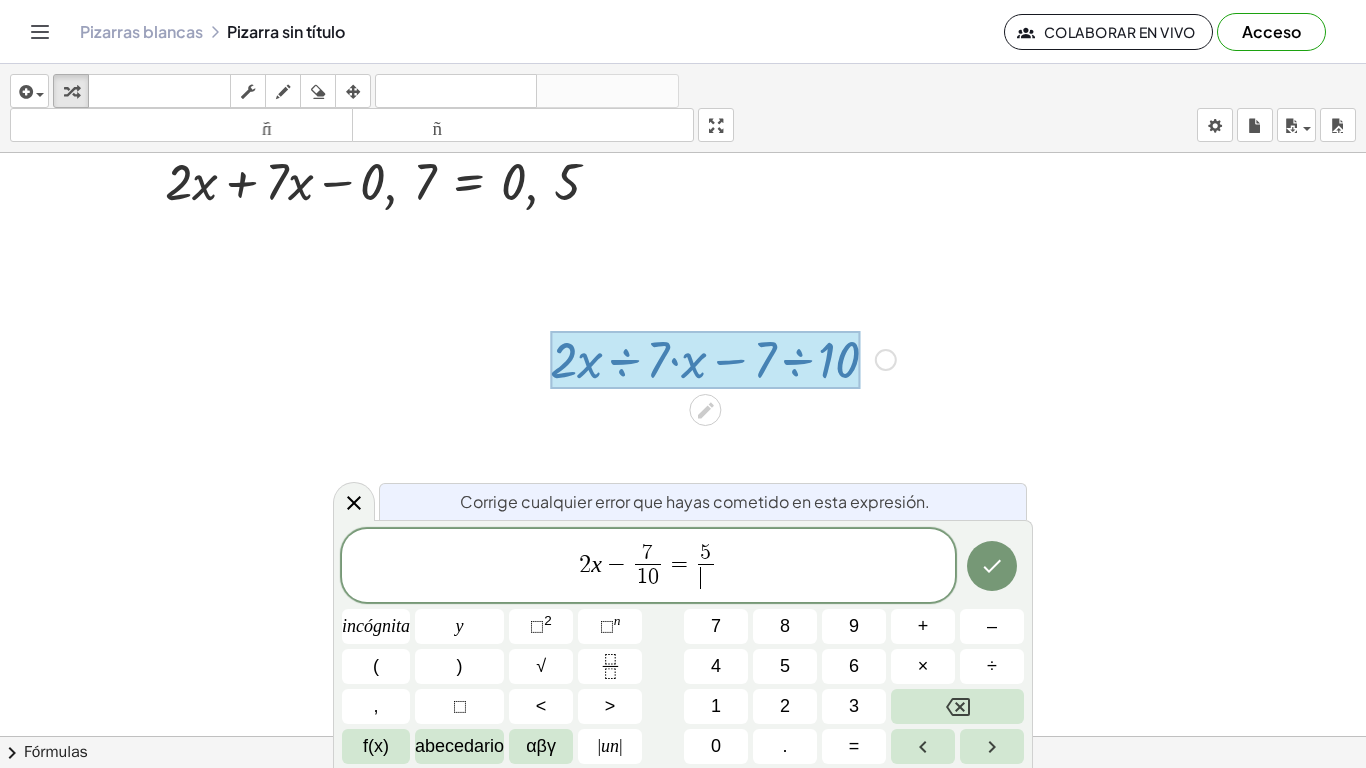click on "​" at bounding box center [705, 577] 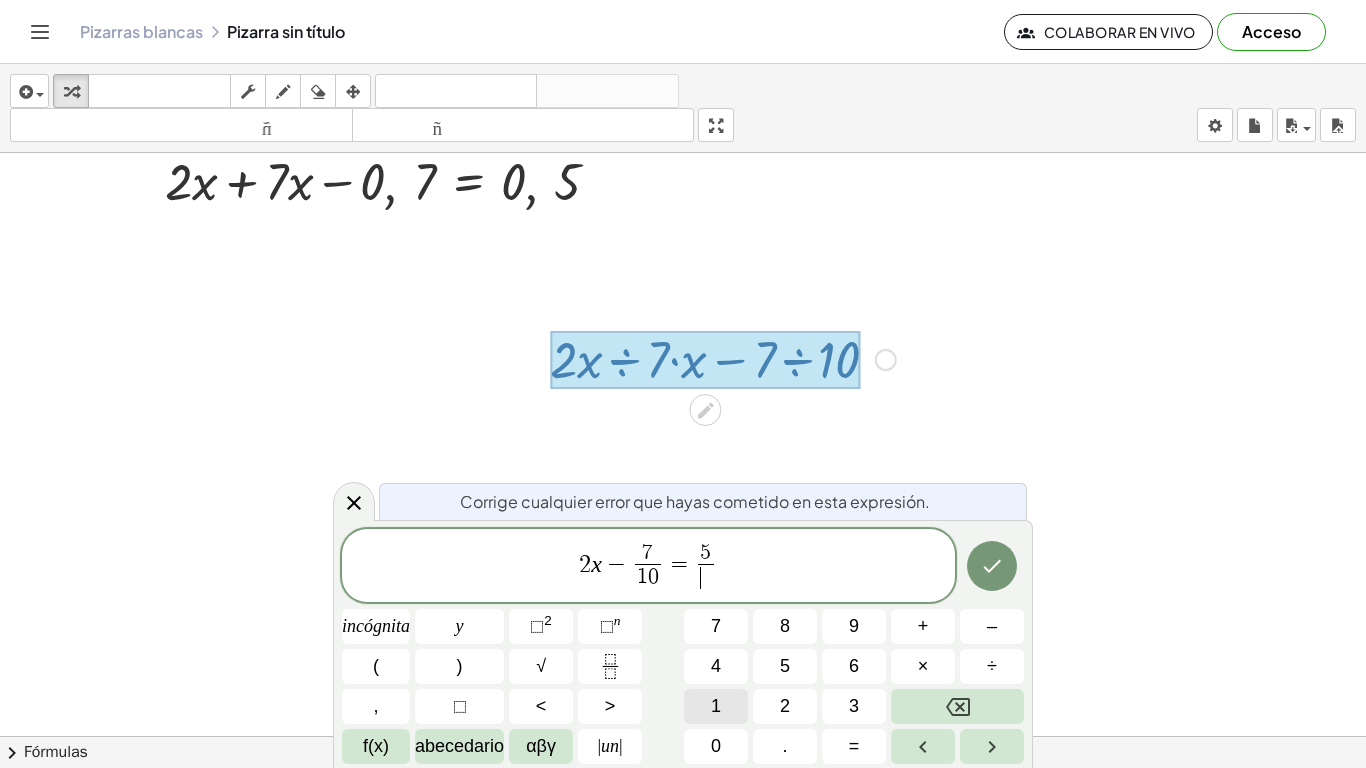 click on "1" at bounding box center (716, 706) 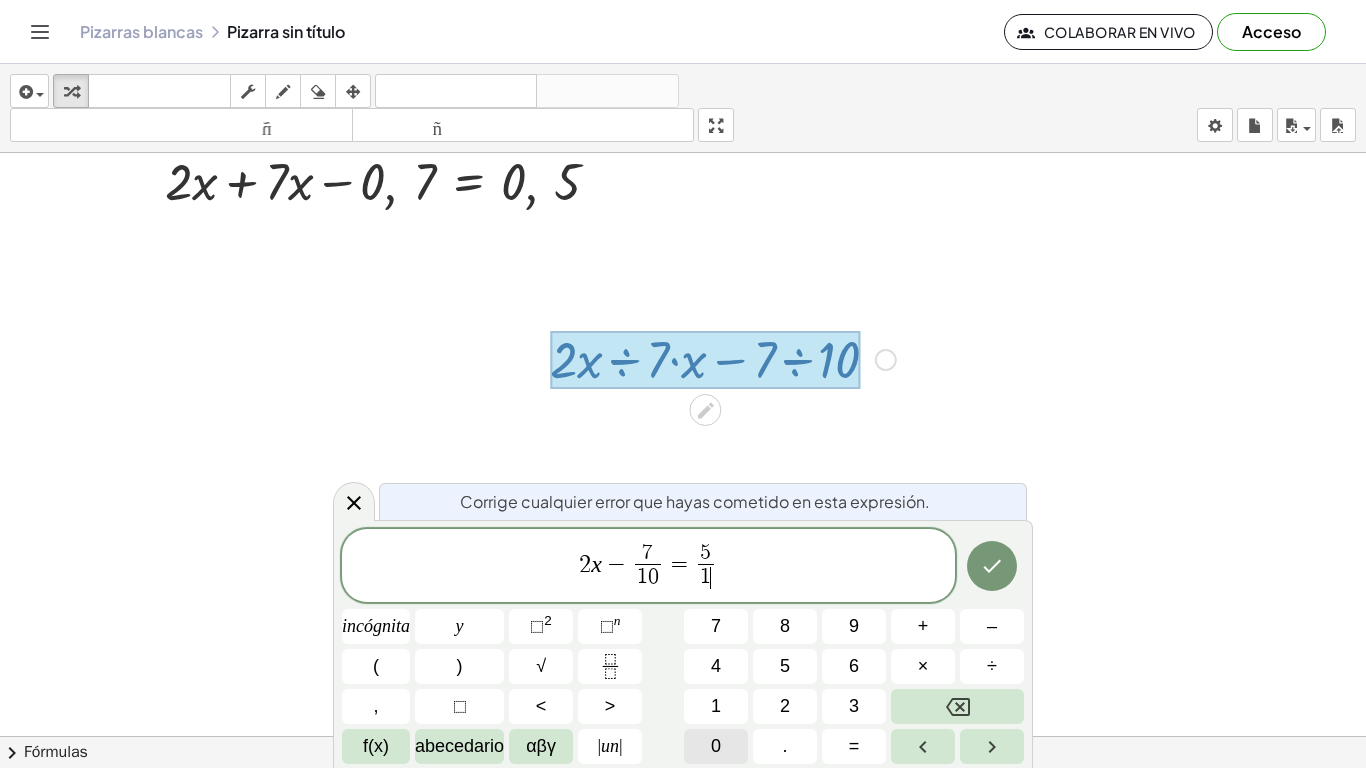 click on "0" at bounding box center [716, 746] 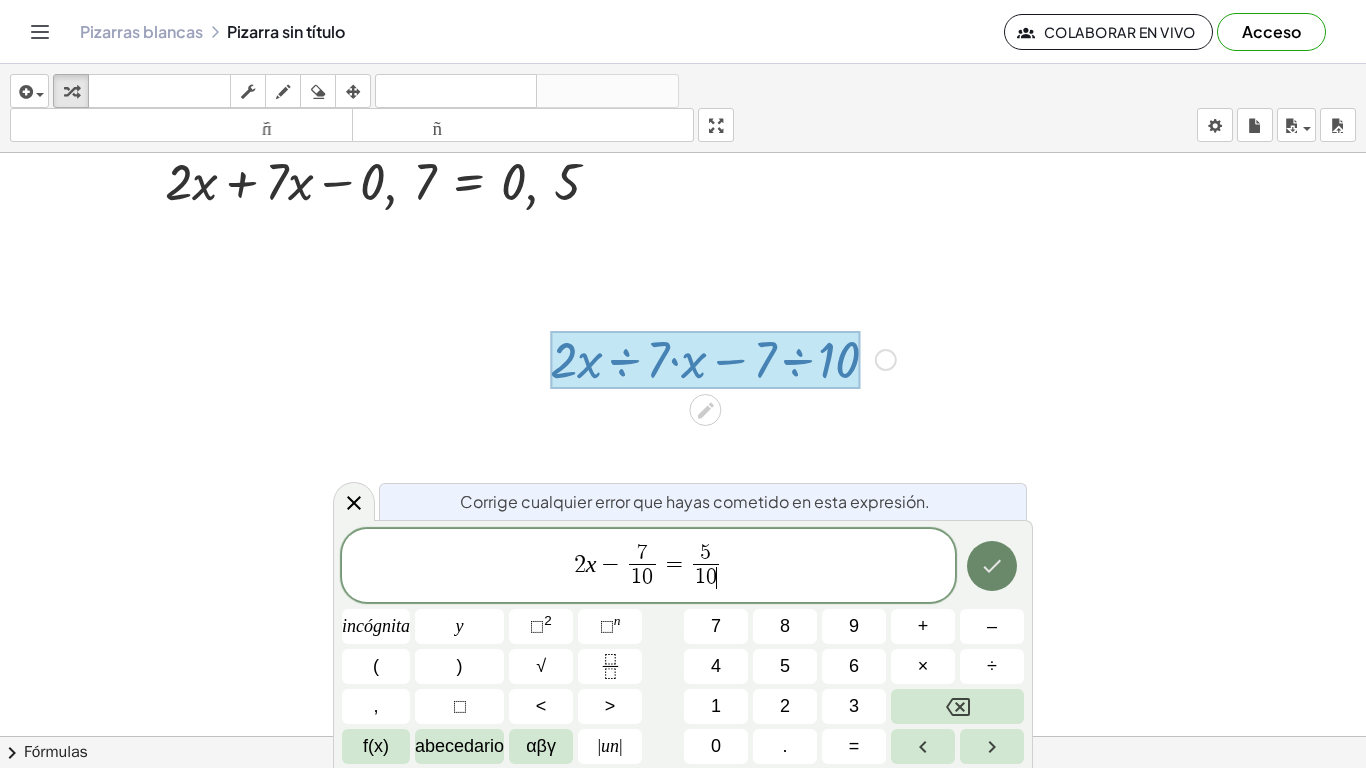 click 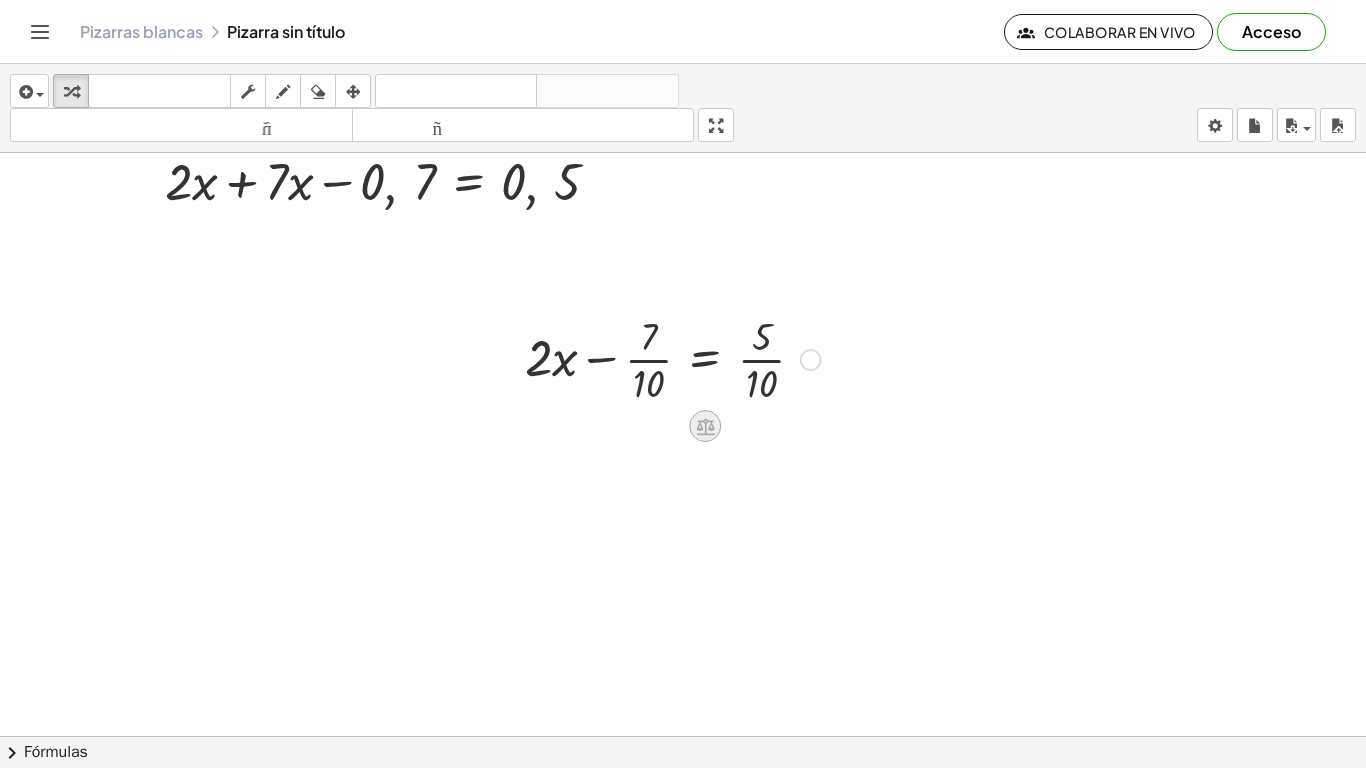 click 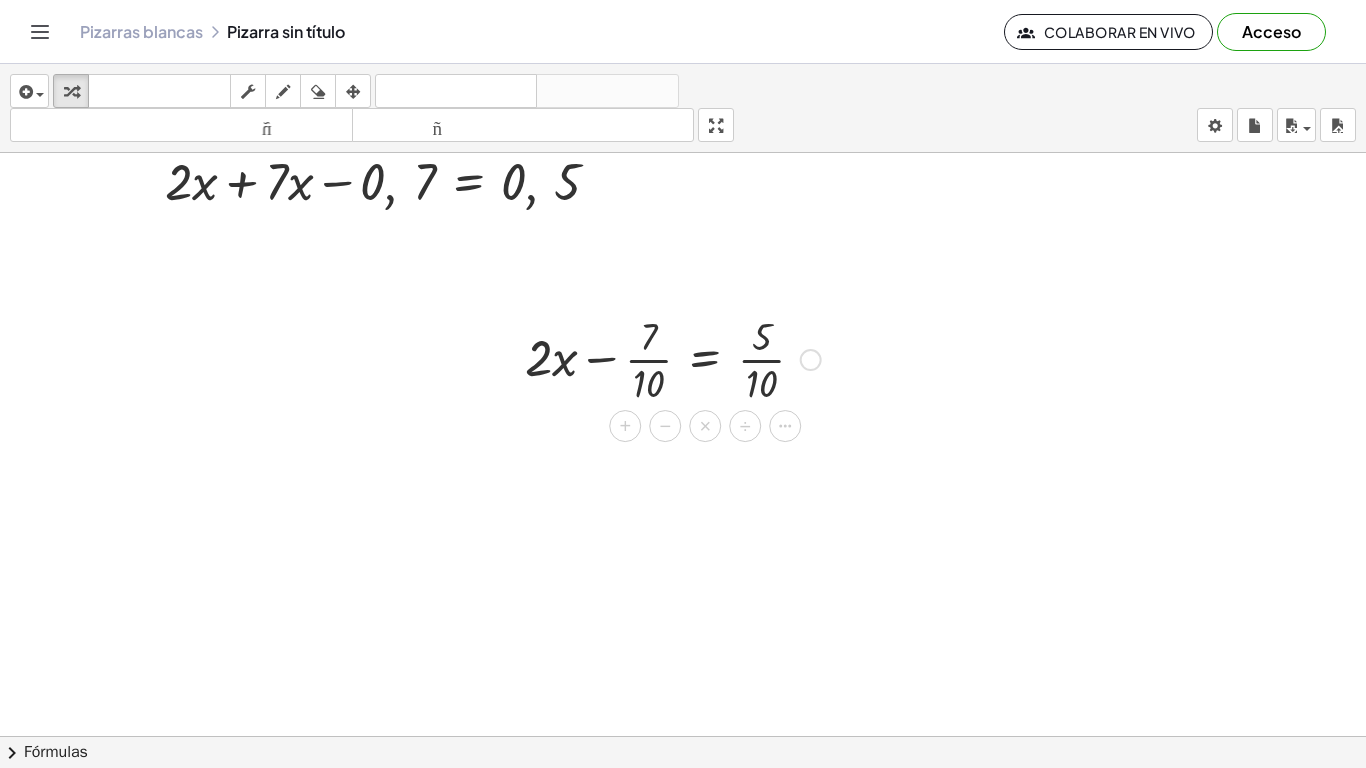 click on "Arreglar un error Línea de transformación Copiar línea como LaTeX Derivación de copia como LaTeX Ampliar nuevas líneas: Activado" at bounding box center [811, 360] 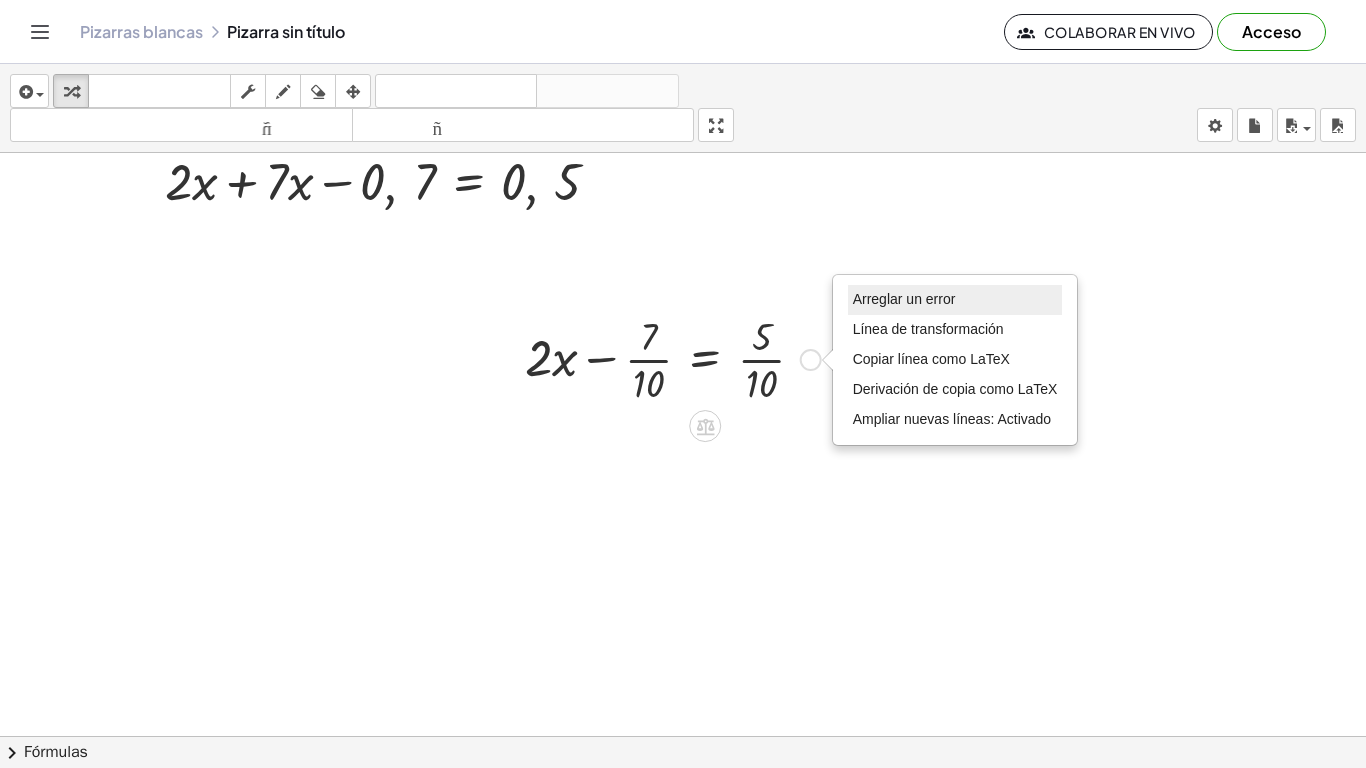 click on "Arreglar un error" at bounding box center [904, 299] 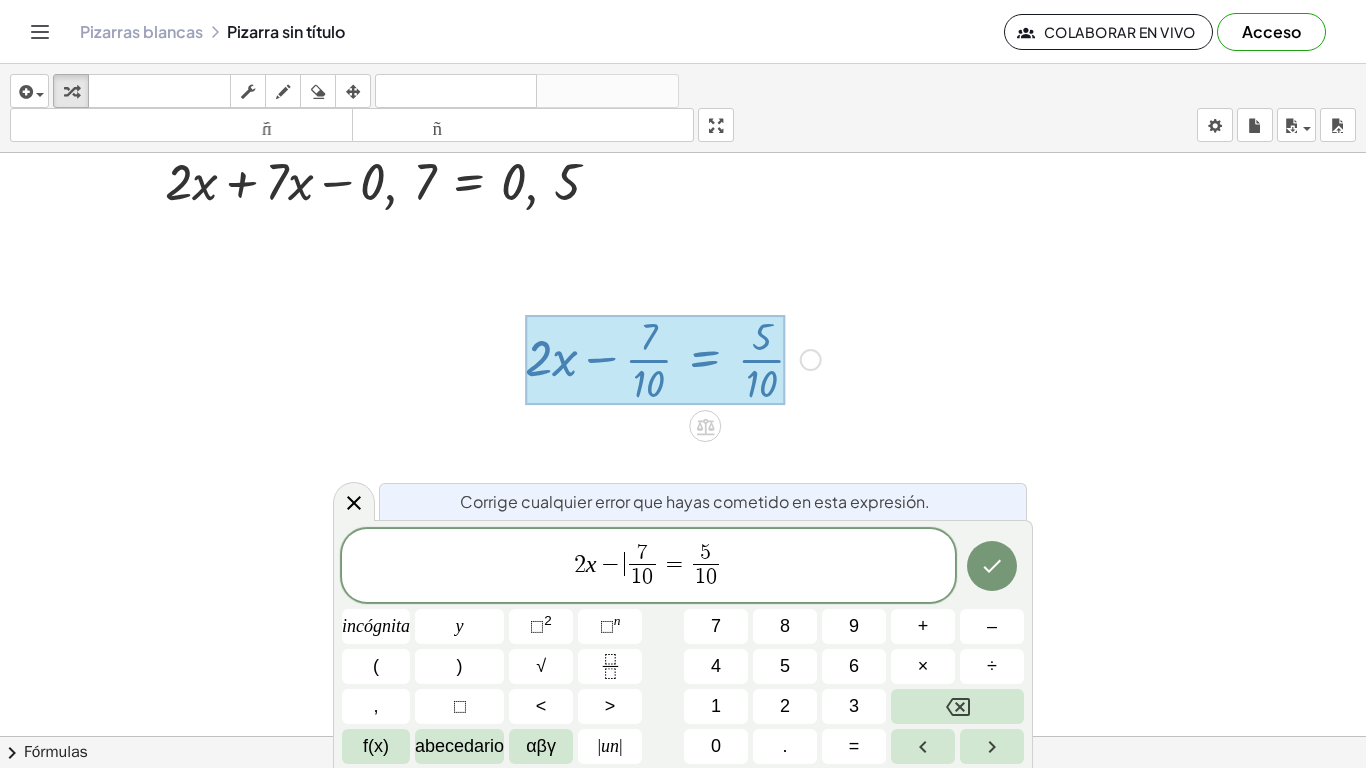 click on "−" at bounding box center [610, 564] 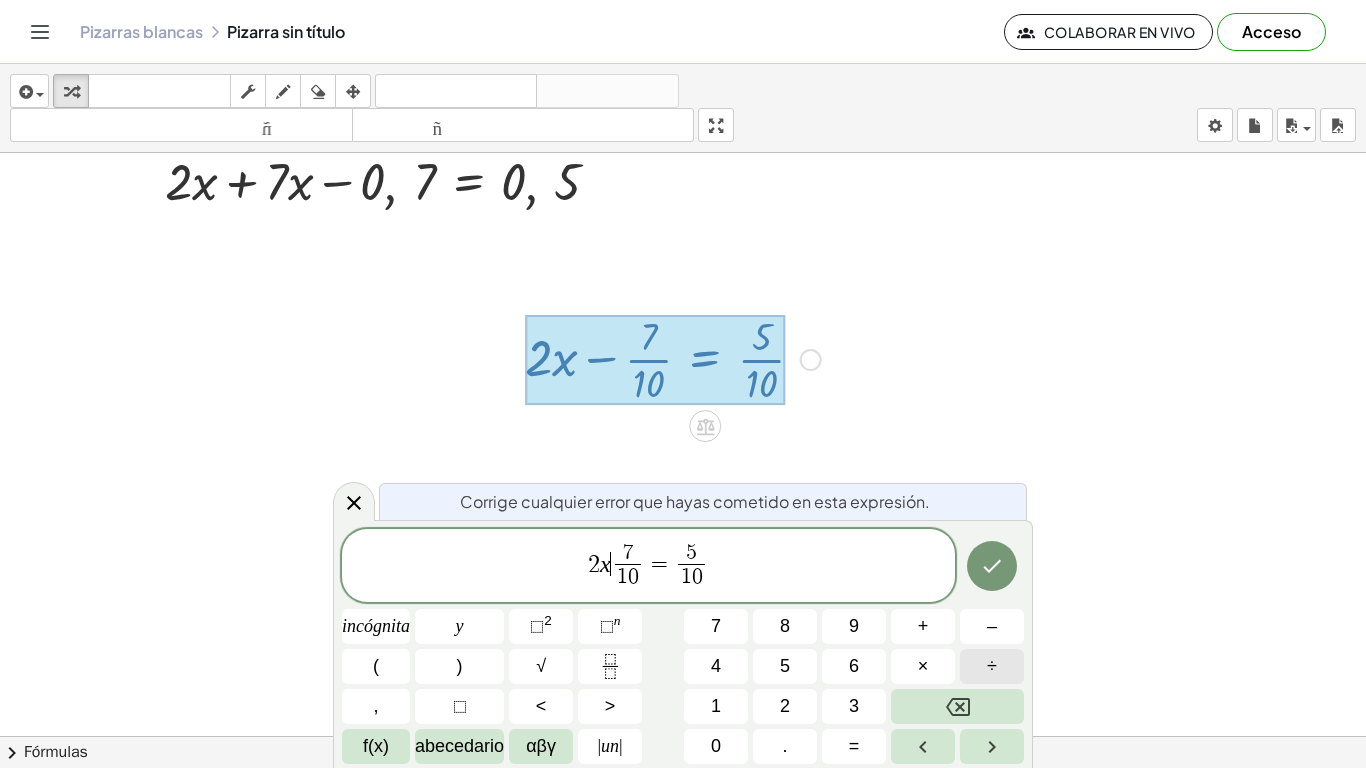 click on "÷" at bounding box center (992, 666) 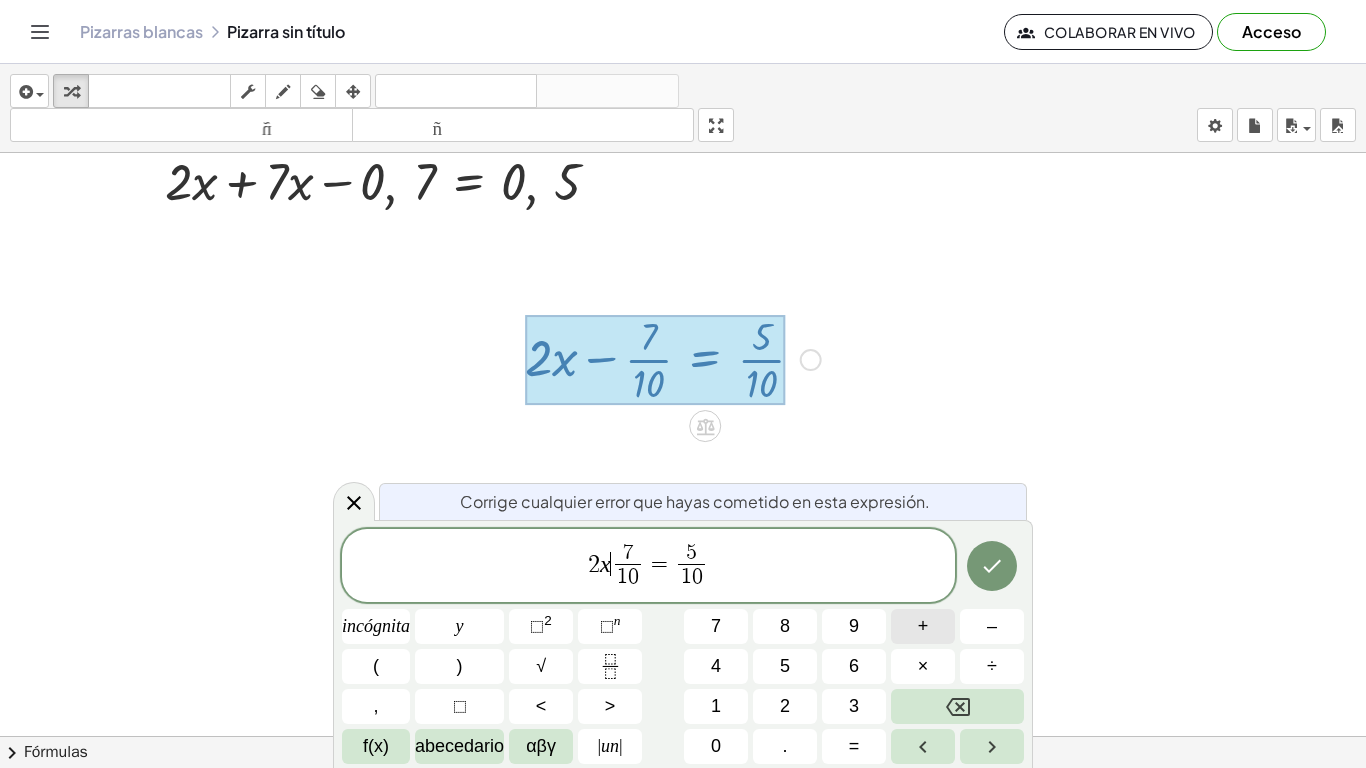 click on "+" at bounding box center [923, 626] 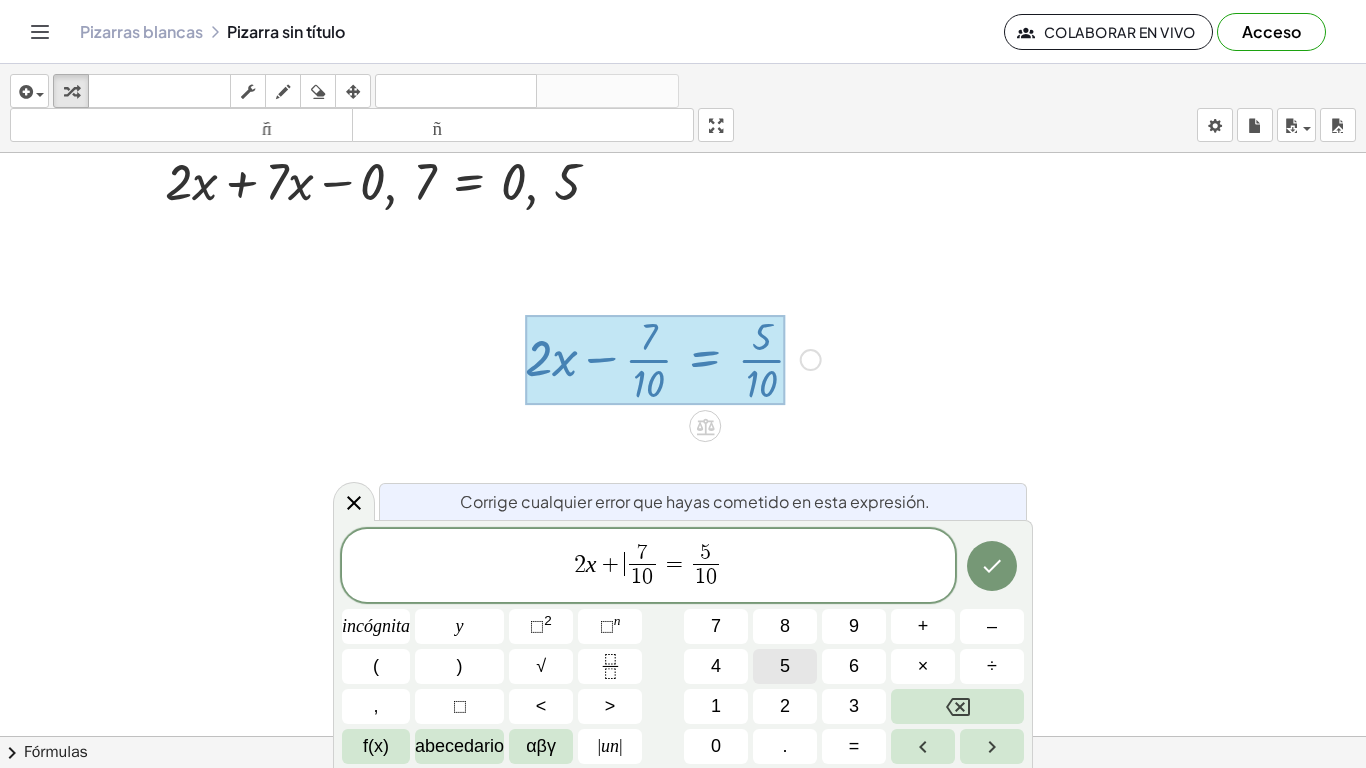 click on "5" at bounding box center [785, 666] 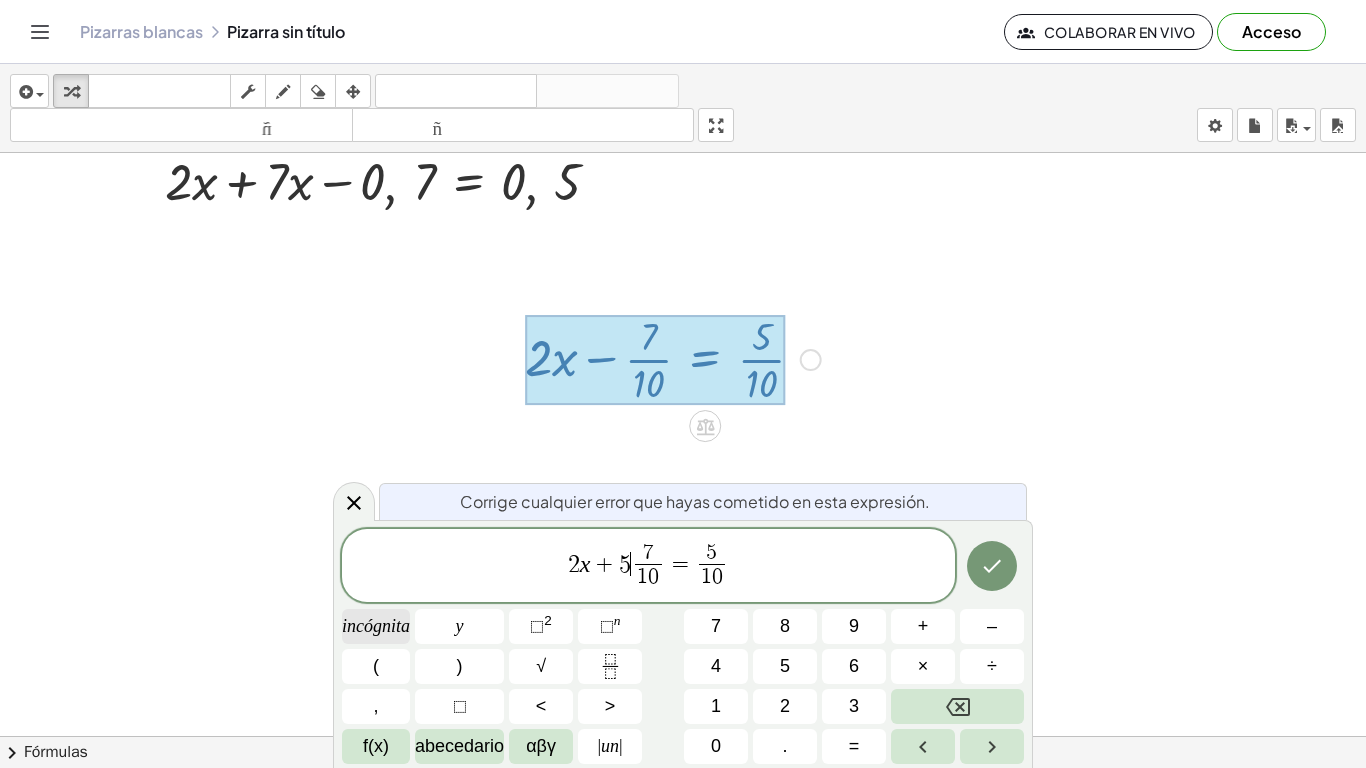 click on "incógnita" at bounding box center [376, 626] 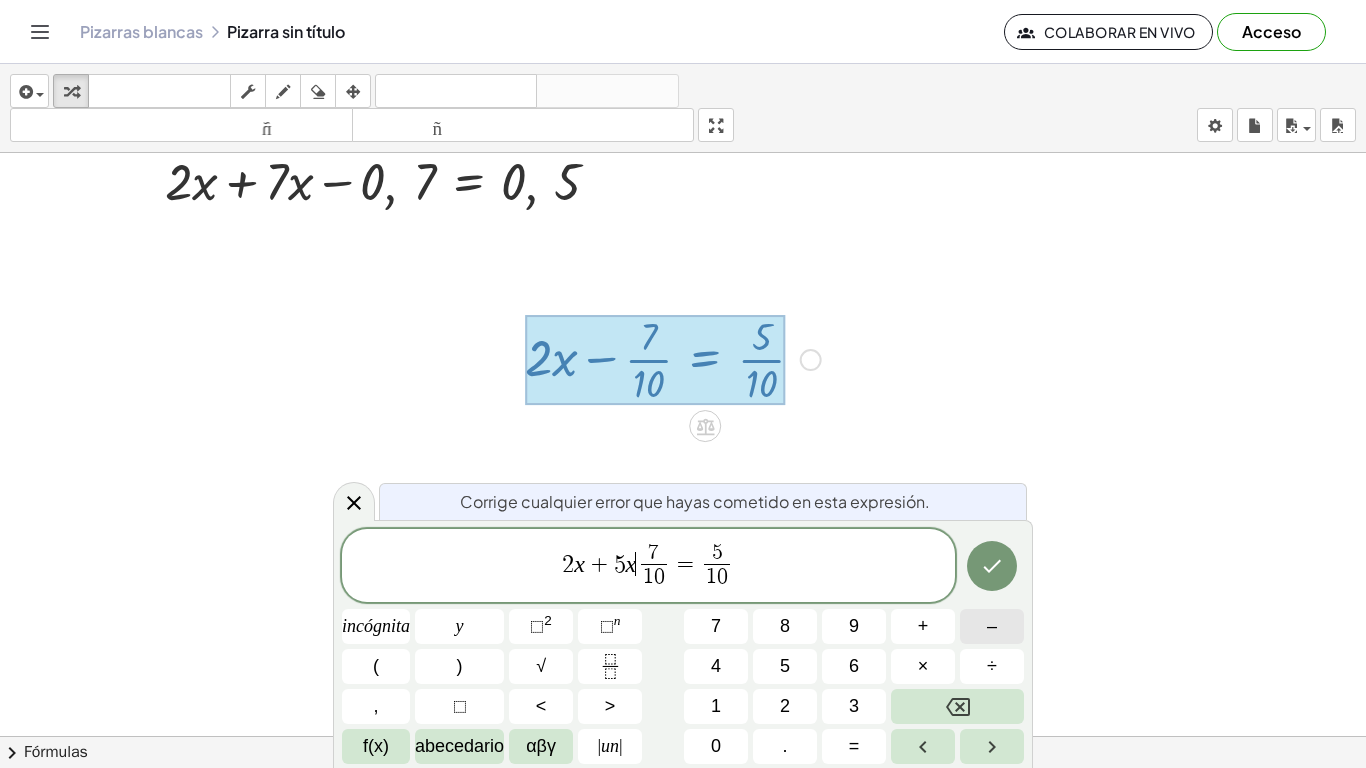 click on "–" at bounding box center [992, 626] 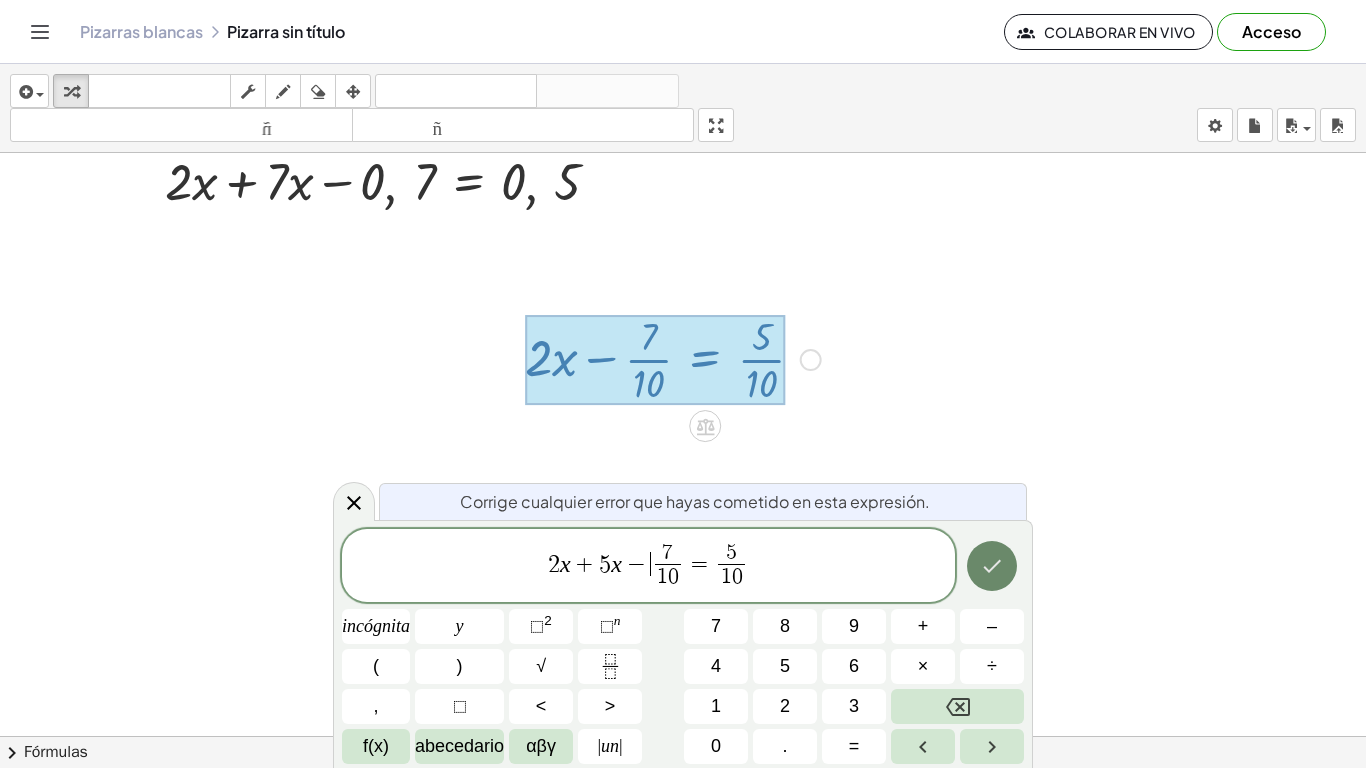 click 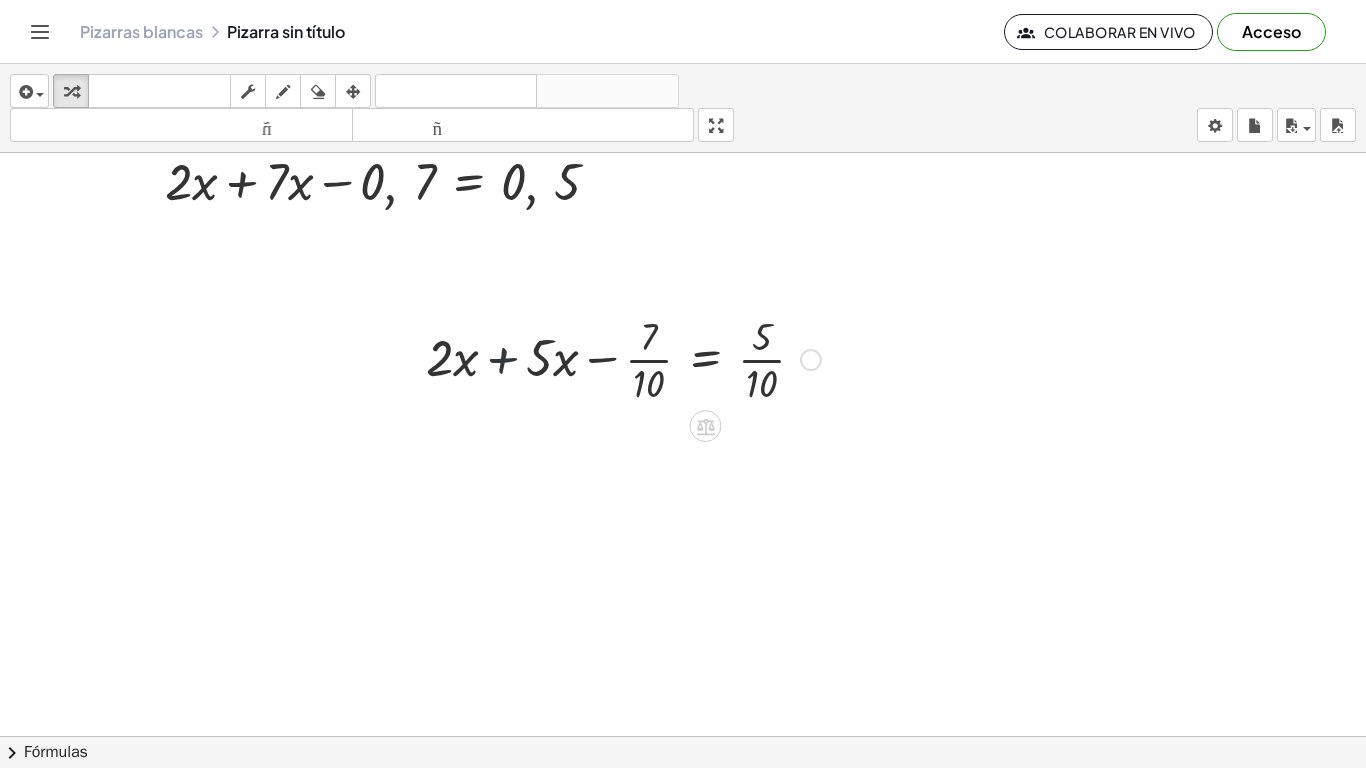 click at bounding box center (623, 358) 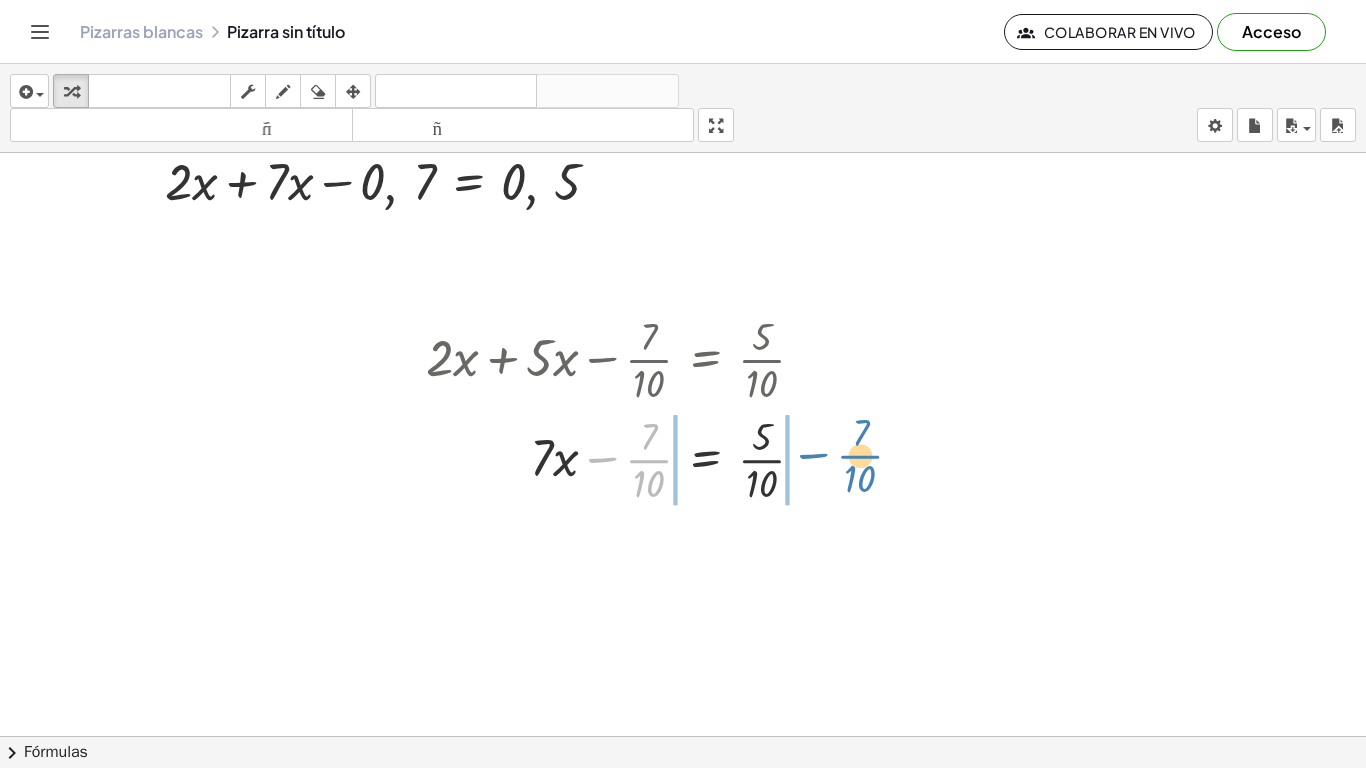 drag, startPoint x: 600, startPoint y: 461, endPoint x: 818, endPoint y: 451, distance: 218.22923 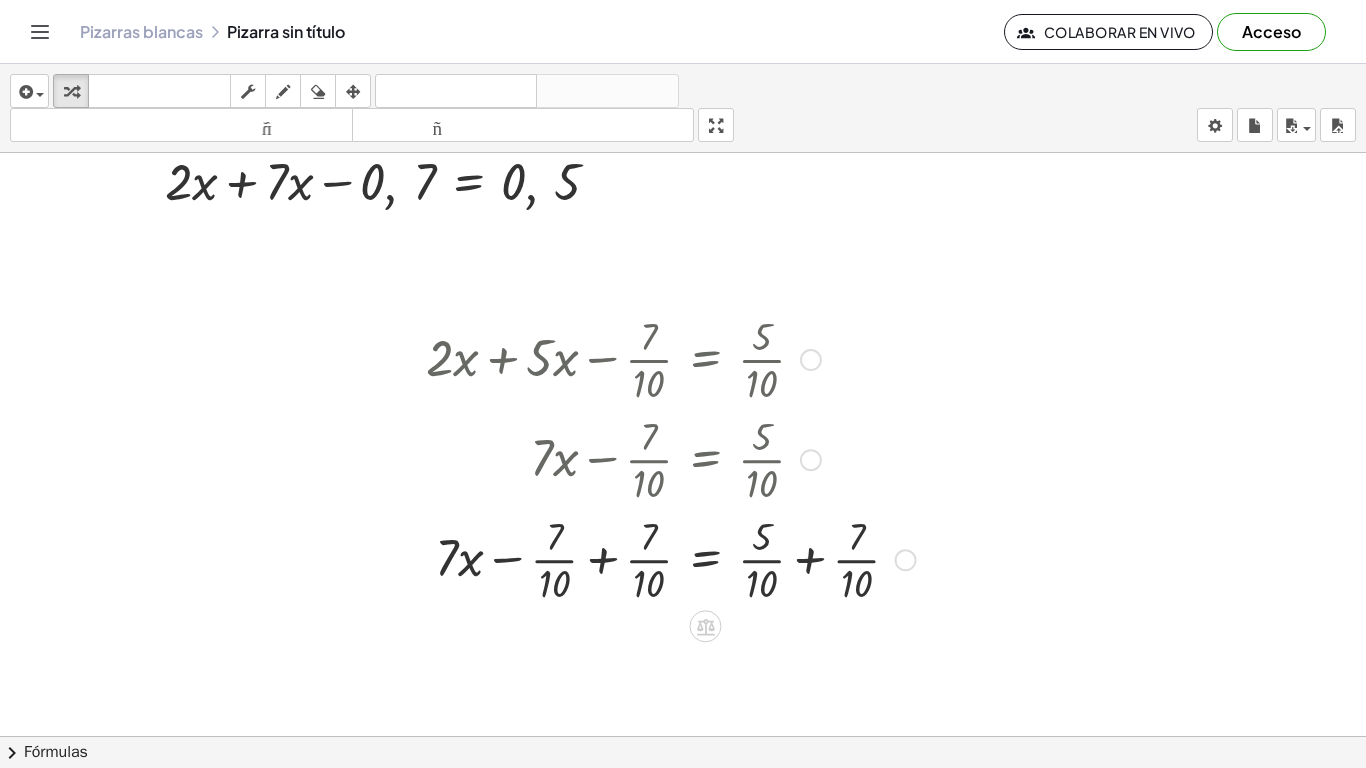 click at bounding box center (671, 558) 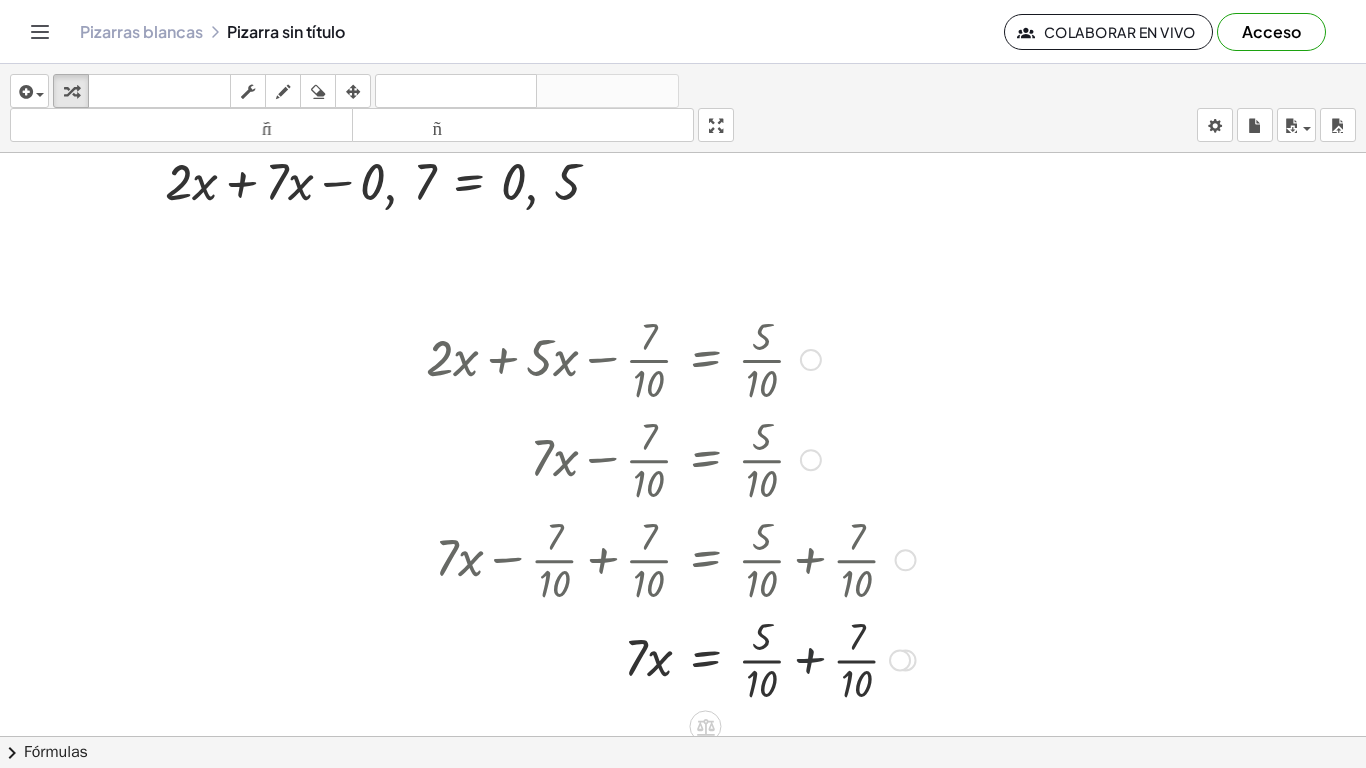 click at bounding box center (671, 658) 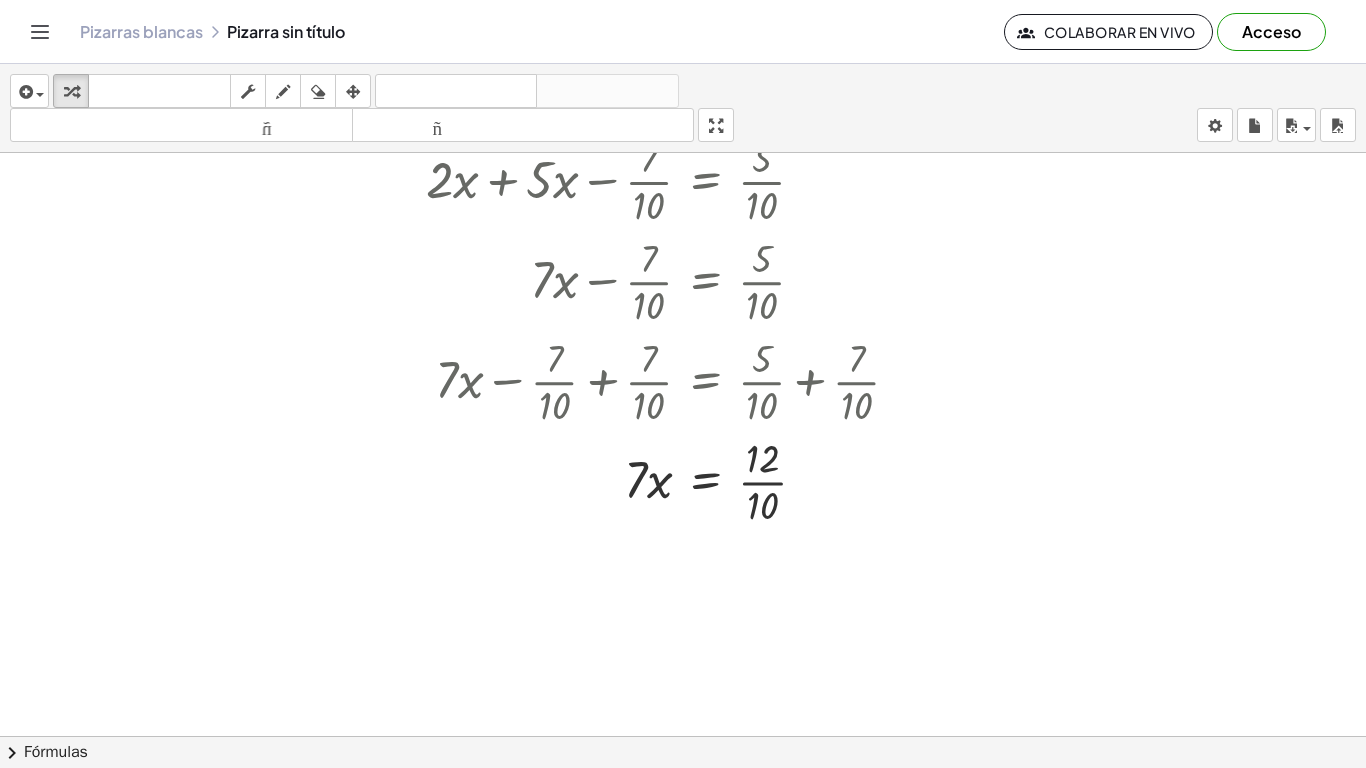scroll, scrollTop: 250, scrollLeft: 0, axis: vertical 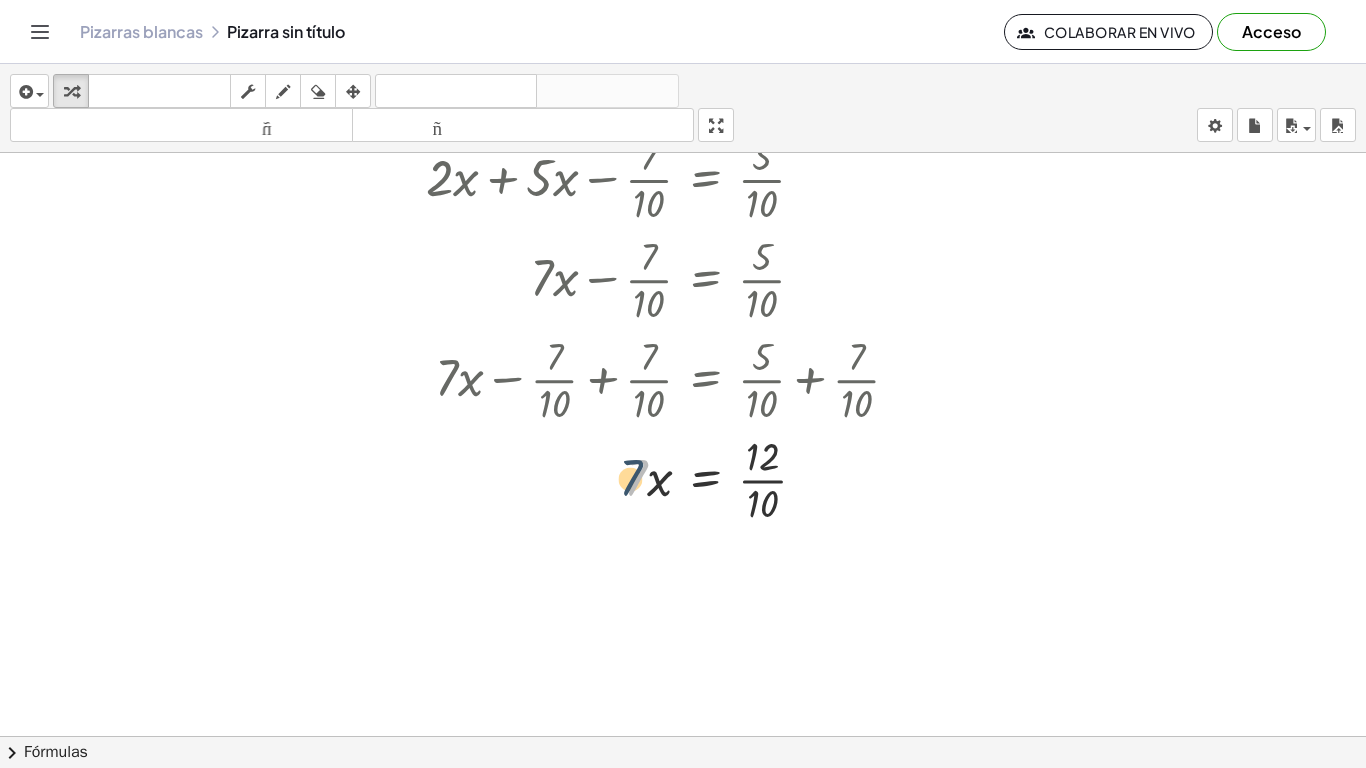 drag, startPoint x: 643, startPoint y: 484, endPoint x: 631, endPoint y: 484, distance: 12 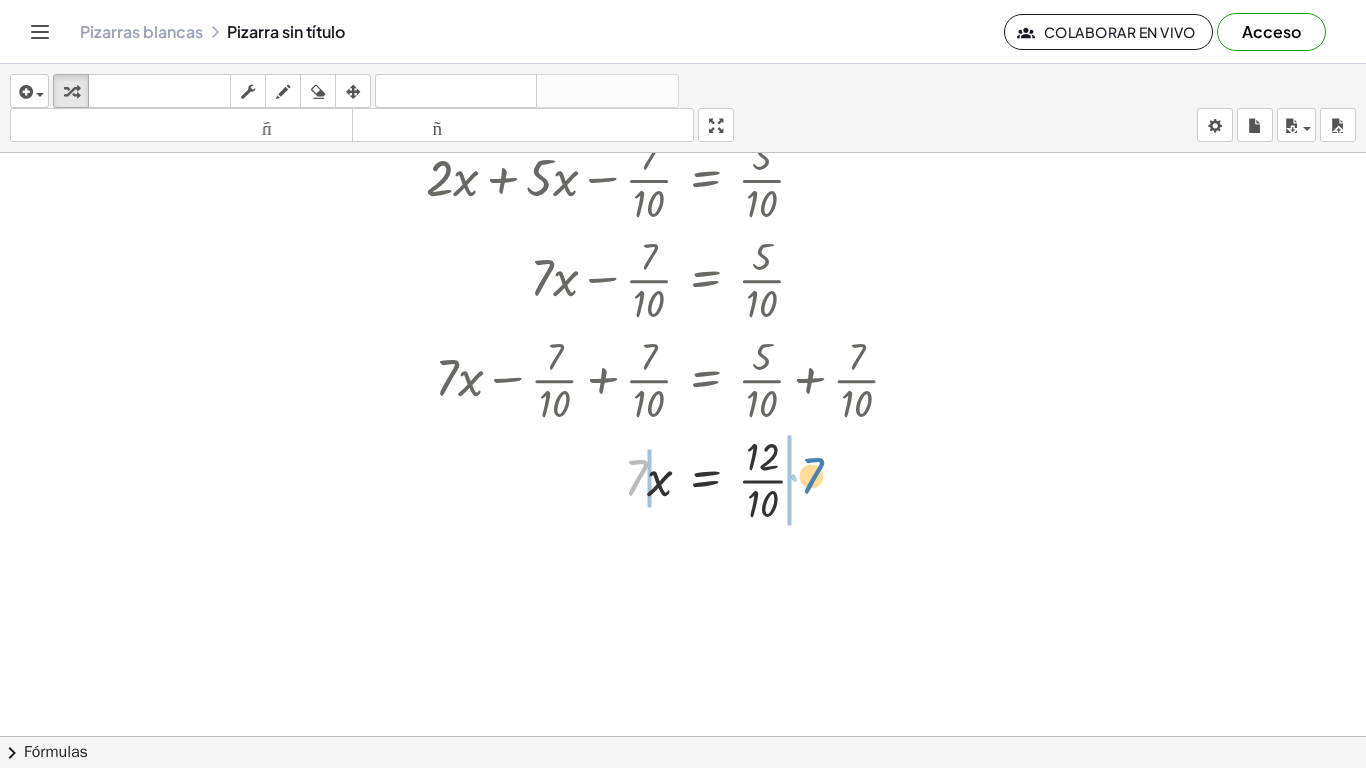 drag, startPoint x: 631, startPoint y: 484, endPoint x: 810, endPoint y: 480, distance: 179.0447 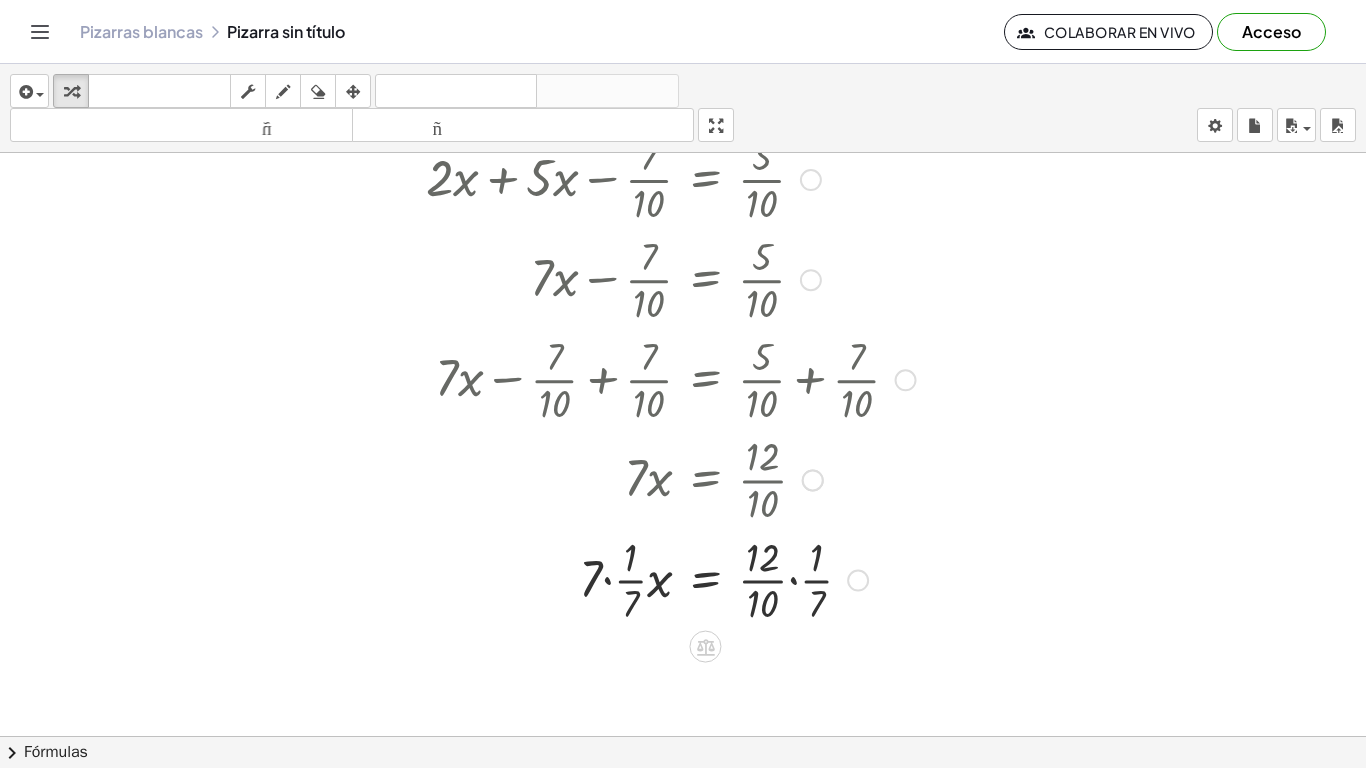 click at bounding box center (671, 579) 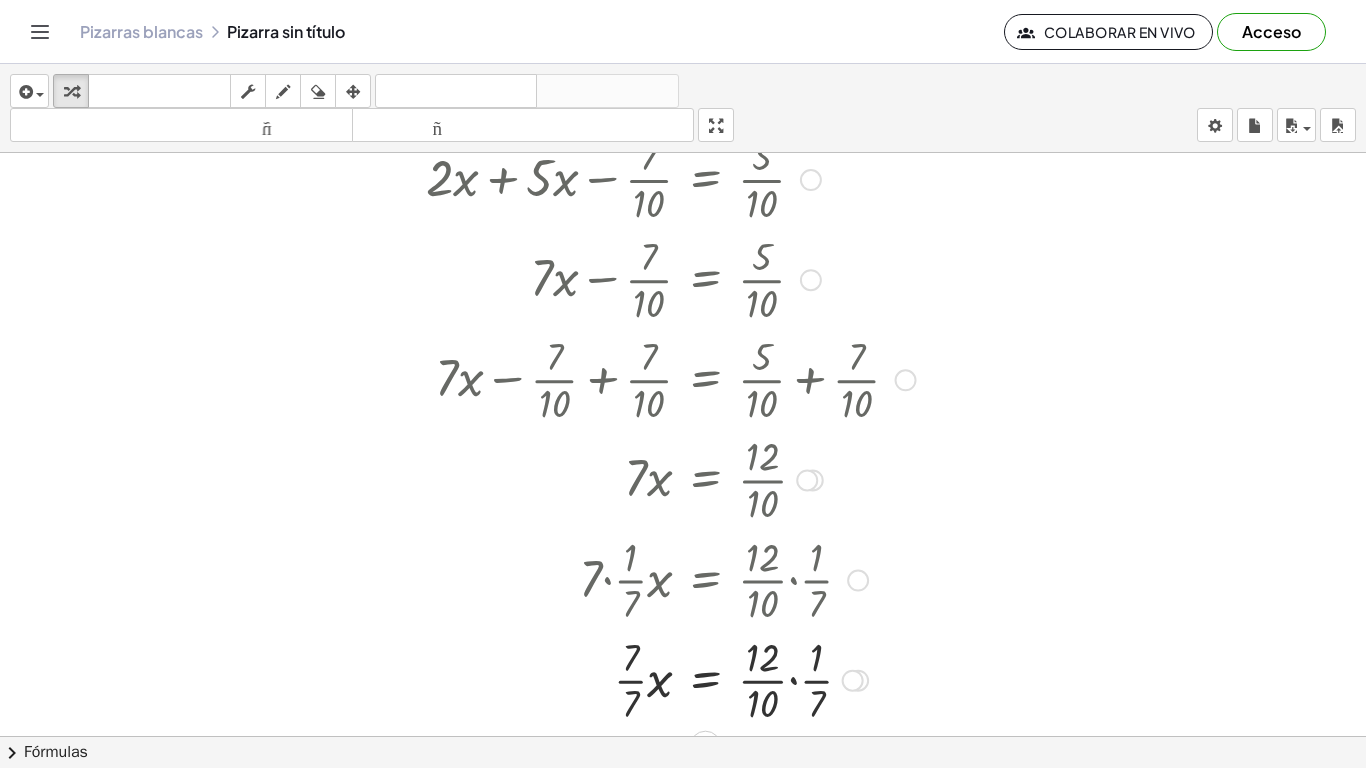 click at bounding box center [671, 679] 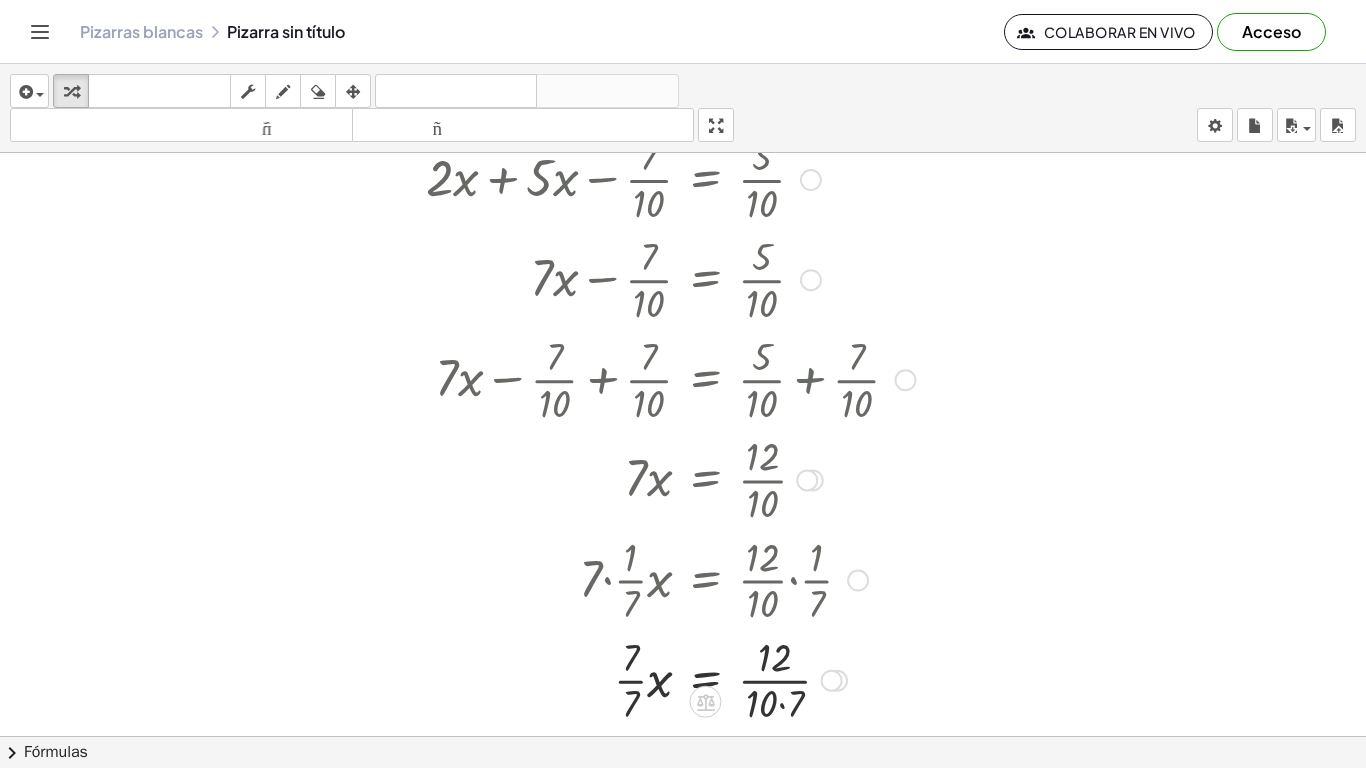 click at bounding box center [671, 679] 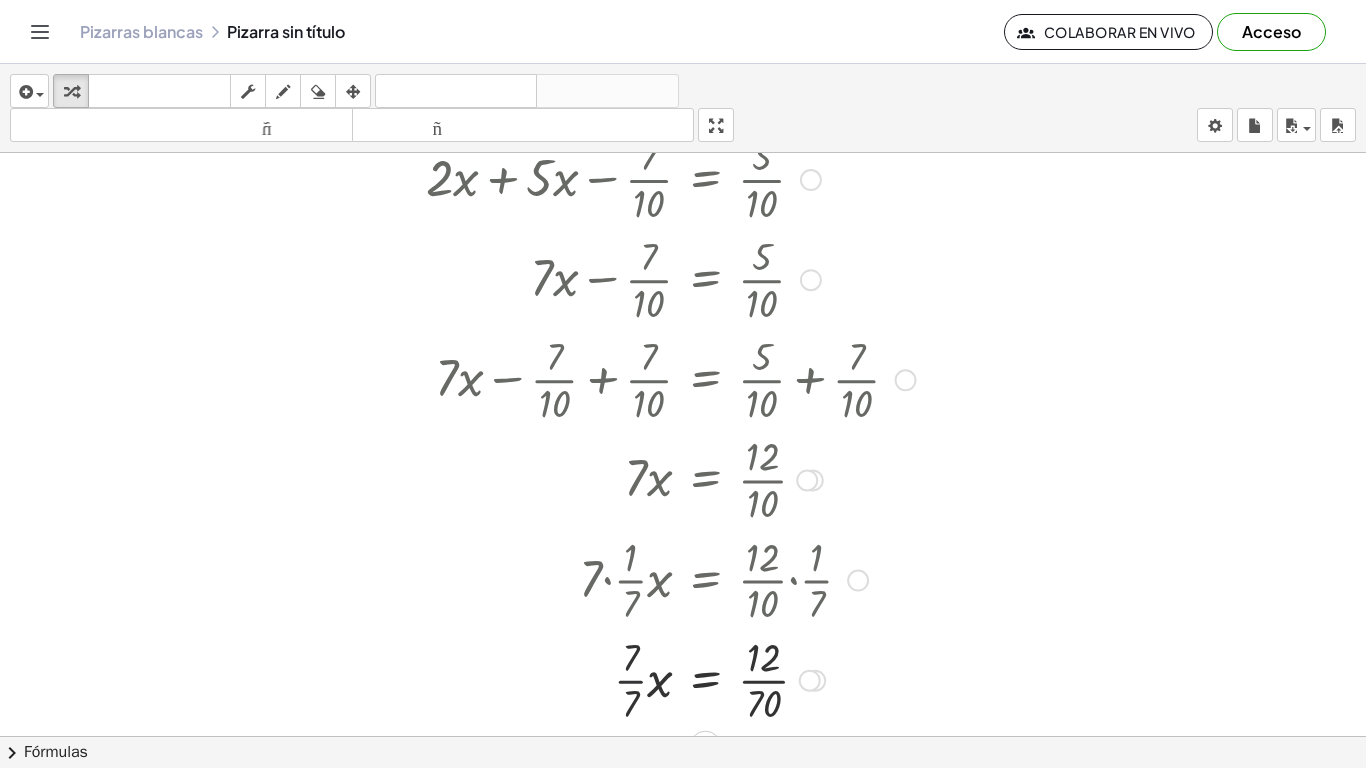 click at bounding box center [671, 679] 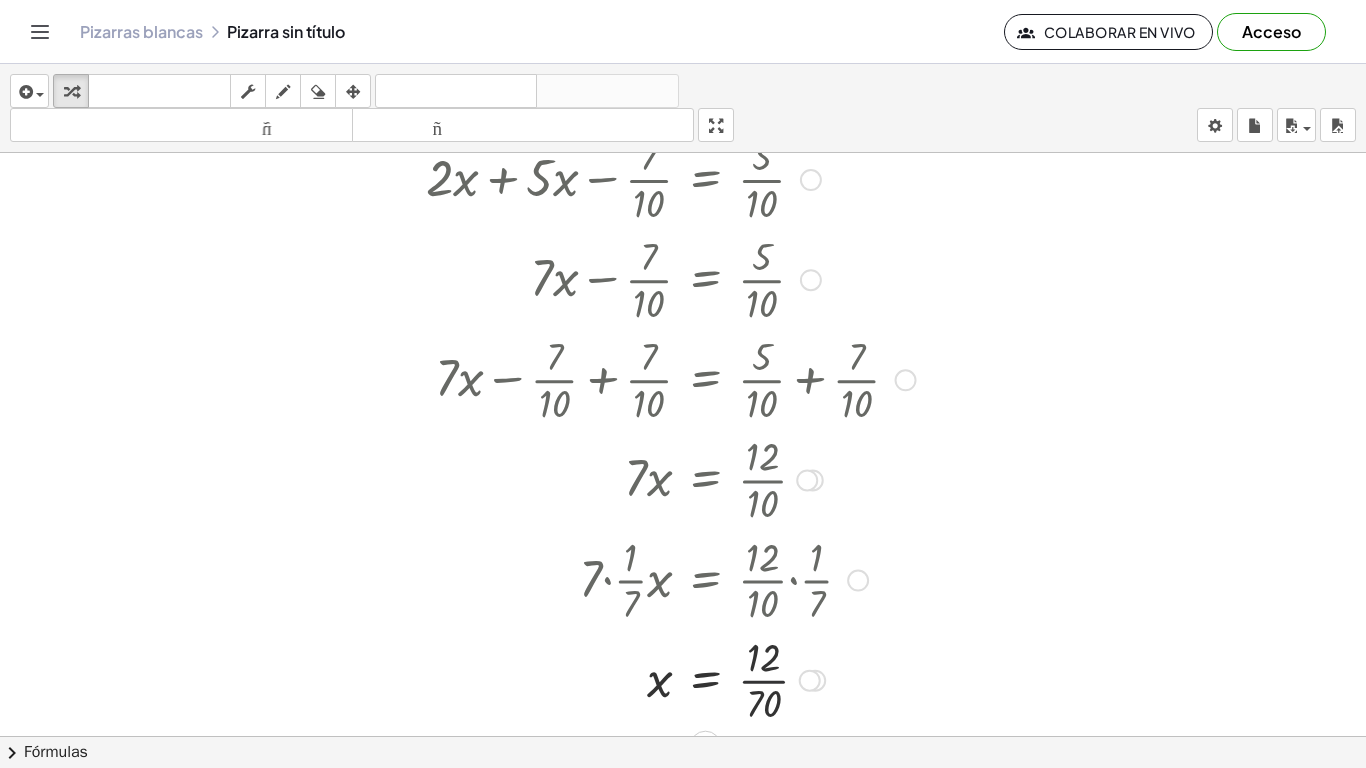 click at bounding box center (671, 679) 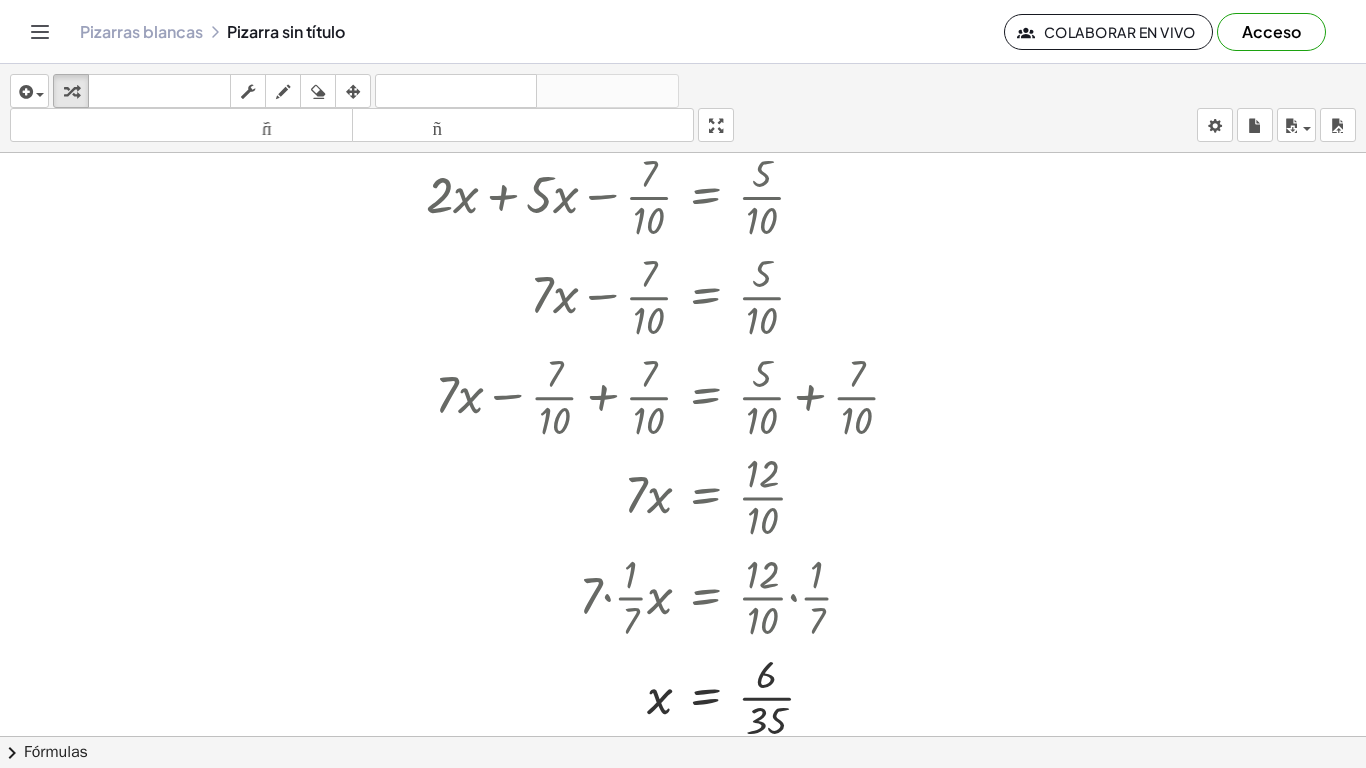 scroll, scrollTop: 231, scrollLeft: 0, axis: vertical 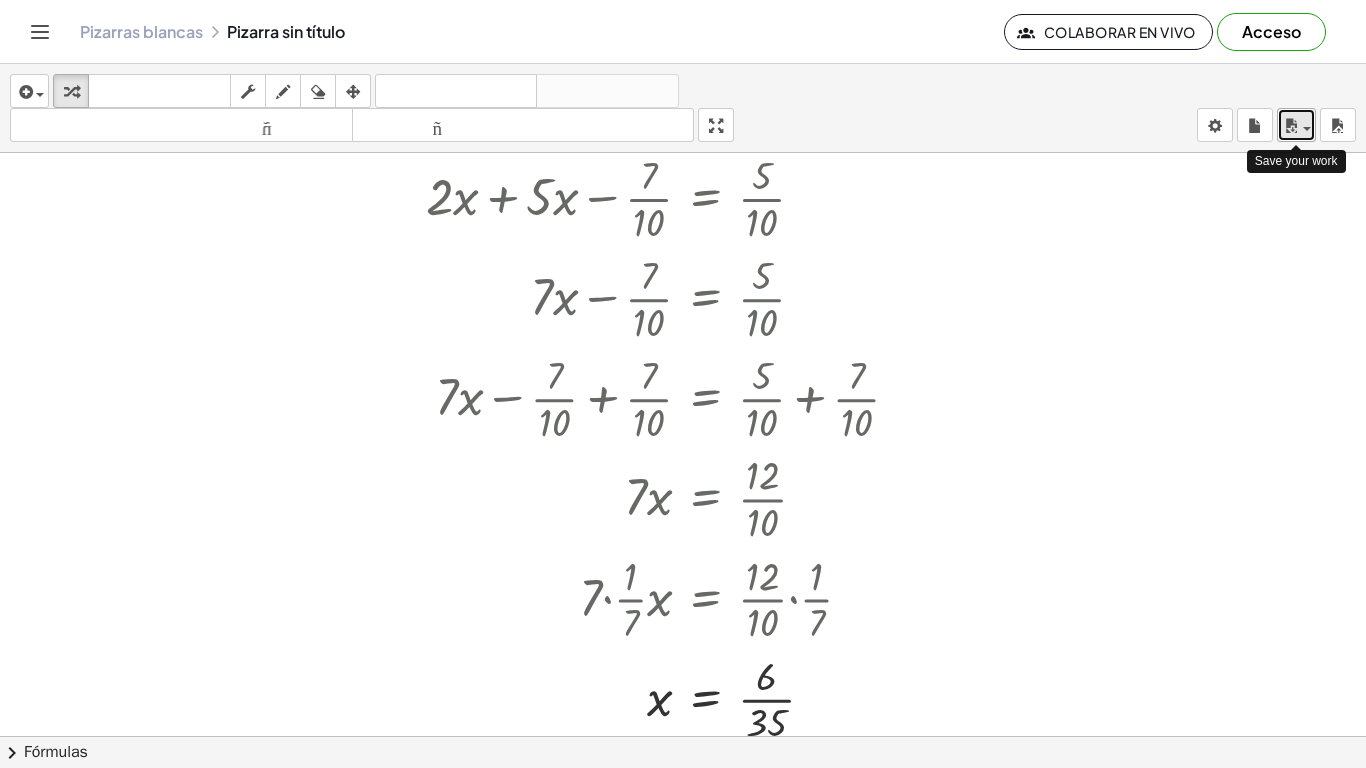 click at bounding box center (1307, 129) 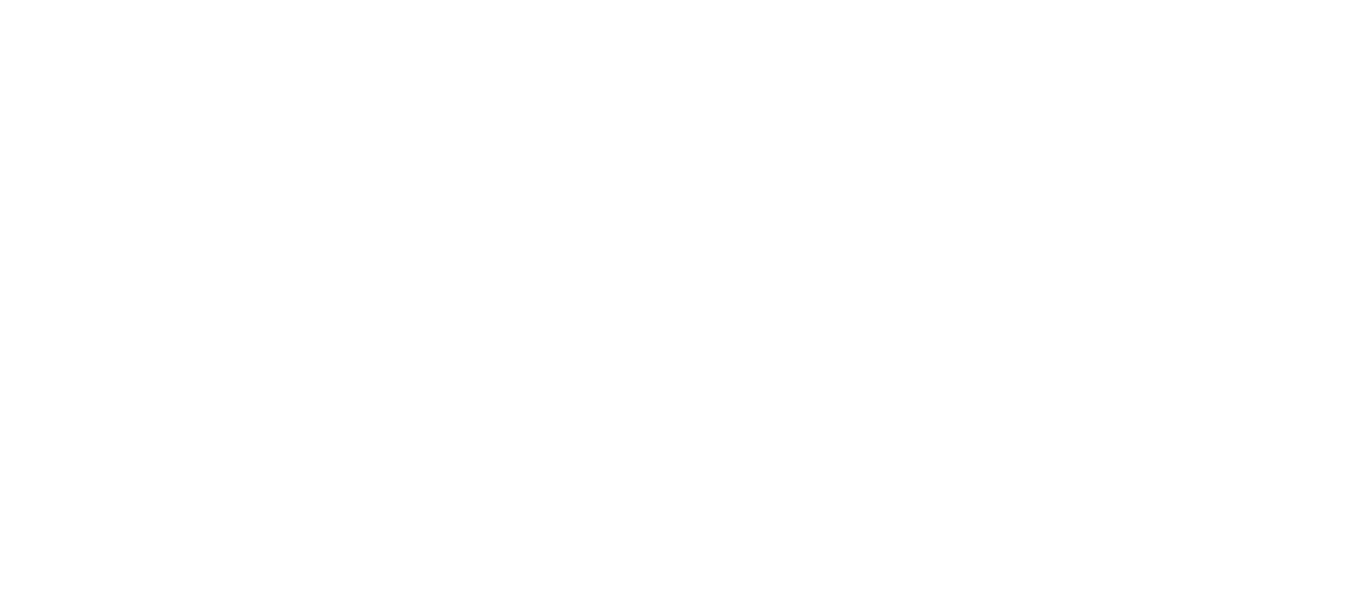 scroll, scrollTop: 0, scrollLeft: 0, axis: both 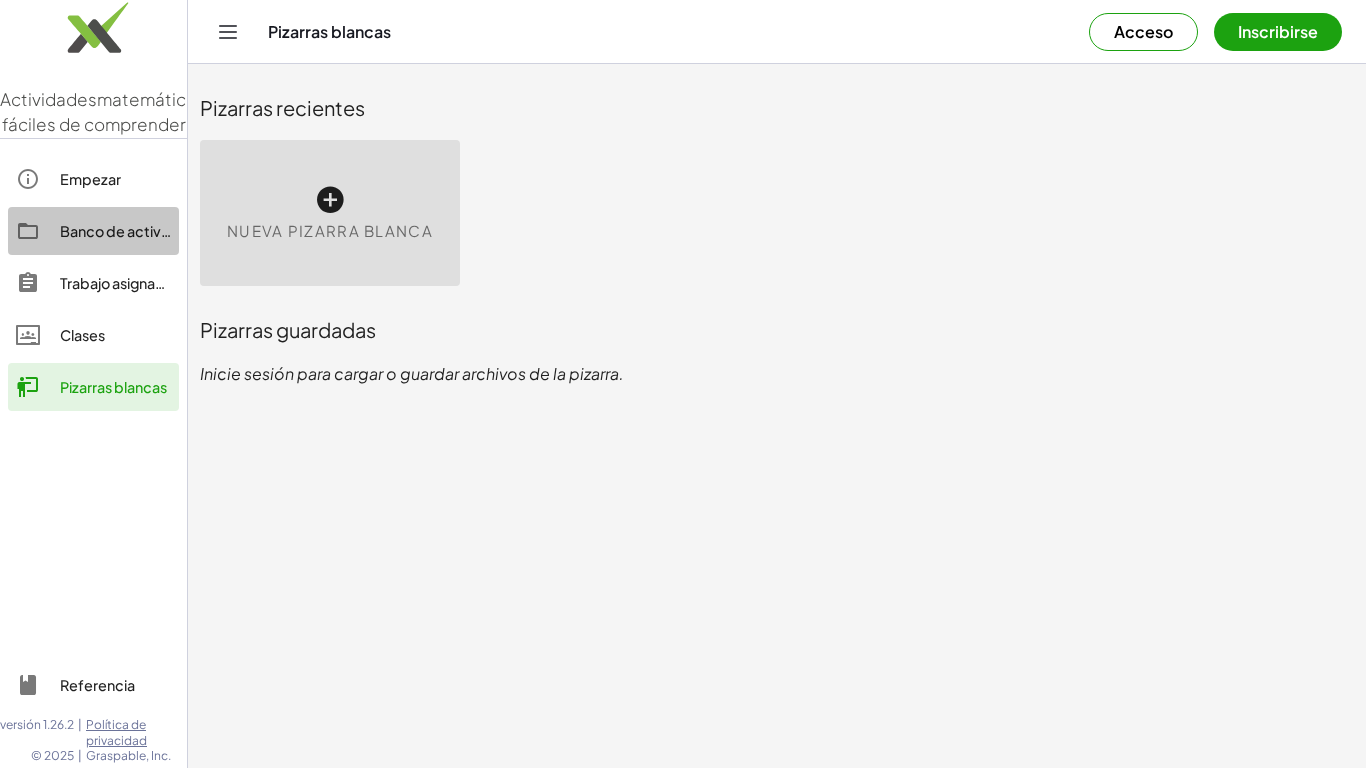 click on "Banco de actividades" 